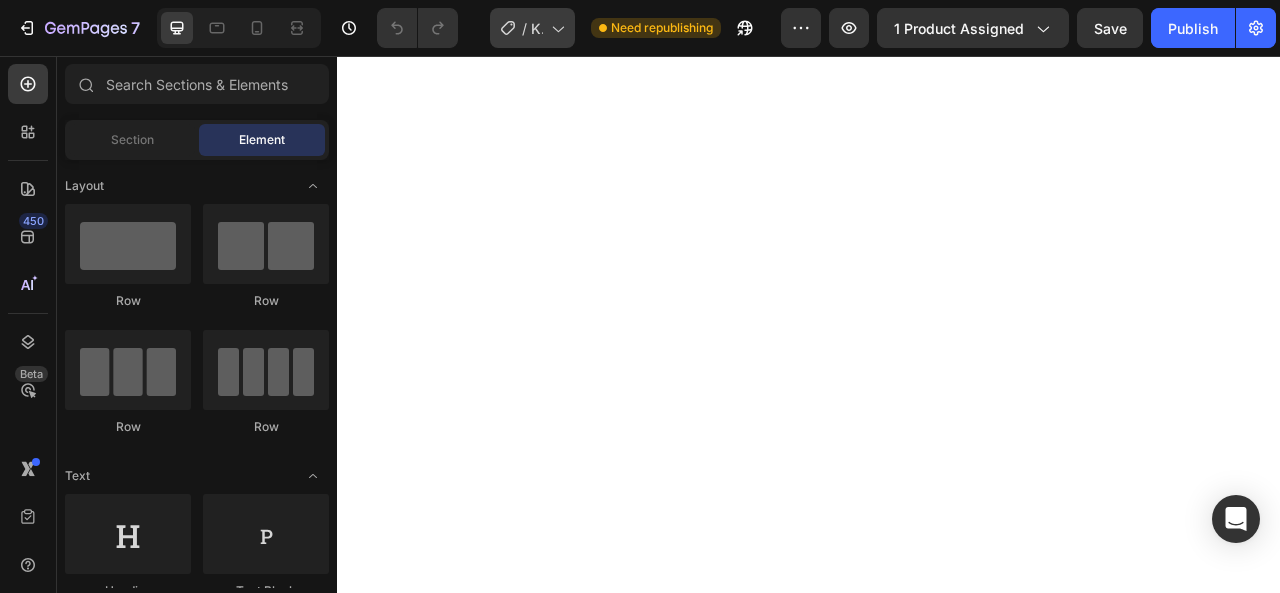 scroll, scrollTop: 0, scrollLeft: 0, axis: both 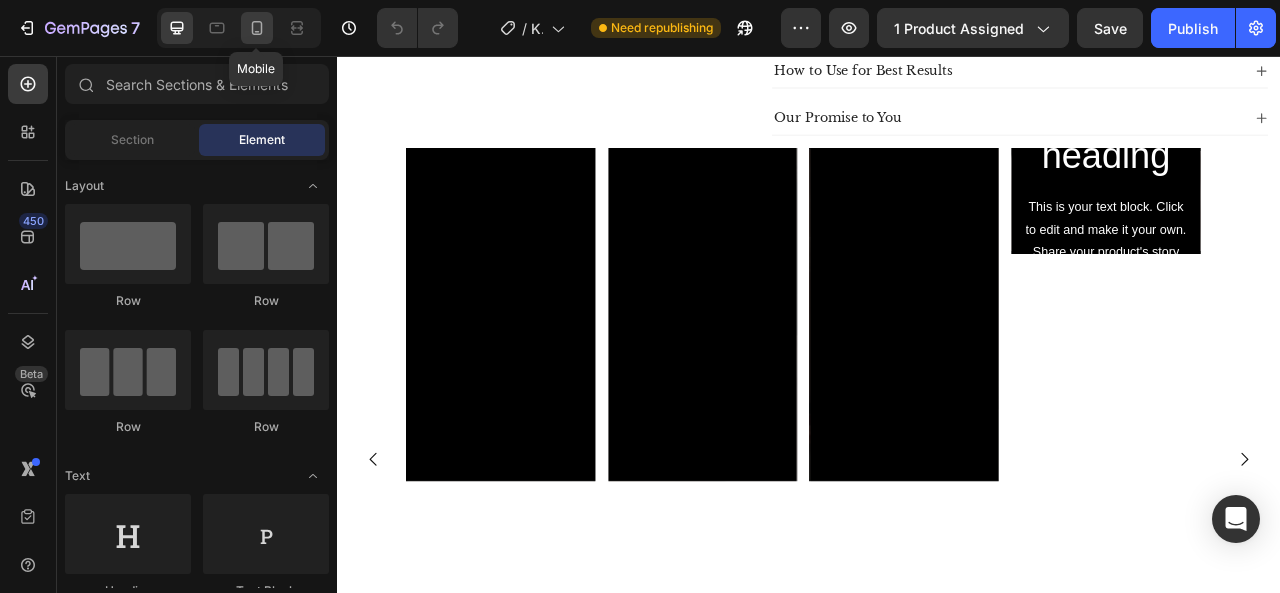 click 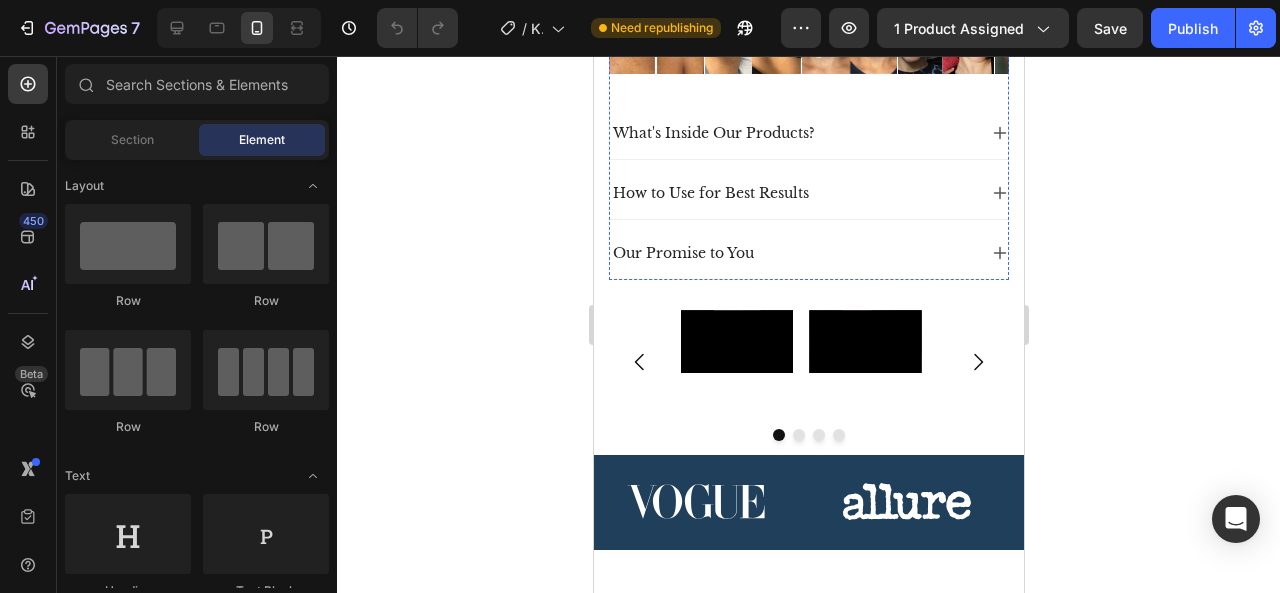 scroll, scrollTop: 1246, scrollLeft: 0, axis: vertical 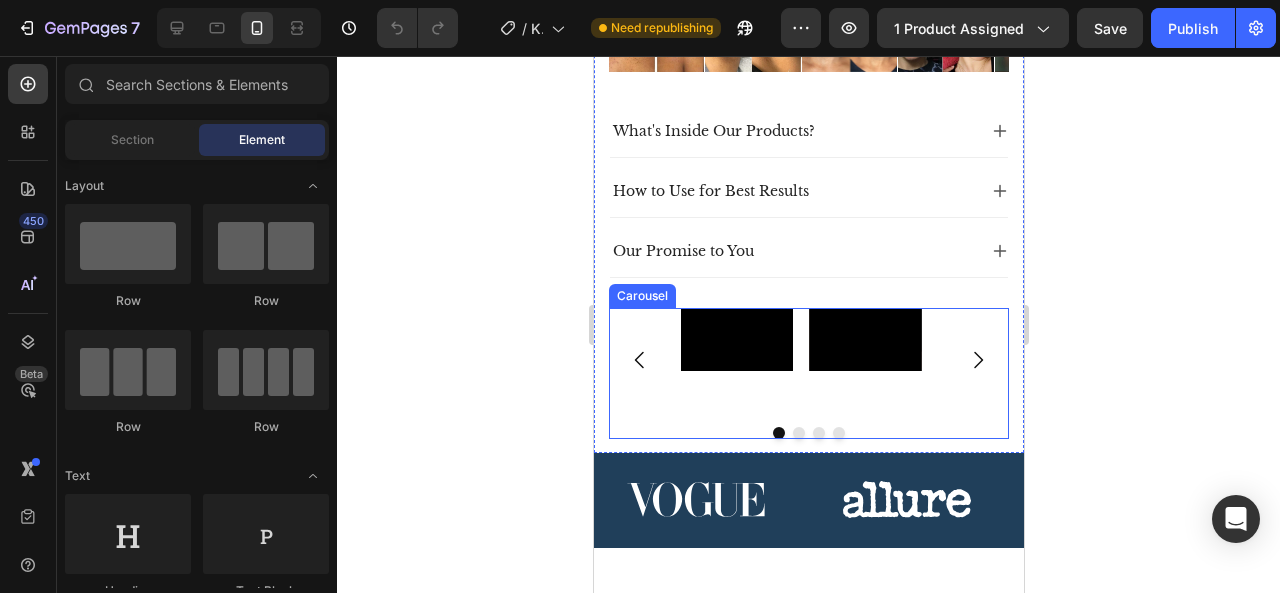 click 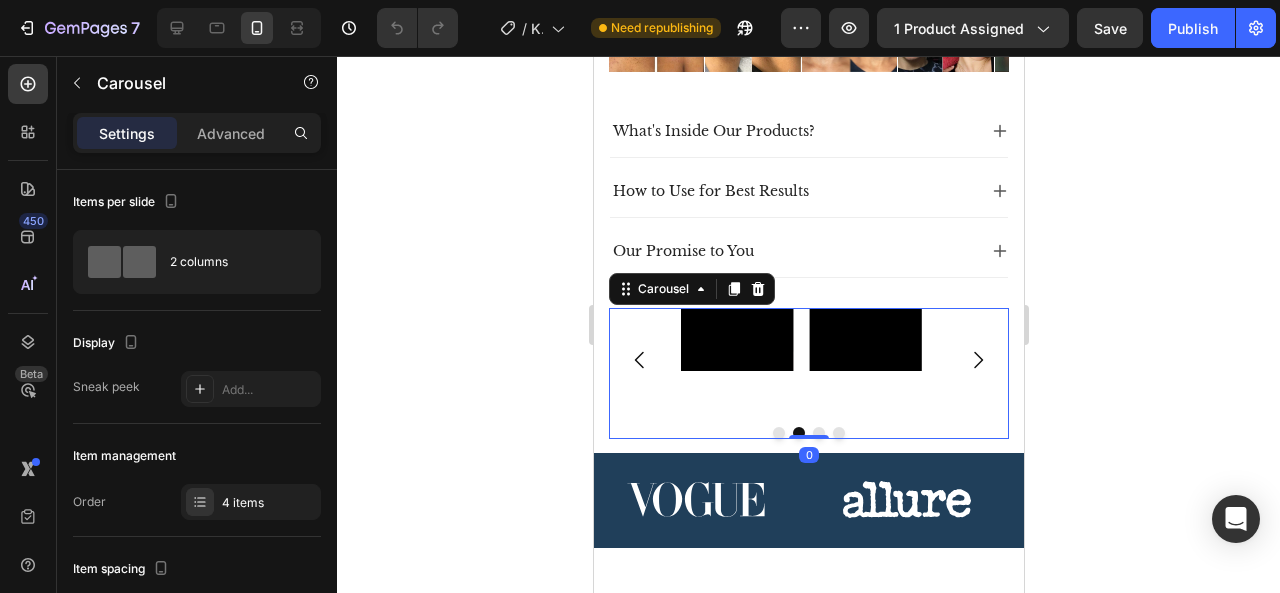 click 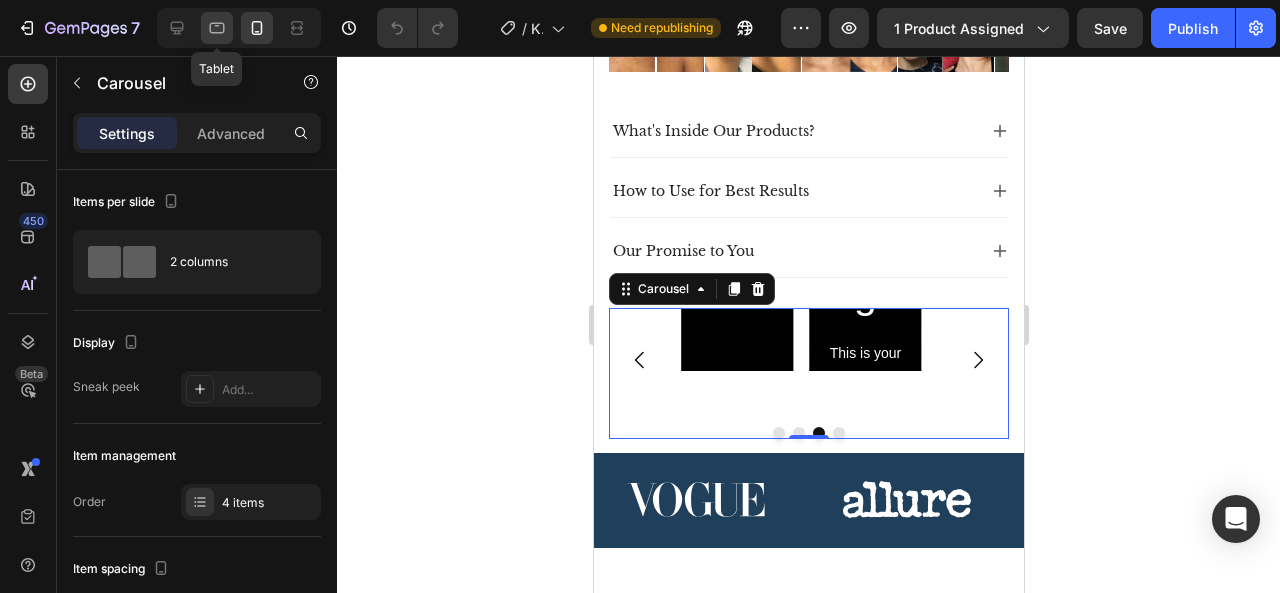 click 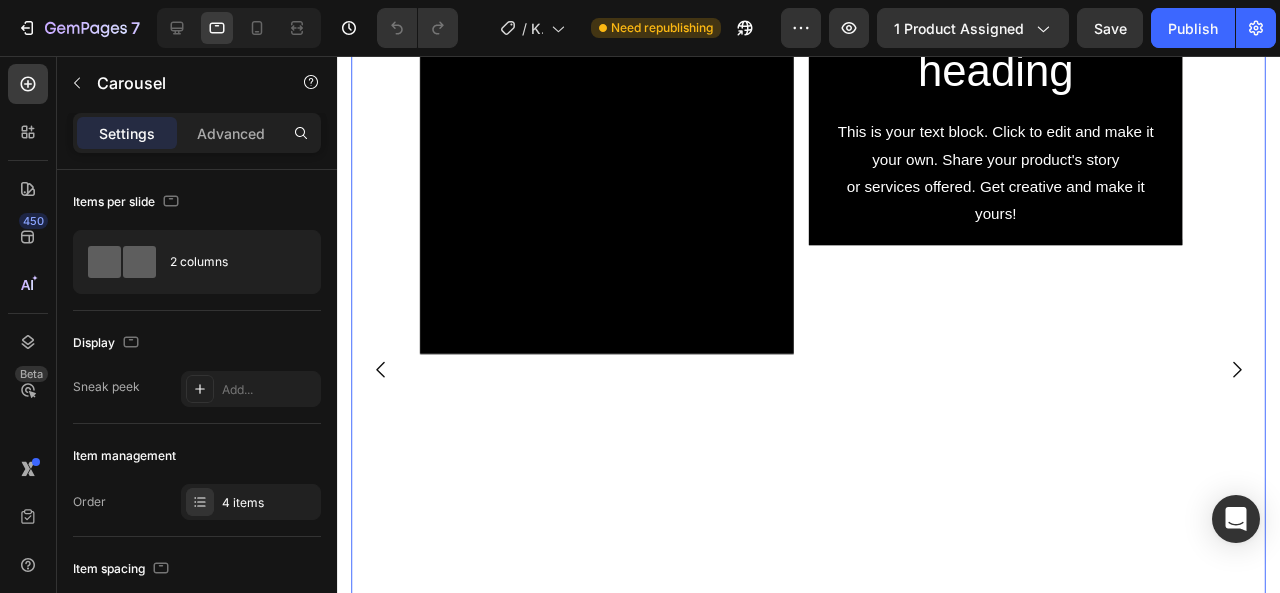 scroll, scrollTop: 1148, scrollLeft: 0, axis: vertical 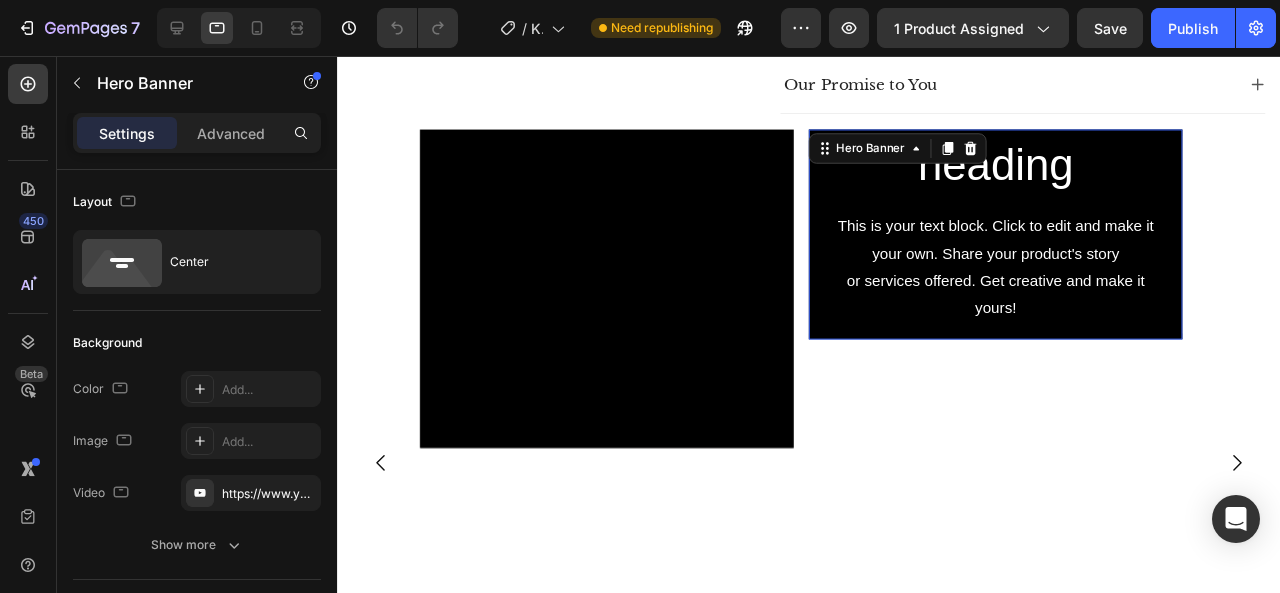 click on "Click here to edit heading Heading This is your text block. Click to edit and make it your own. Share your product's story                   or services offered. Get creative and make it yours! Text Block Get started Button" at bounding box center [1029, 243] 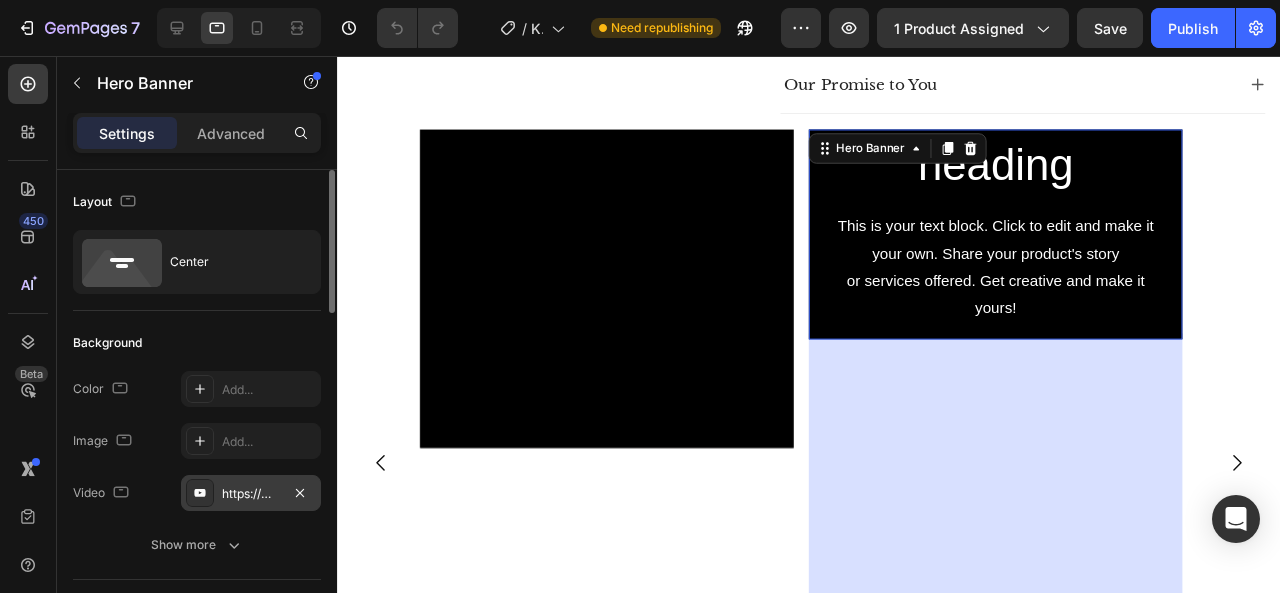 click on "https://www.youtube.com/watch?v=drIt4RH_kyQ" at bounding box center (251, 494) 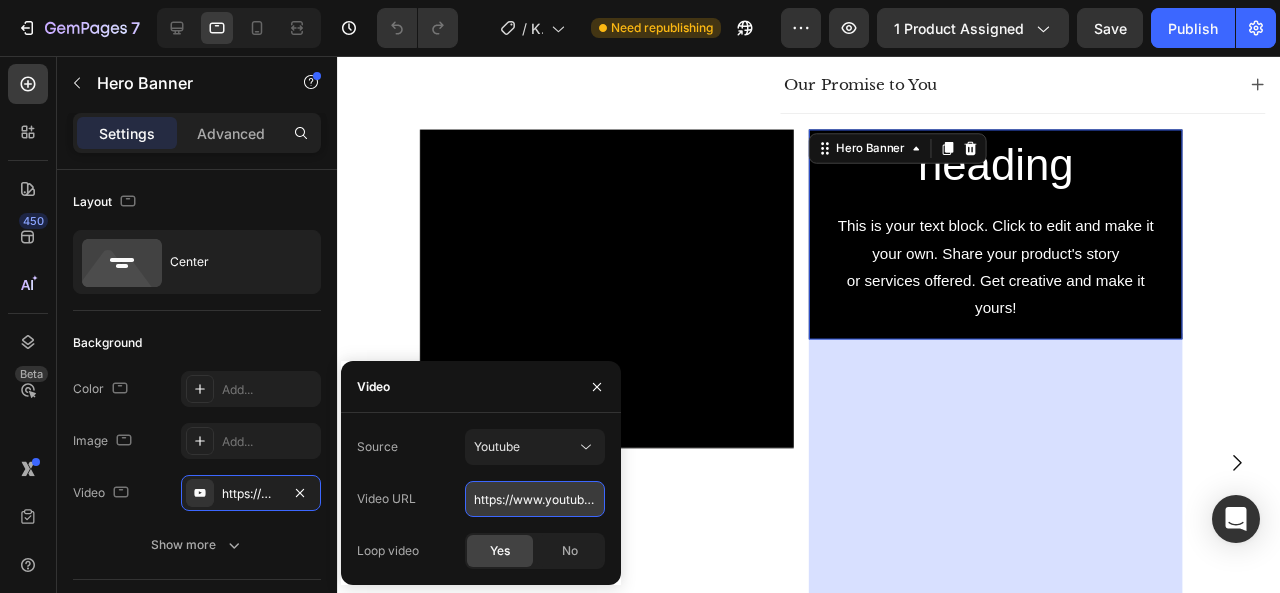 click on "https://www.youtube.com/watch?v=drIt4RH_kyQ" at bounding box center (535, 499) 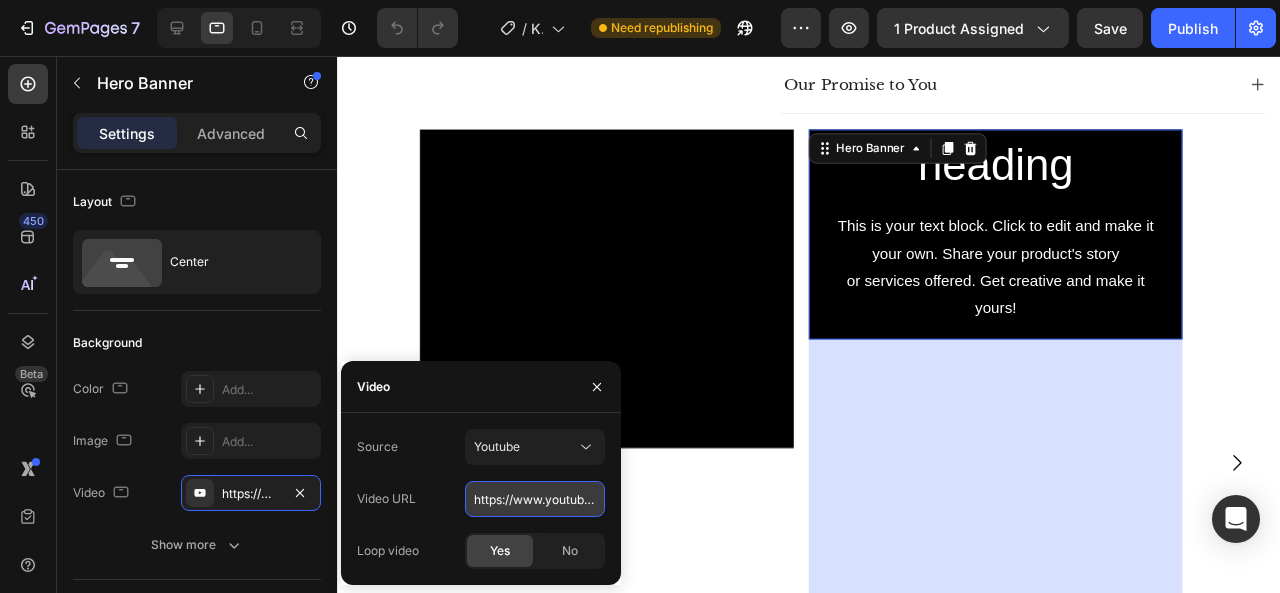paste on "youtube.com/shorts/UvZ_7DITVws" 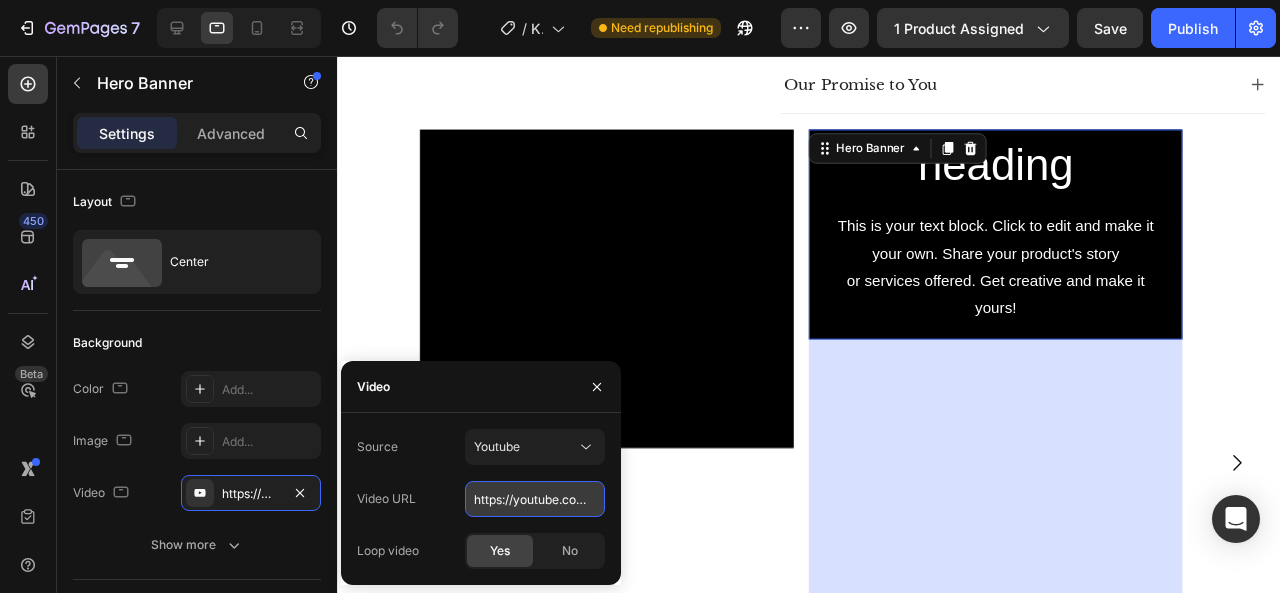 scroll, scrollTop: 0, scrollLeft: 116, axis: horizontal 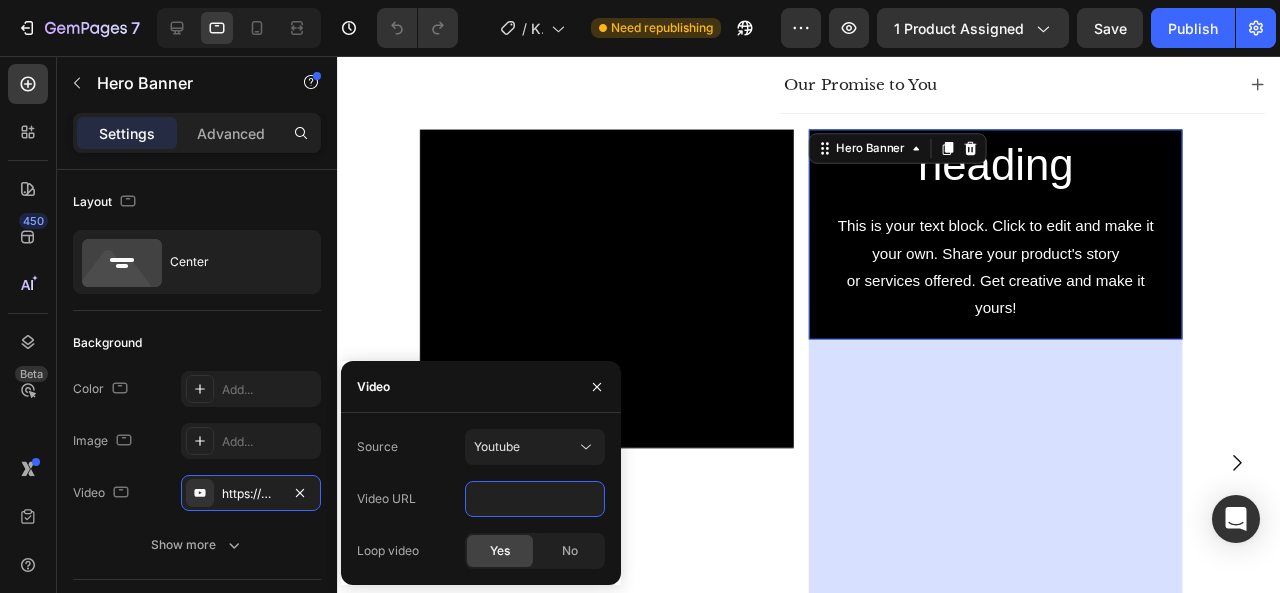 type on "https://youtube.com/shorts/UvZ_7DITVws" 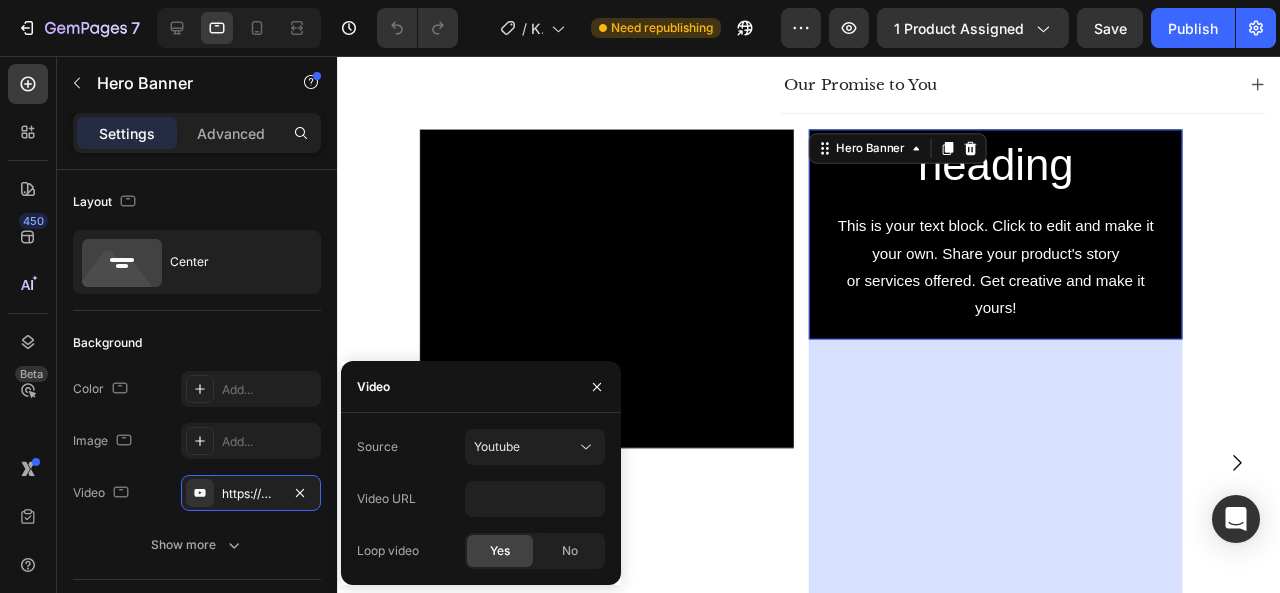 click on "Yes" 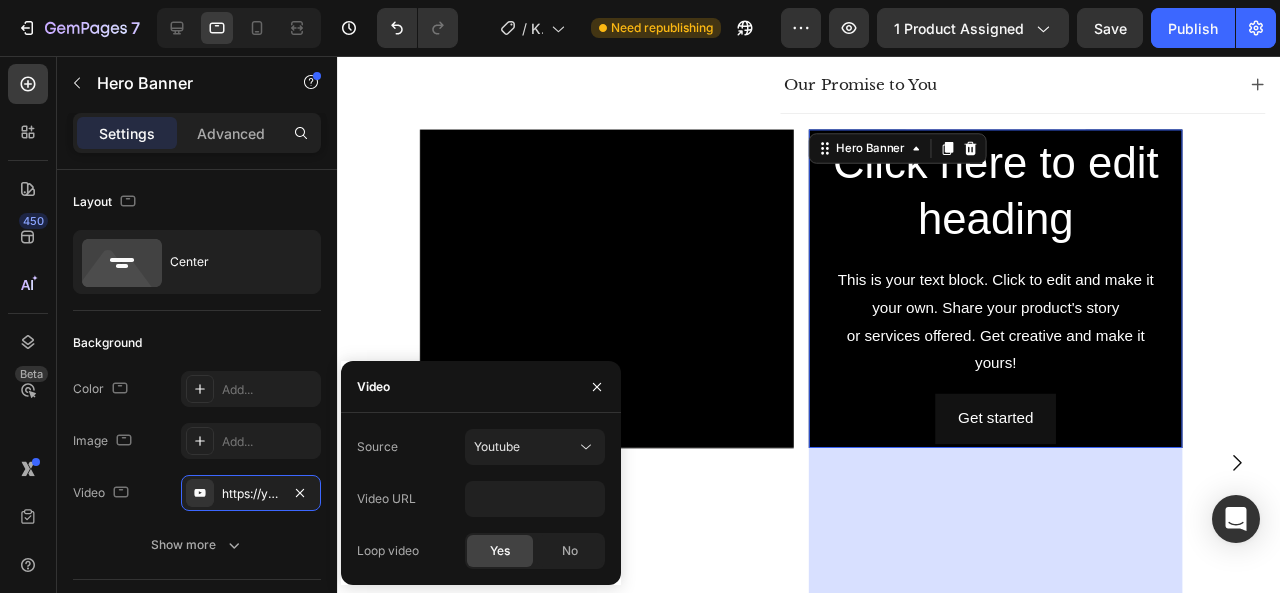 scroll, scrollTop: 0, scrollLeft: 0, axis: both 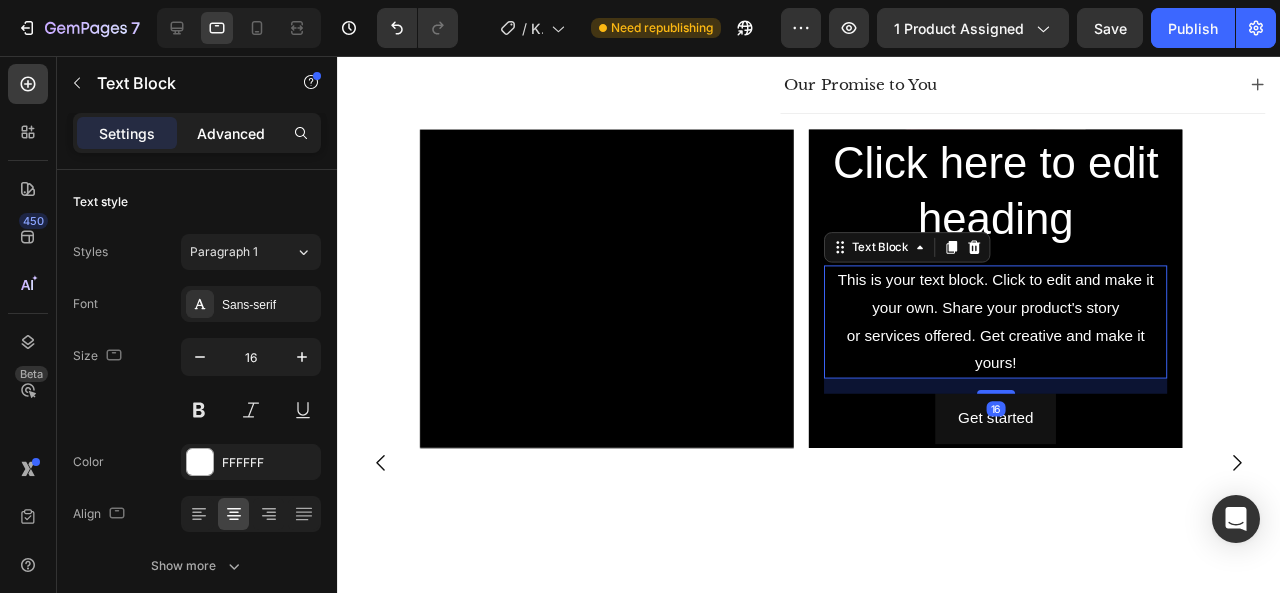 click on "Advanced" at bounding box center (231, 133) 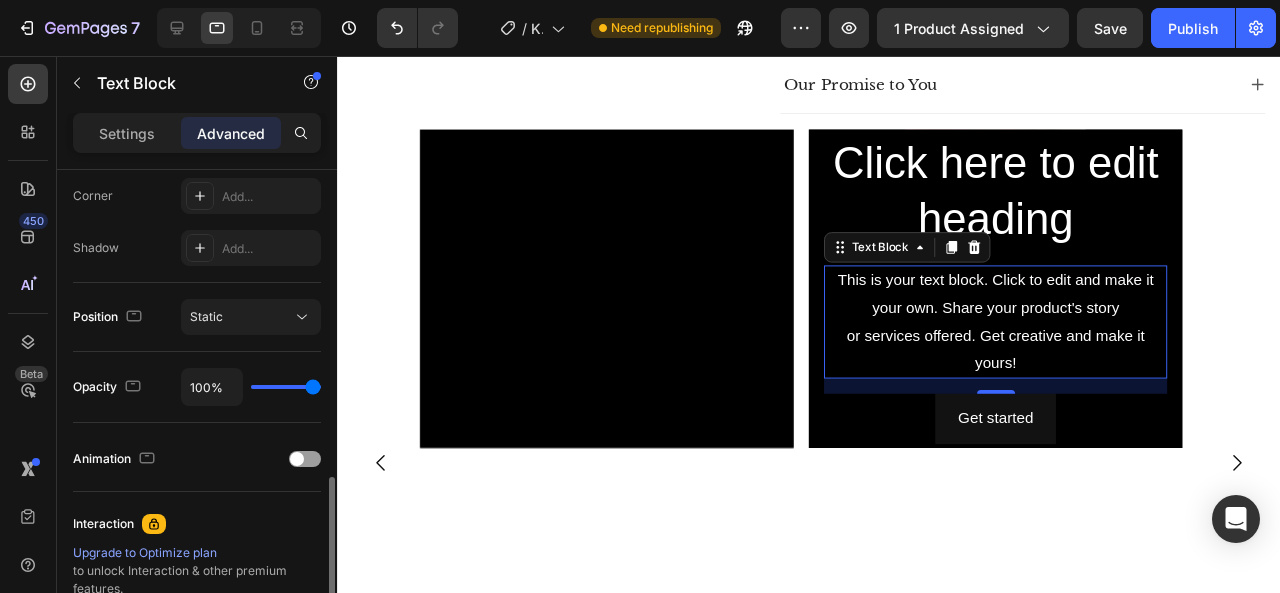 scroll, scrollTop: 686, scrollLeft: 0, axis: vertical 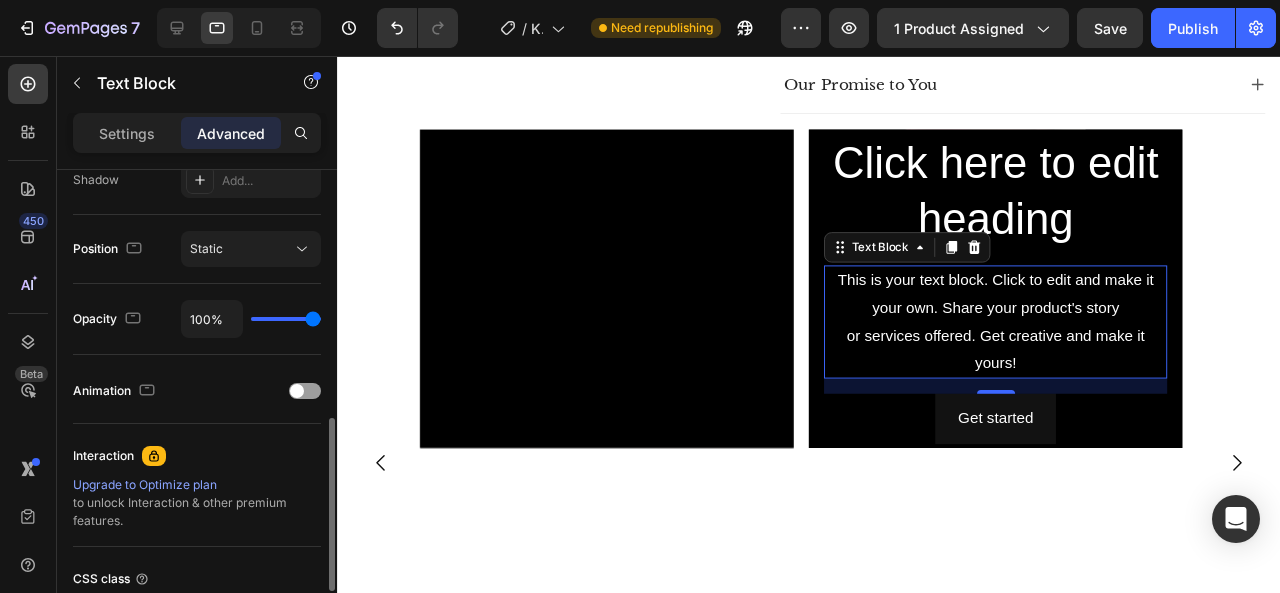 type on "0%" 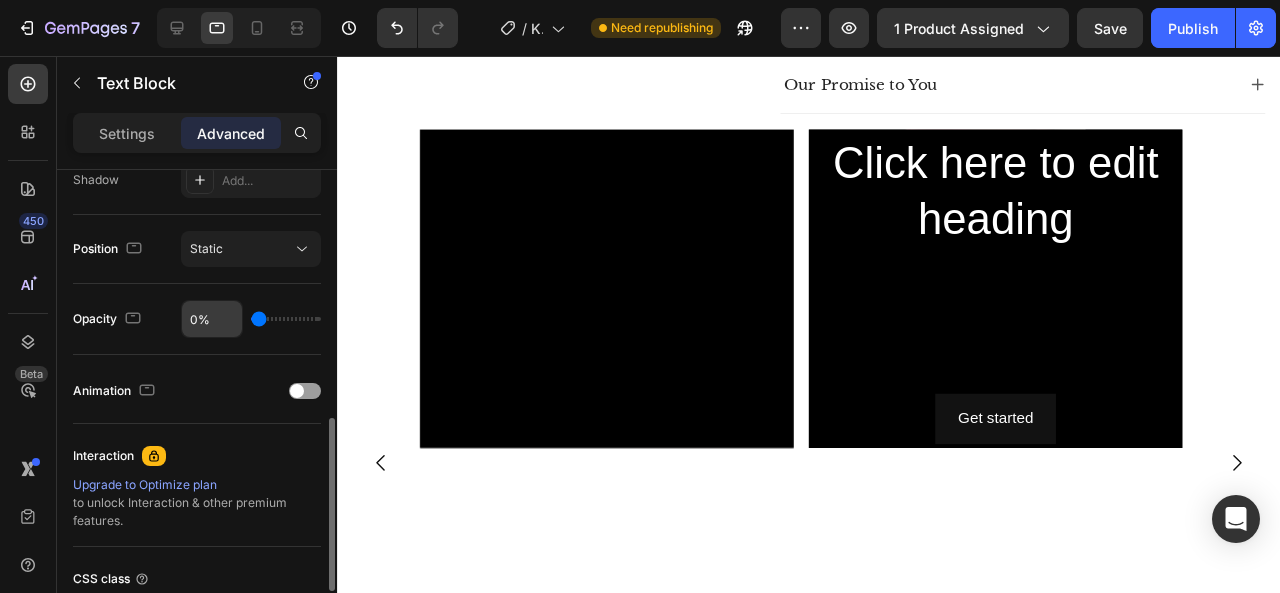 drag, startPoint x: 312, startPoint y: 315, endPoint x: 208, endPoint y: 327, distance: 104.69002 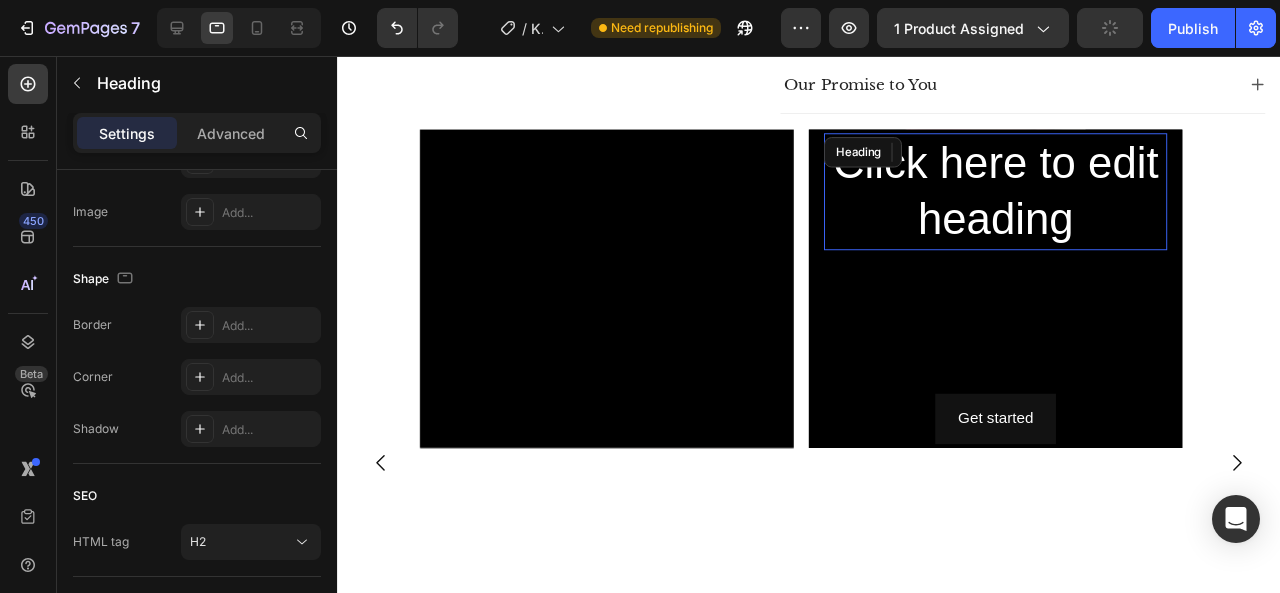 click on "Click here to edit heading" at bounding box center (1029, 199) 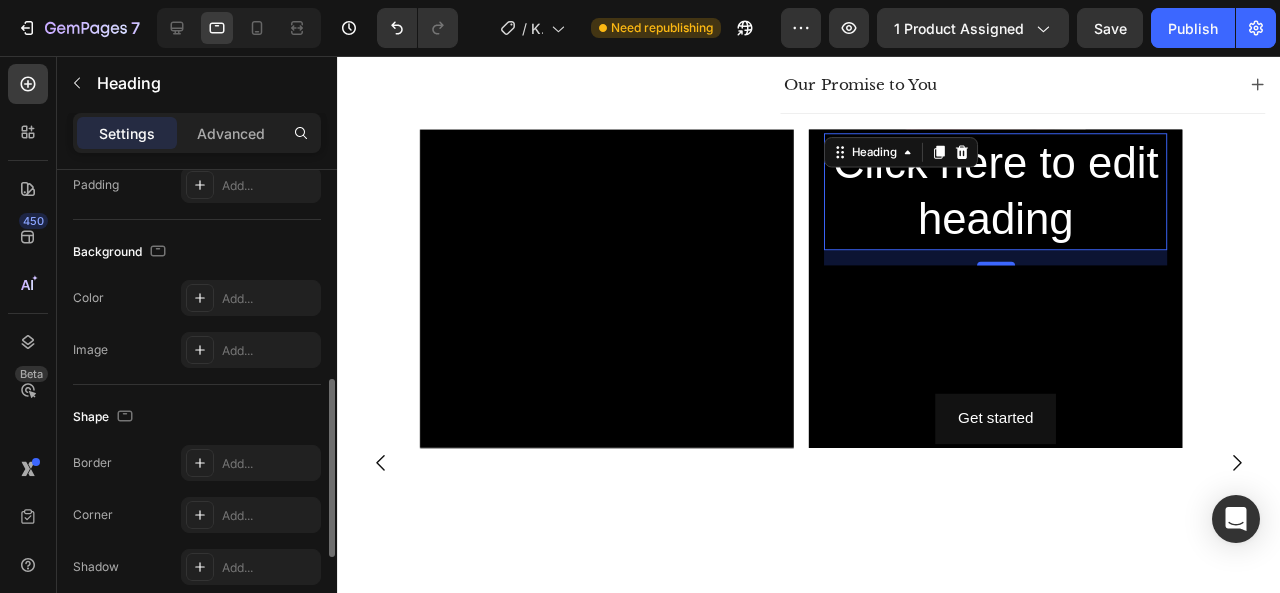 scroll, scrollTop: 560, scrollLeft: 0, axis: vertical 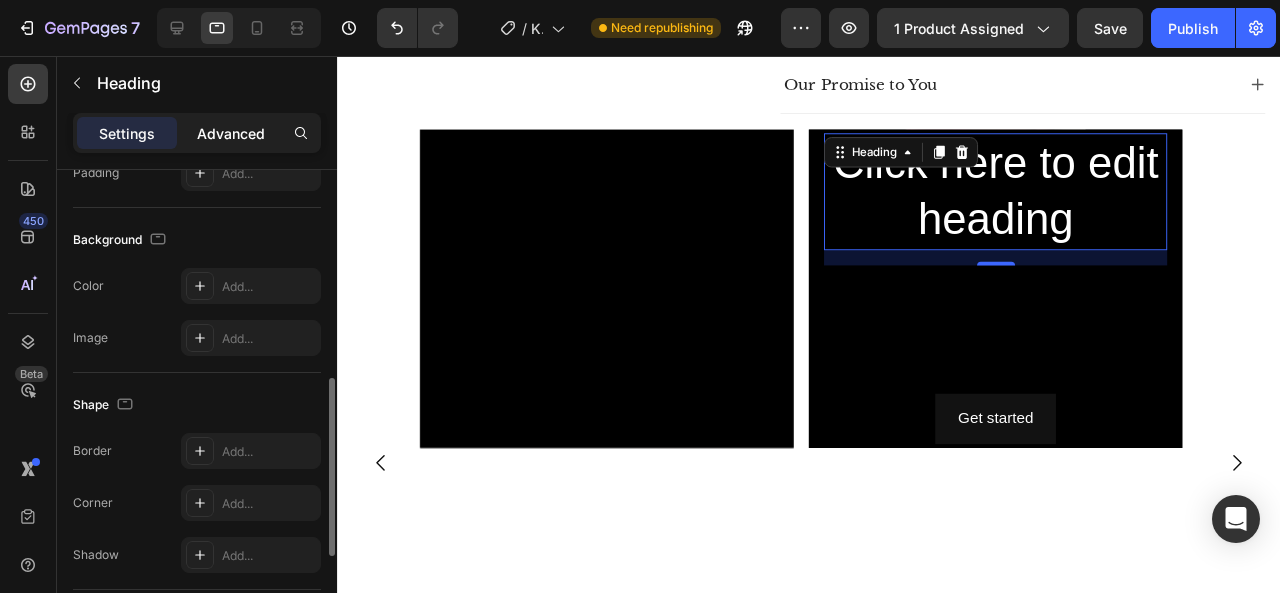 click on "Advanced" at bounding box center (231, 133) 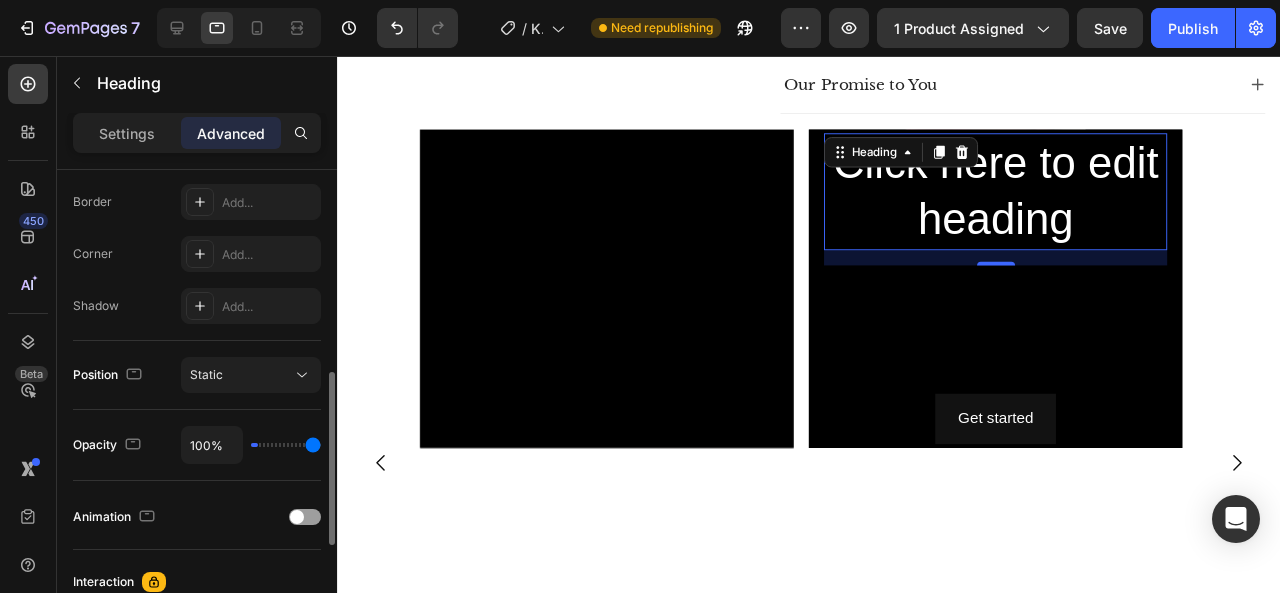 type on "0%" 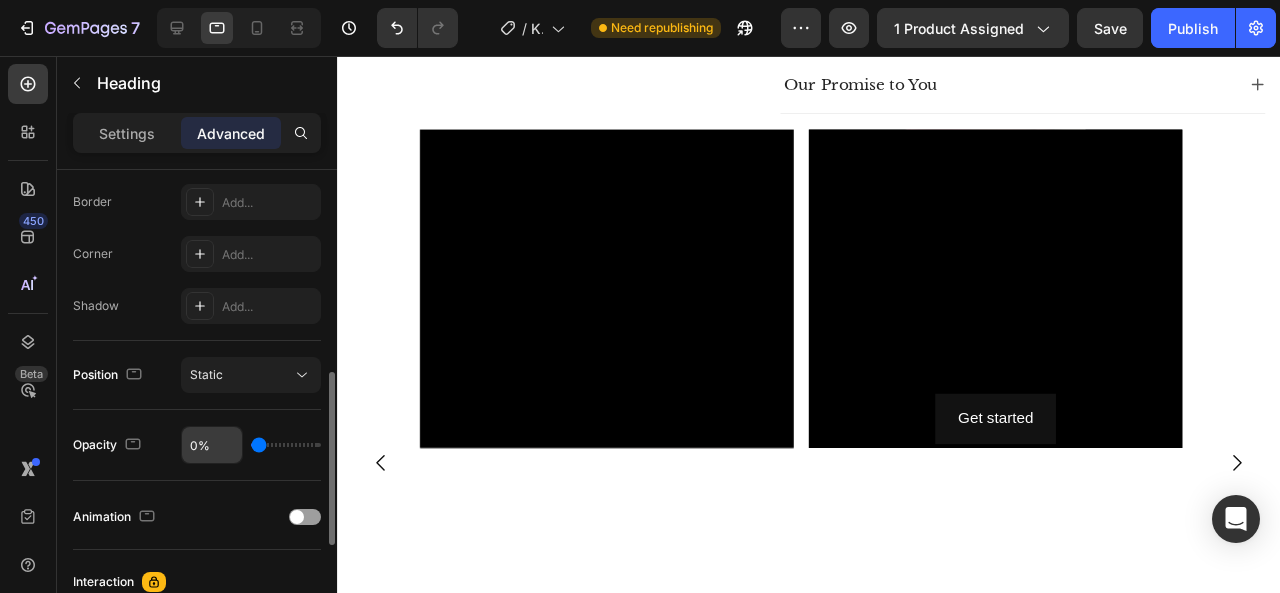 drag, startPoint x: 312, startPoint y: 439, endPoint x: 232, endPoint y: 438, distance: 80.00625 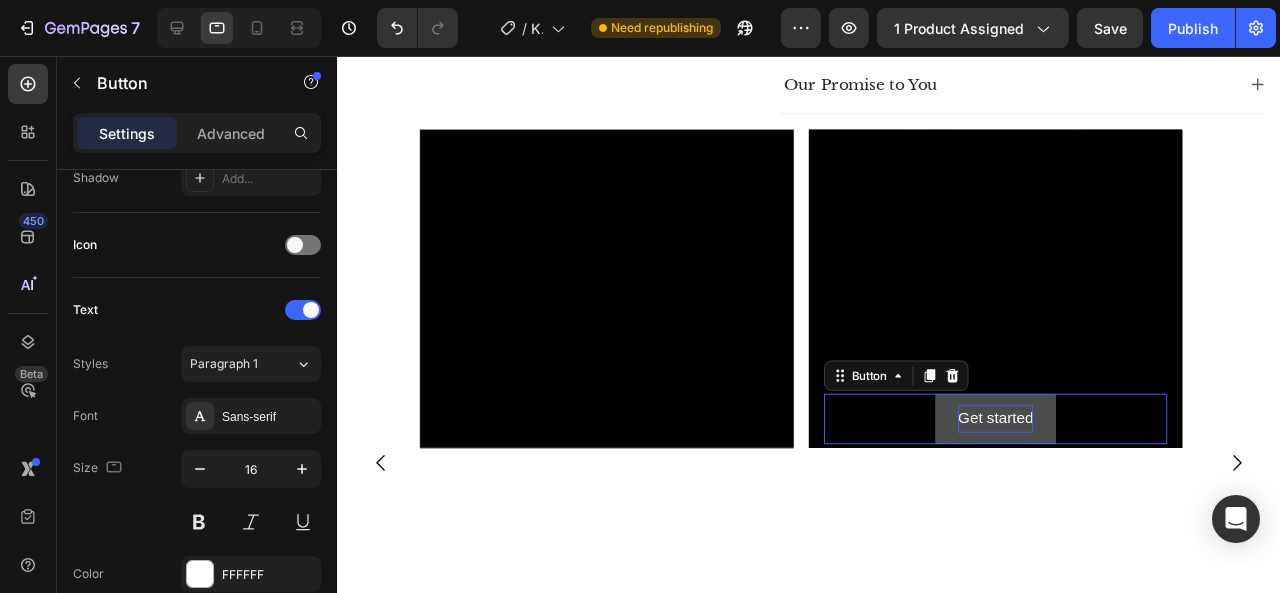 click on "Get started" at bounding box center [1029, 437] 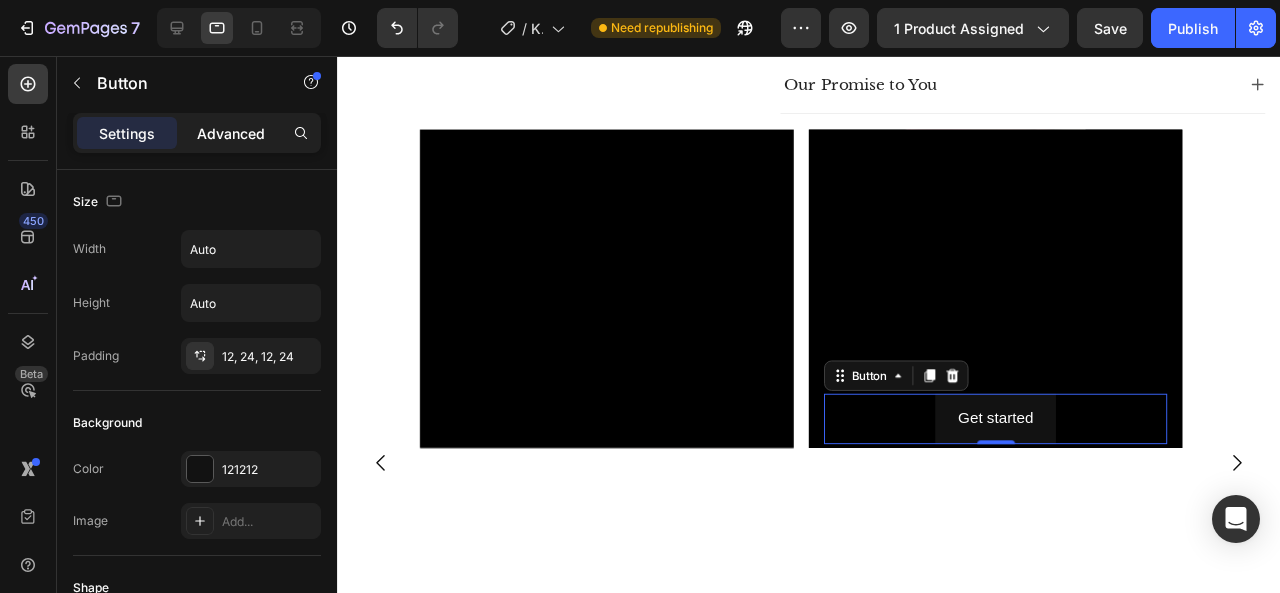 click on "Advanced" at bounding box center (231, 133) 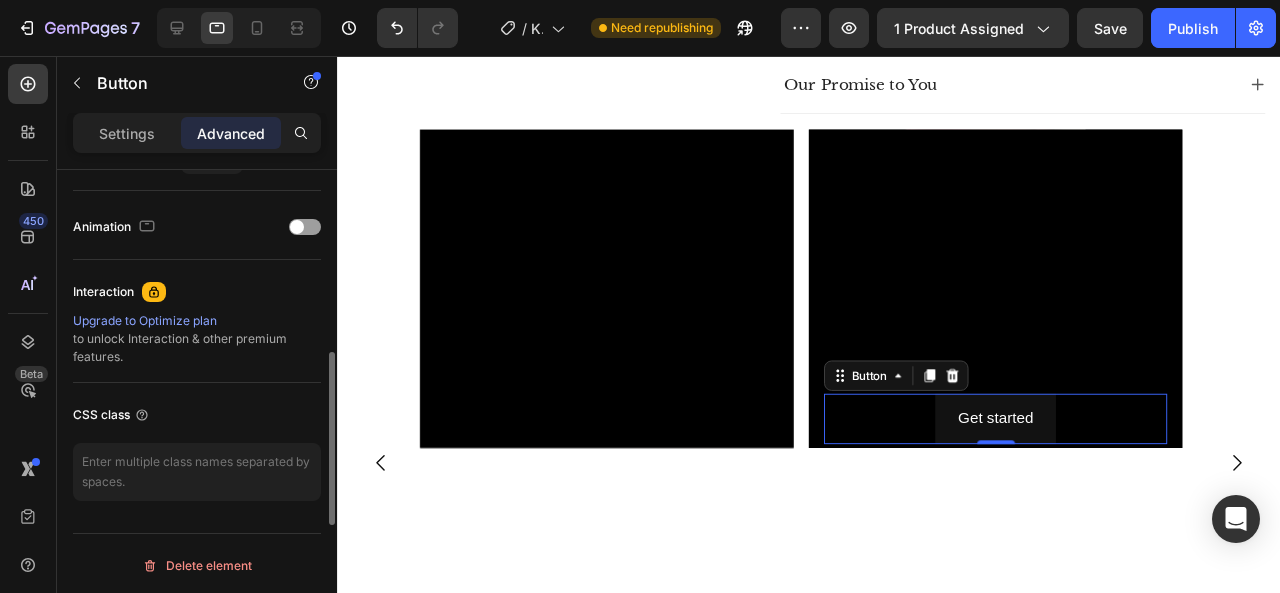scroll, scrollTop: 726, scrollLeft: 0, axis: vertical 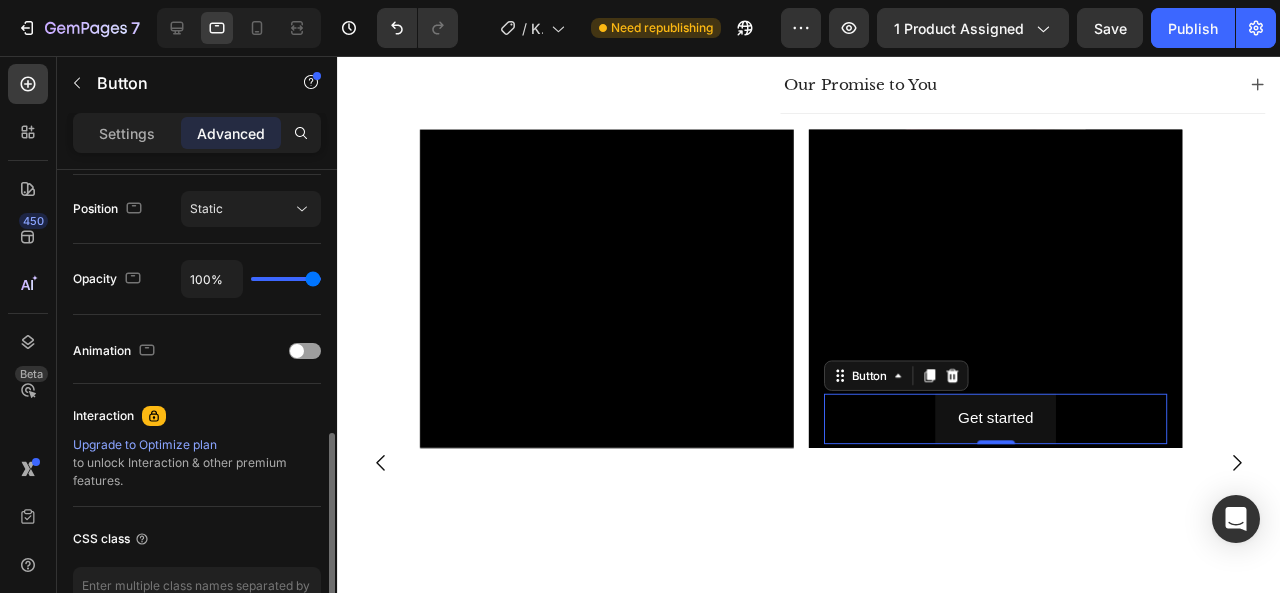type on "0%" 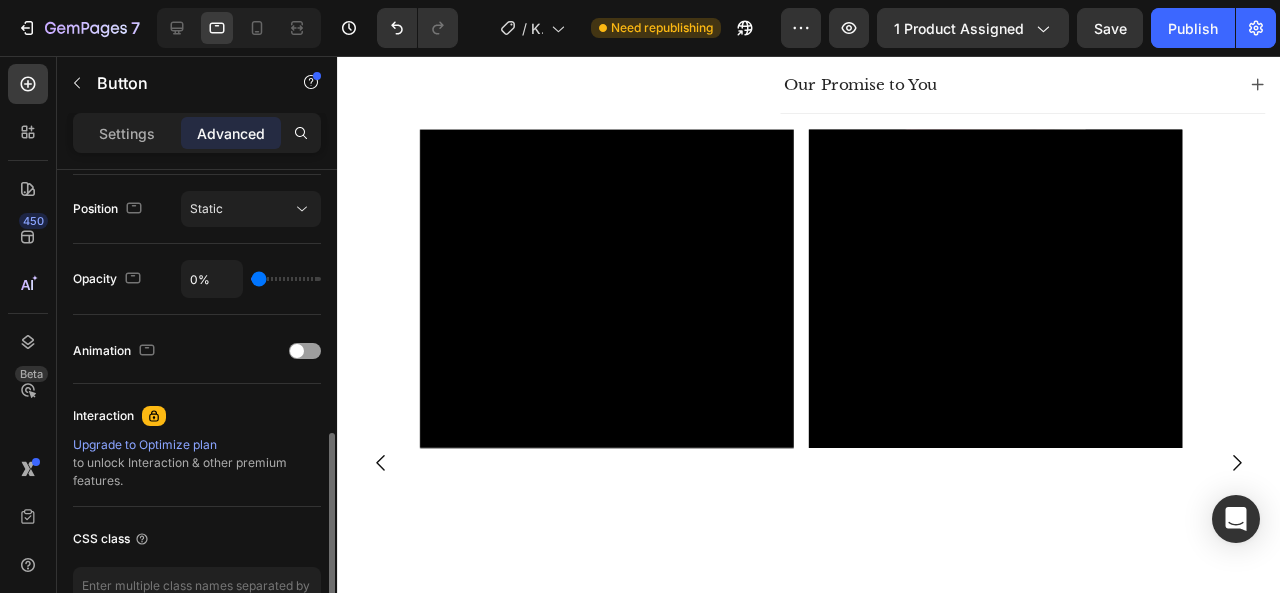 drag, startPoint x: 311, startPoint y: 272, endPoint x: 222, endPoint y: 287, distance: 90.255196 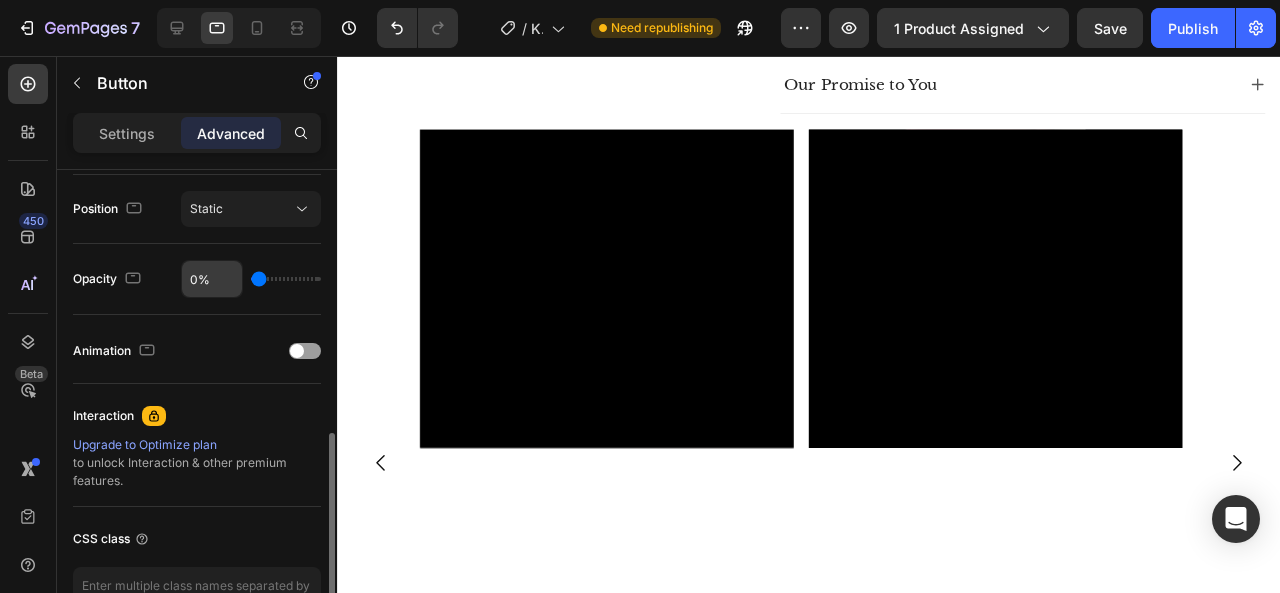 type on "0" 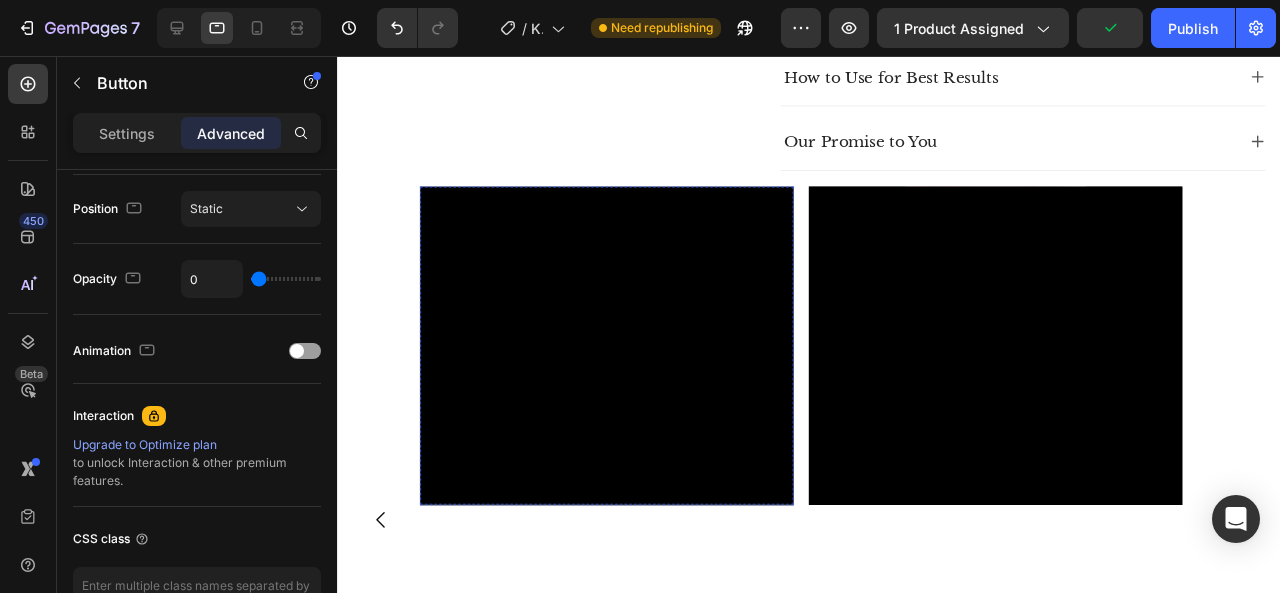 scroll, scrollTop: 1084, scrollLeft: 0, axis: vertical 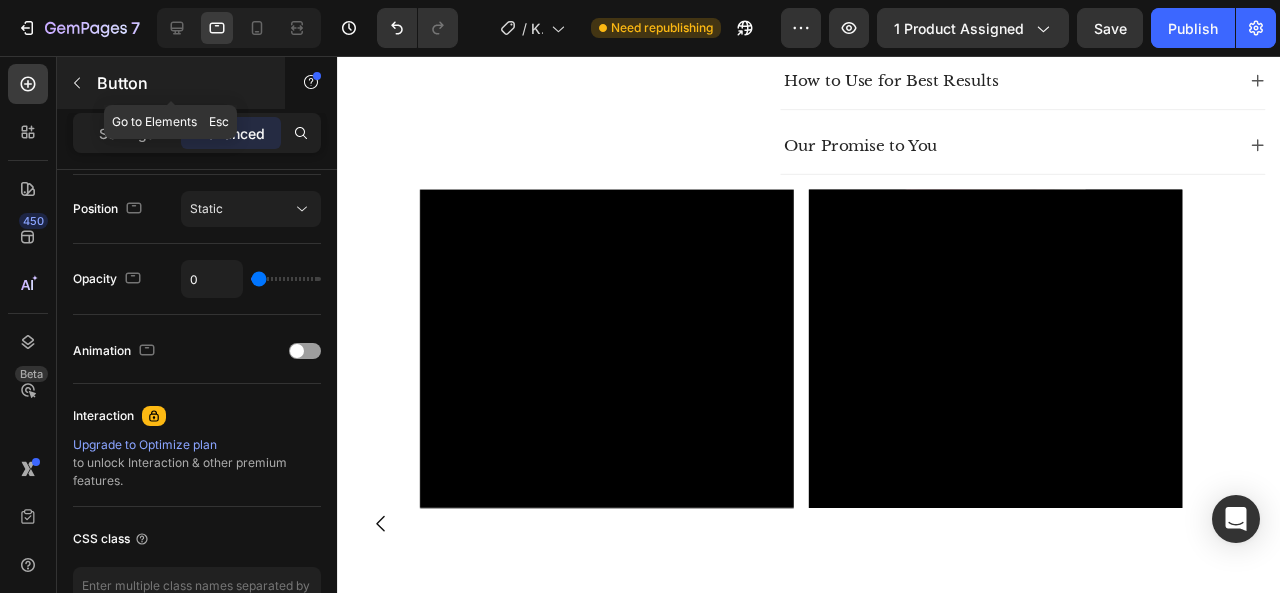 click at bounding box center [77, 83] 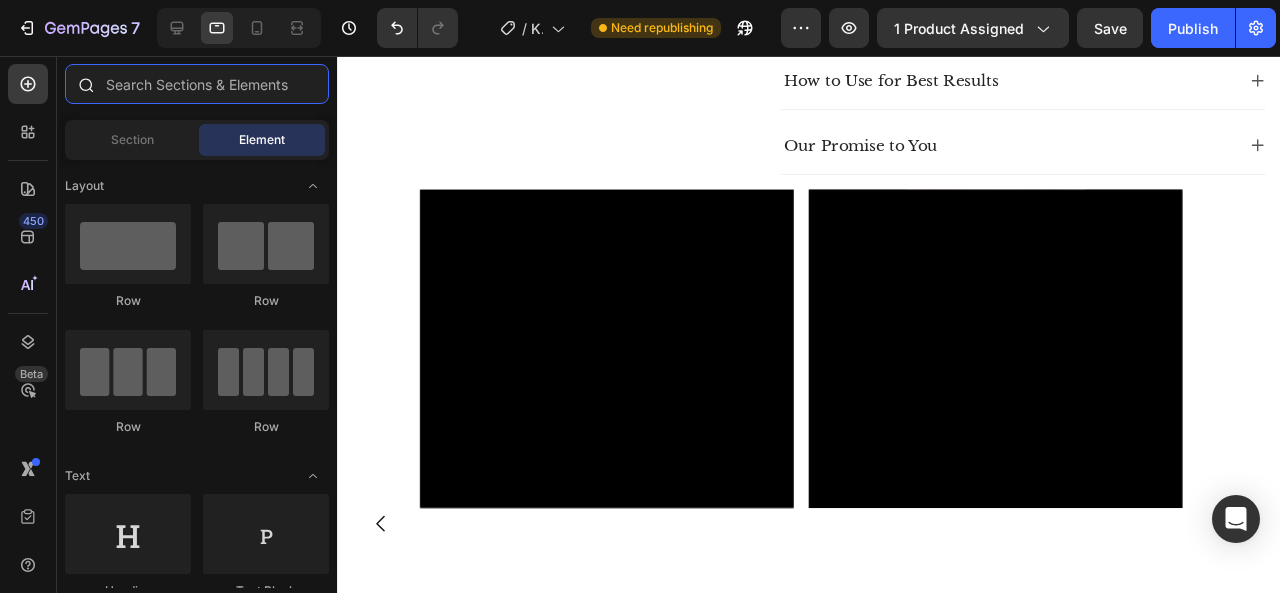 click at bounding box center (197, 84) 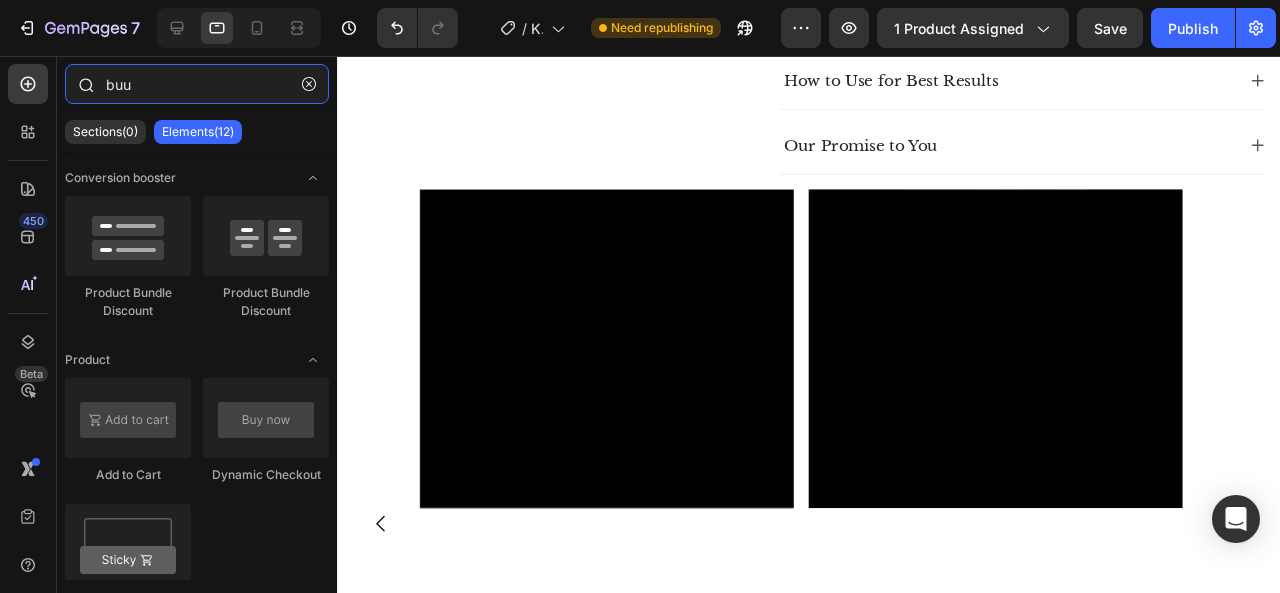 type on "bu" 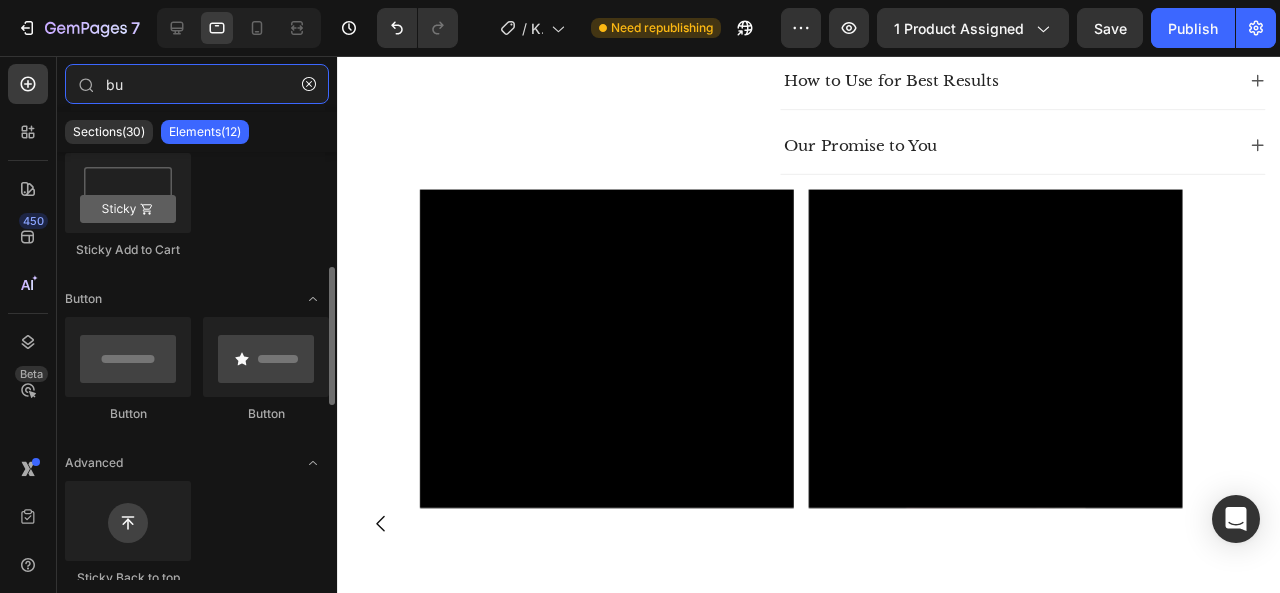 scroll, scrollTop: 352, scrollLeft: 0, axis: vertical 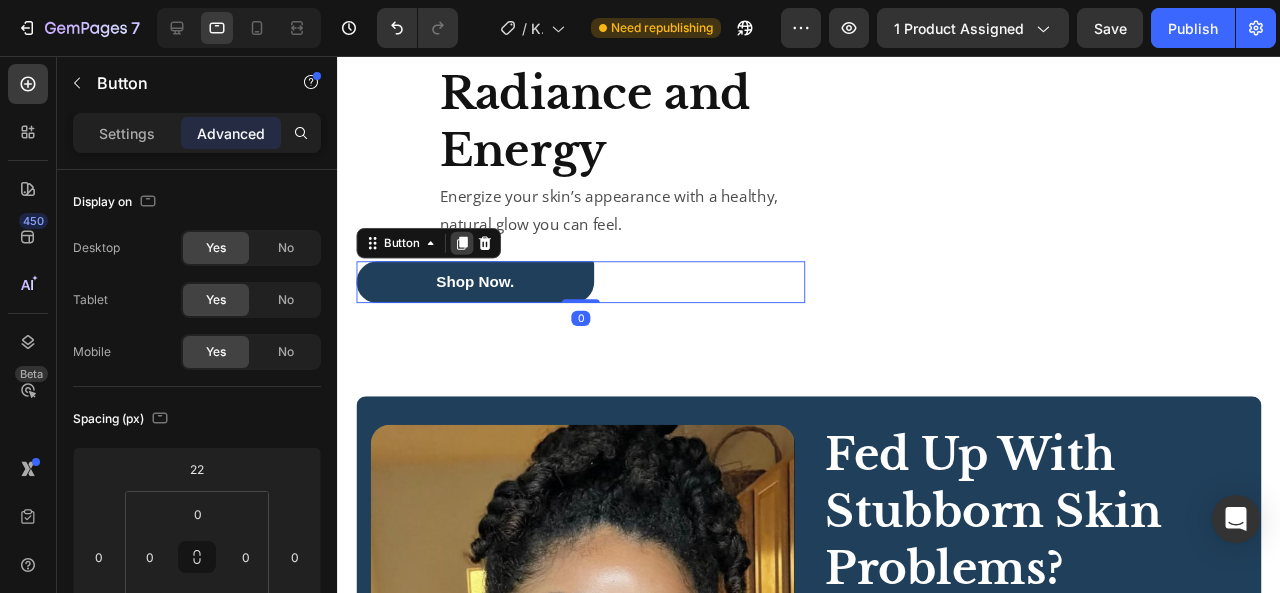 click 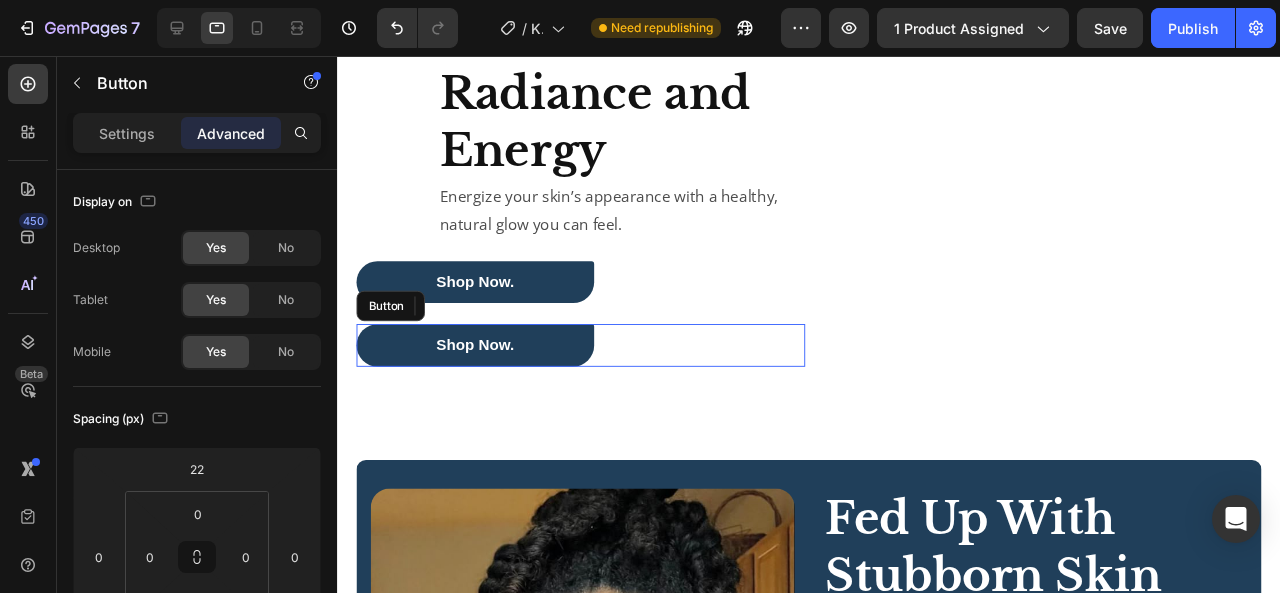 scroll, scrollTop: 726, scrollLeft: 0, axis: vertical 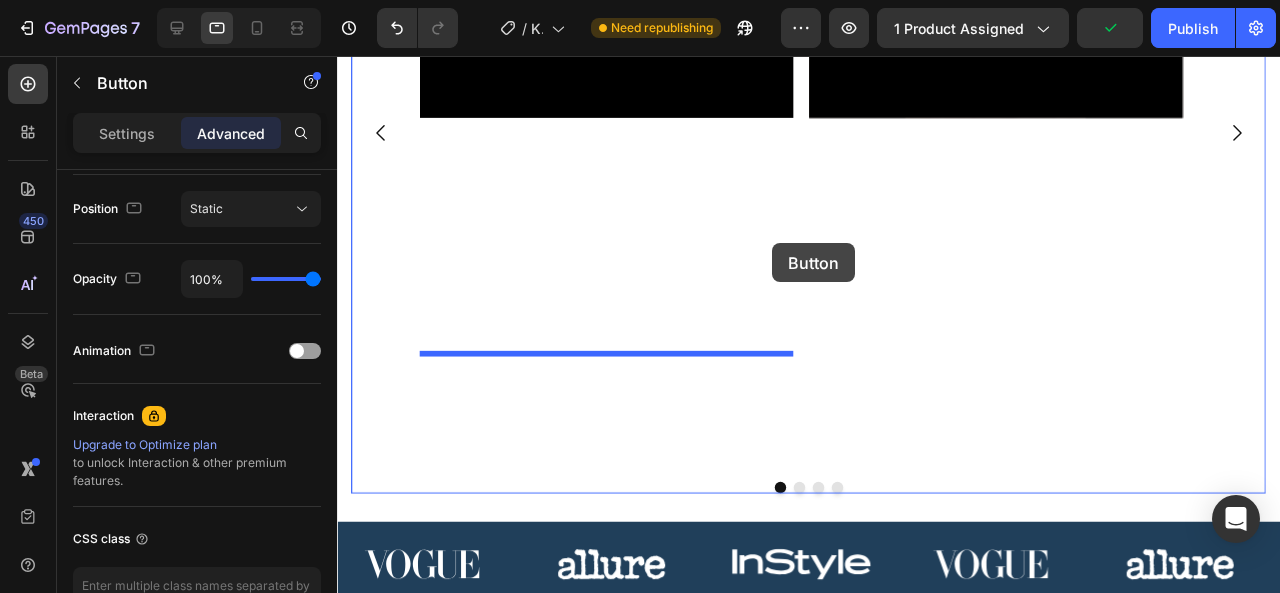 drag, startPoint x: 570, startPoint y: 353, endPoint x: 795, endPoint y: 253, distance: 246.22145 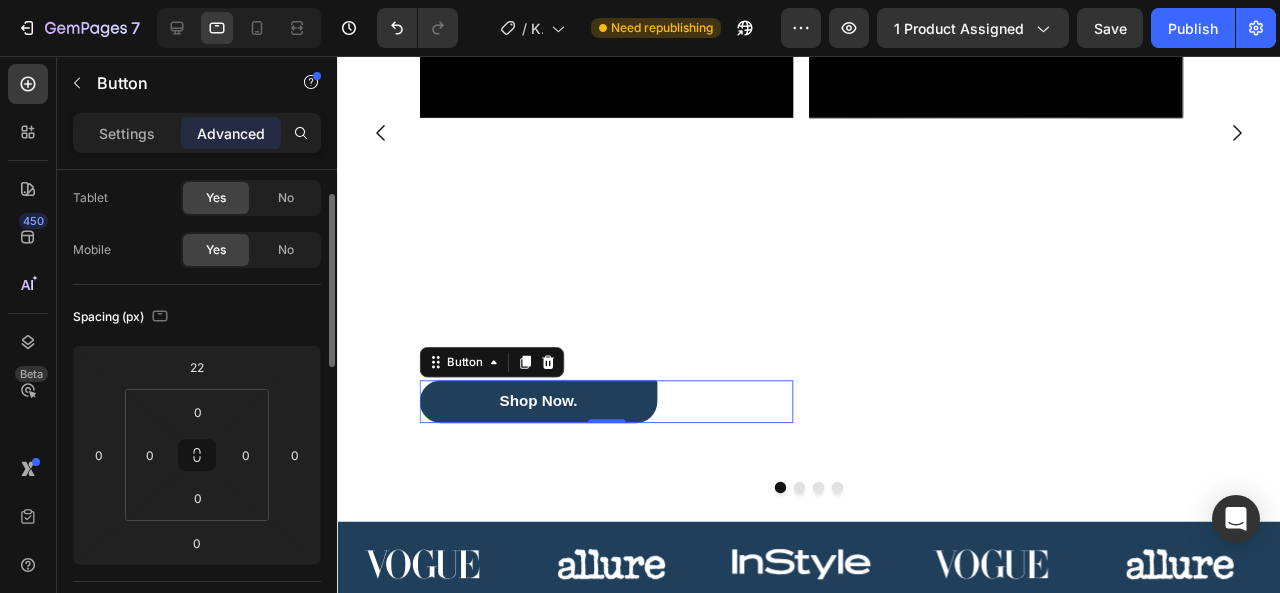 scroll, scrollTop: 0, scrollLeft: 0, axis: both 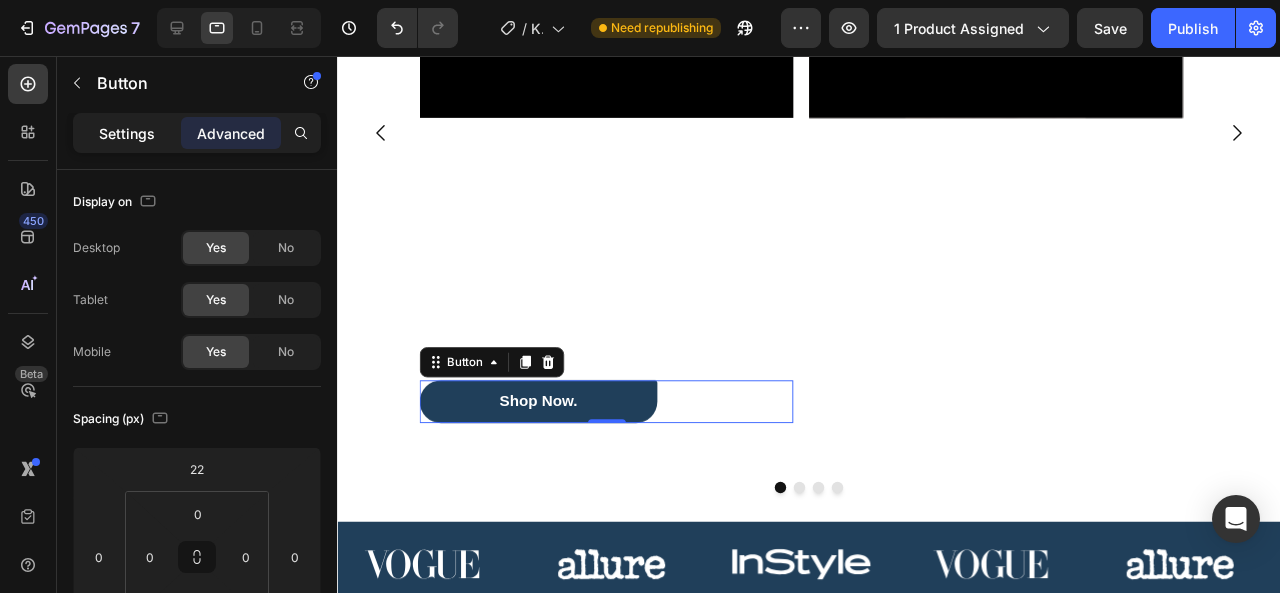 click on "Settings" at bounding box center (127, 133) 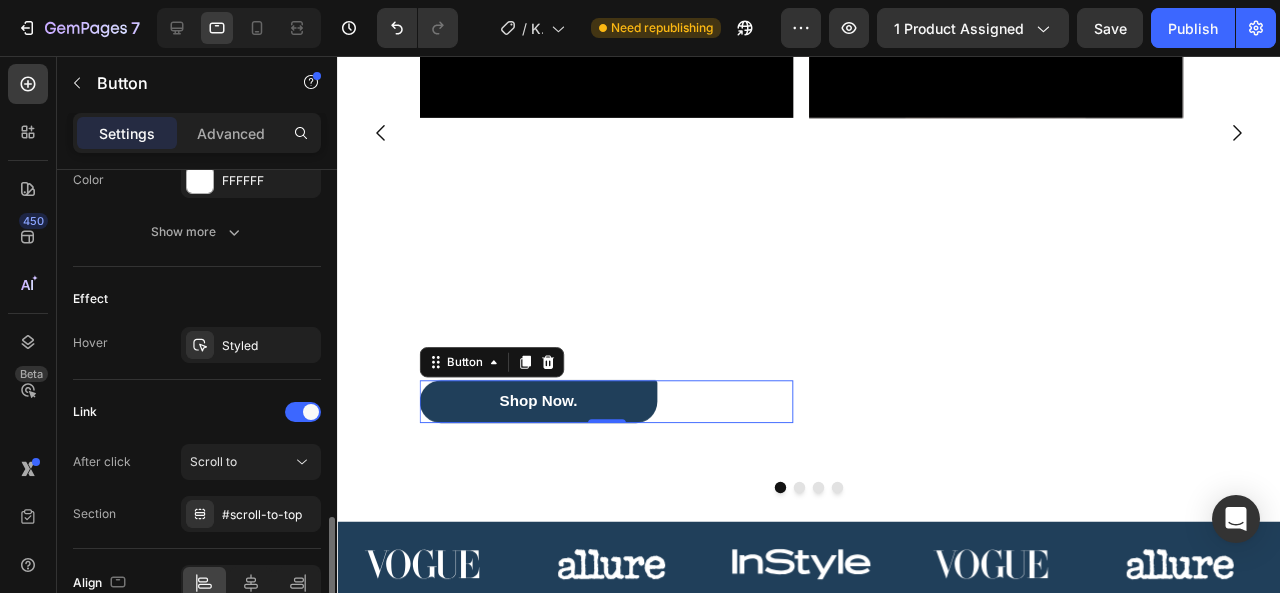 scroll, scrollTop: 1053, scrollLeft: 0, axis: vertical 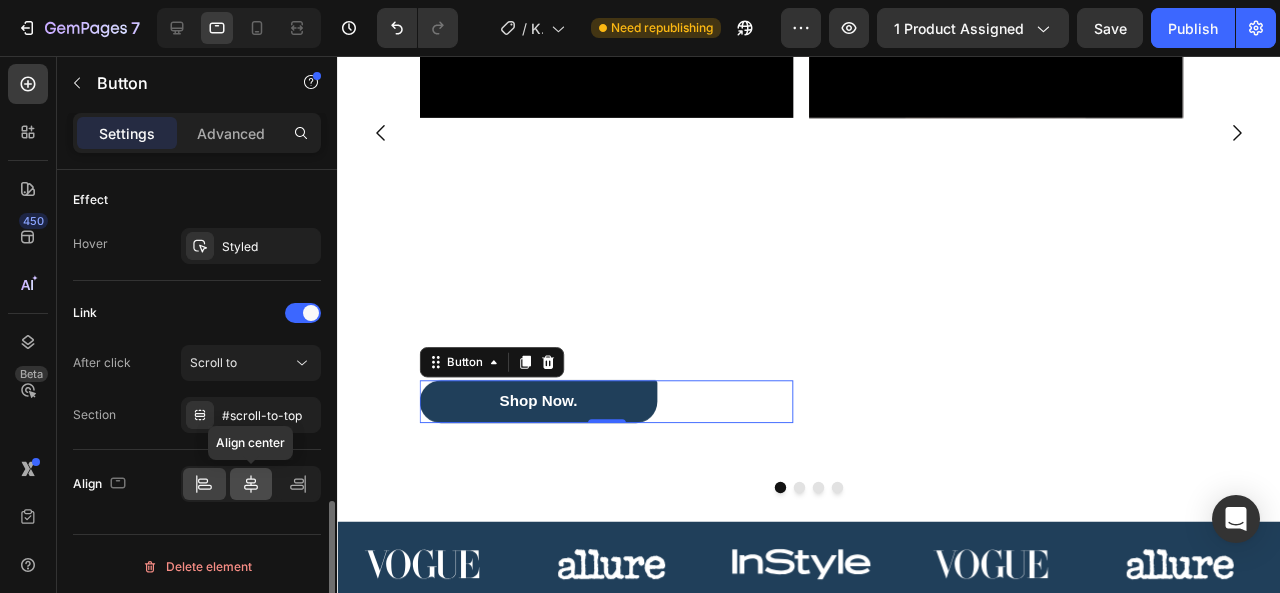 click 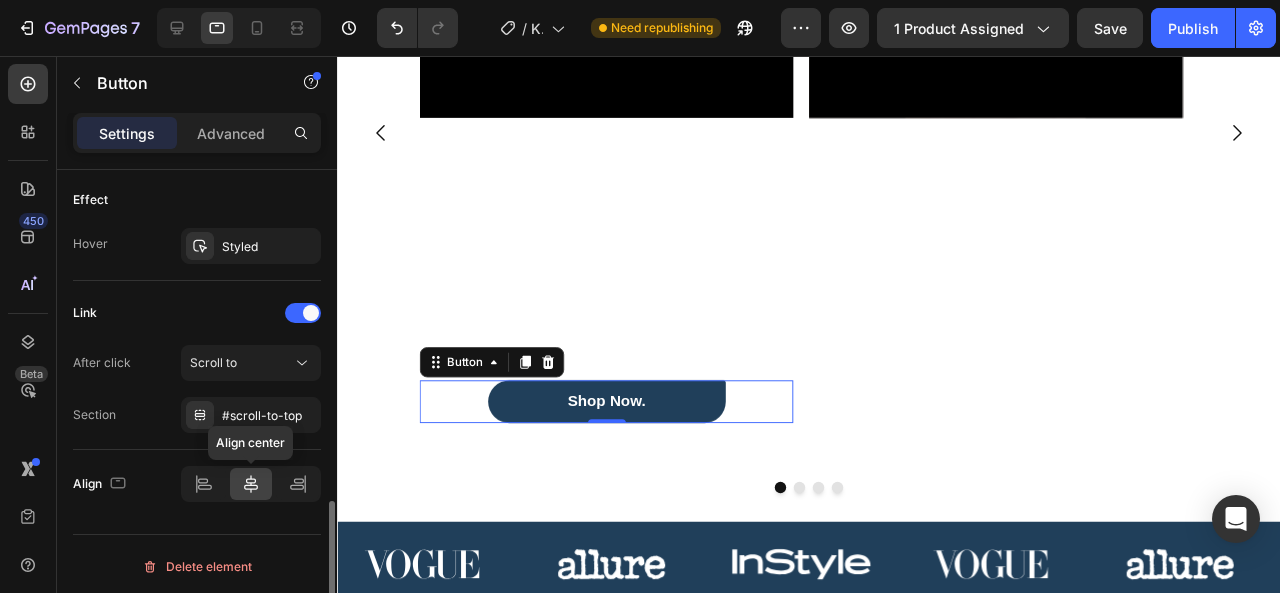 click 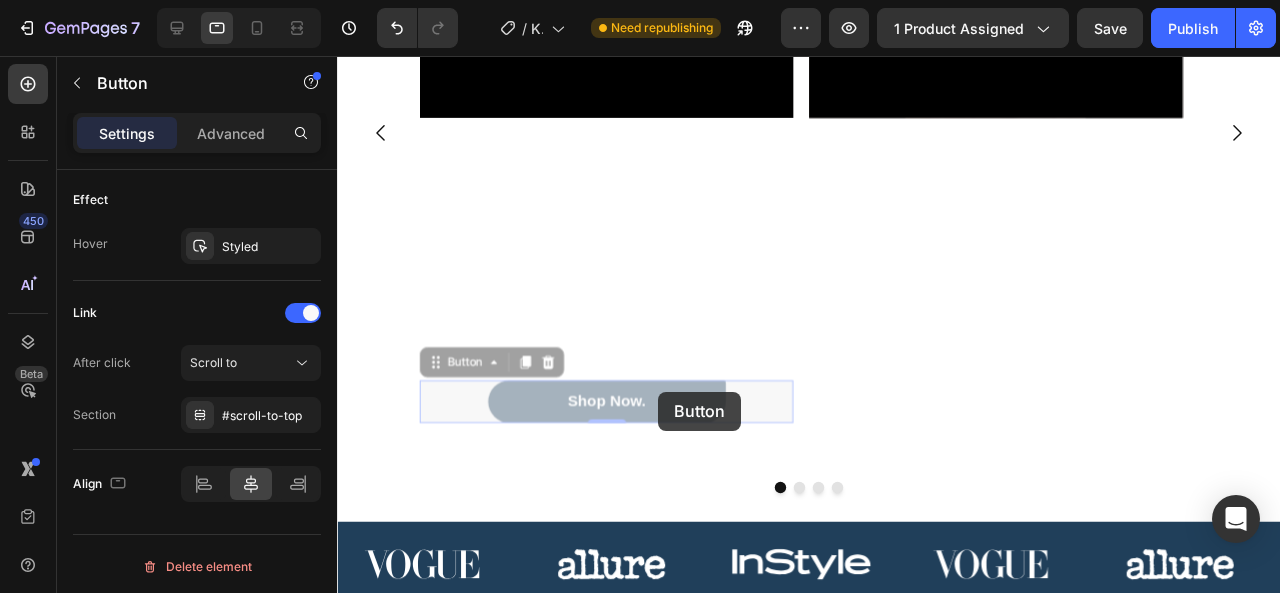 drag, startPoint x: 691, startPoint y: 423, endPoint x: 675, endPoint y: 409, distance: 21.260292 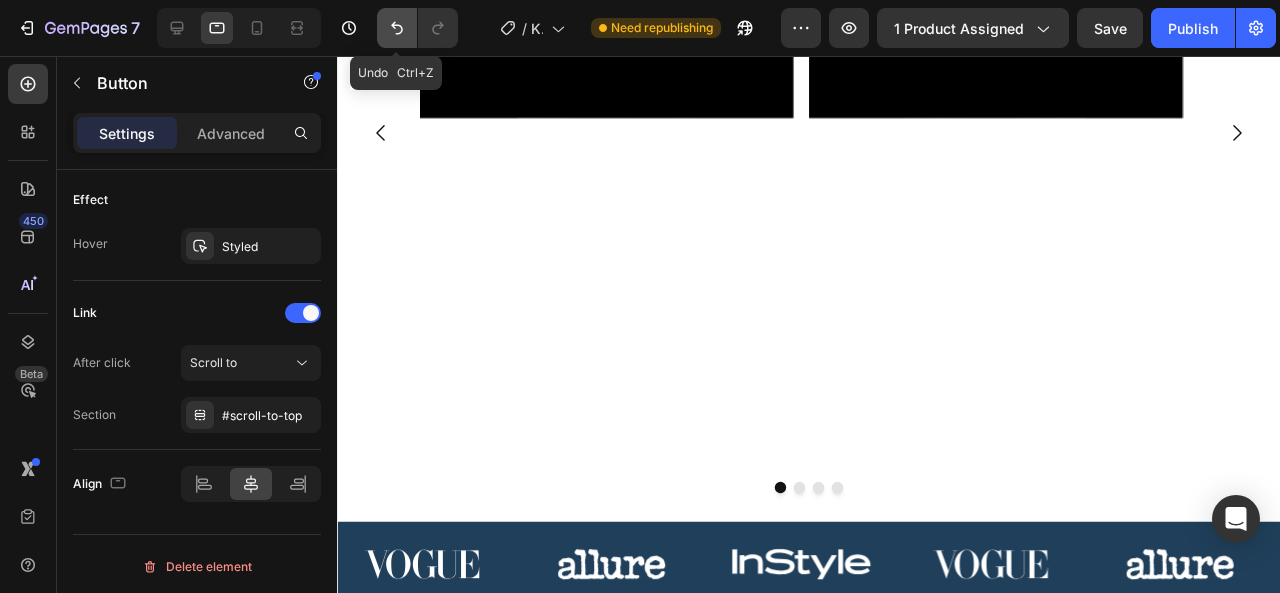 click 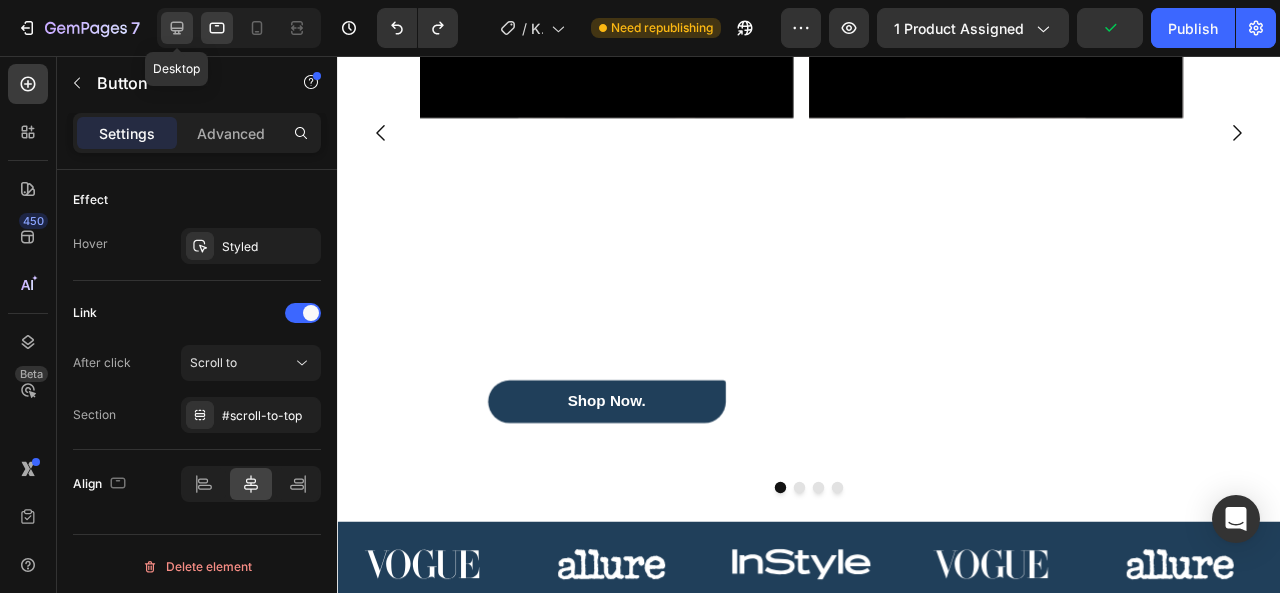 click 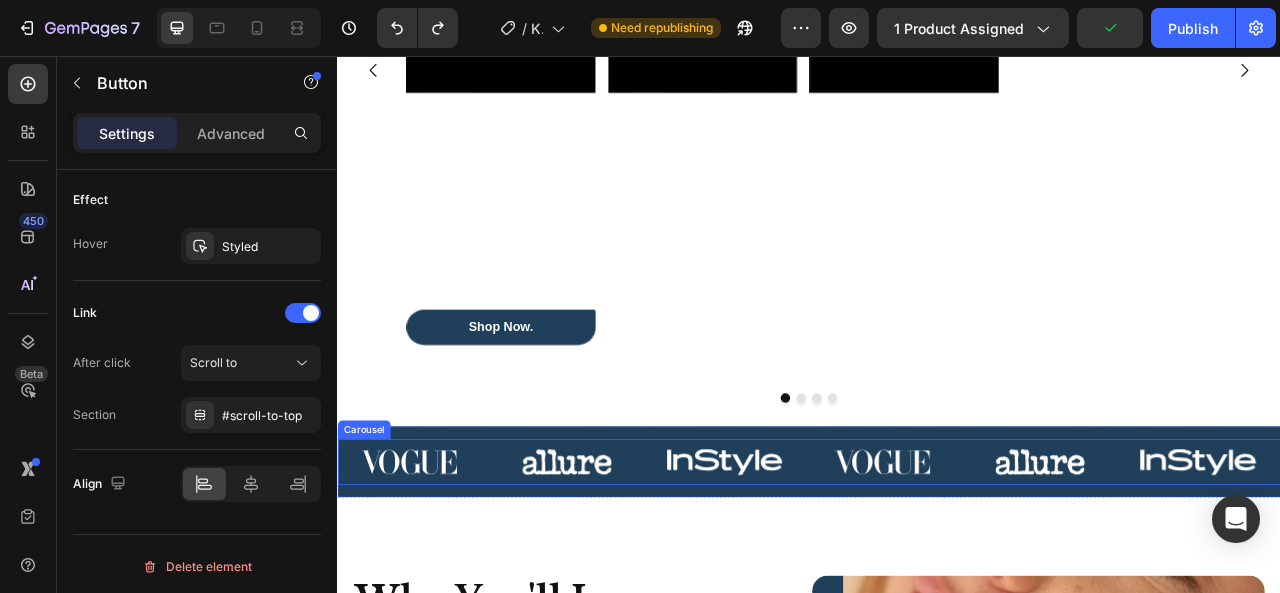 scroll, scrollTop: 1783, scrollLeft: 0, axis: vertical 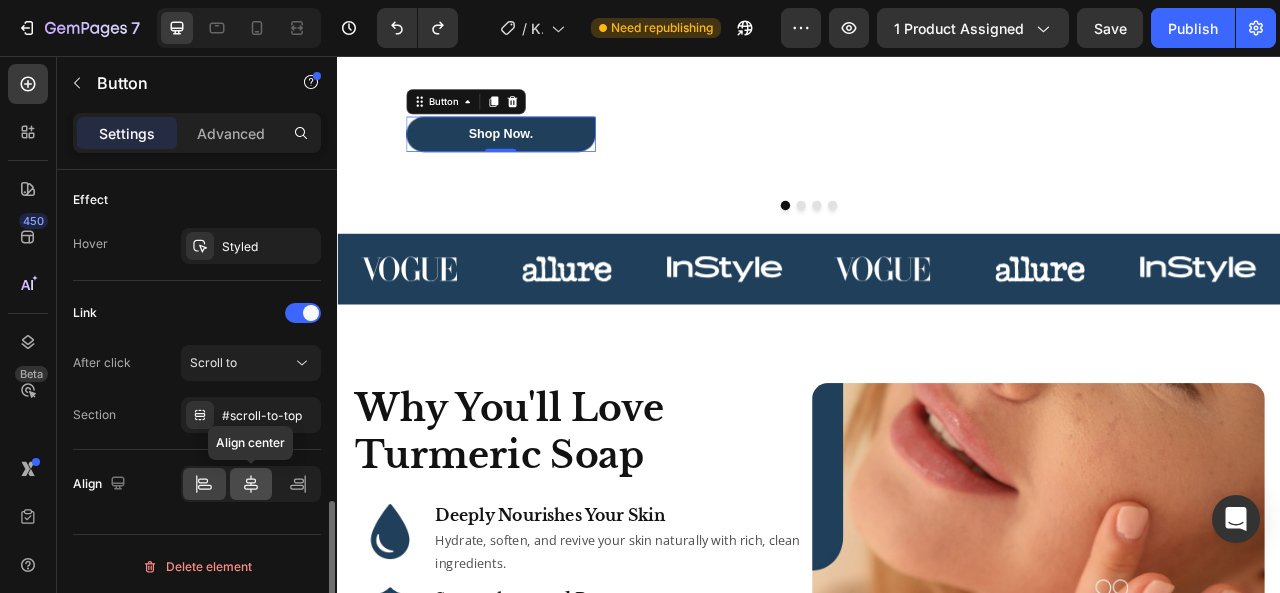 click 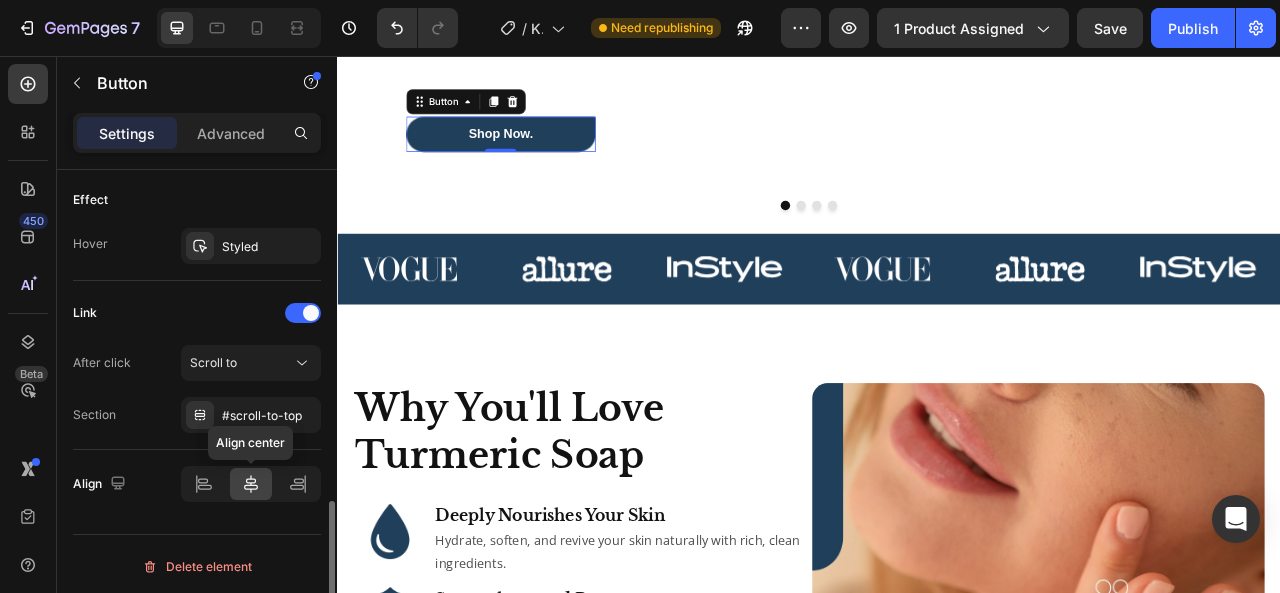 click 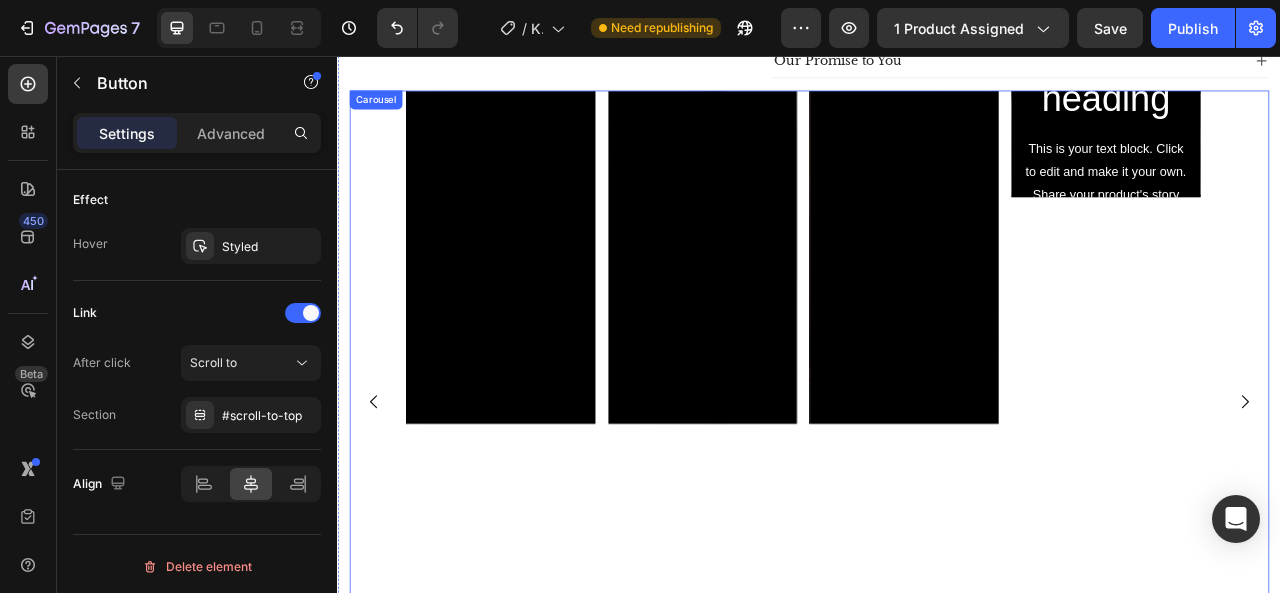 scroll, scrollTop: 1033, scrollLeft: 0, axis: vertical 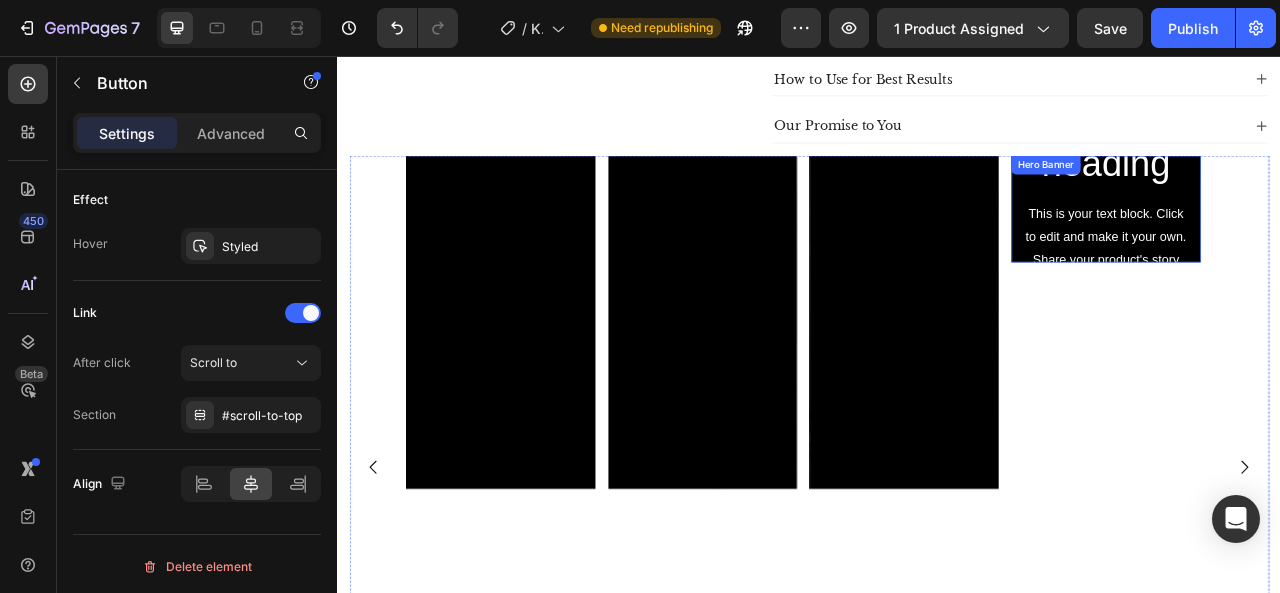 click on "Click here to edit heading Heading This is your text block. Click to edit and make it your own. Share your product's story                   or services offered. Get creative and make it yours! Text Block Get started Button" at bounding box center (1314, 251) 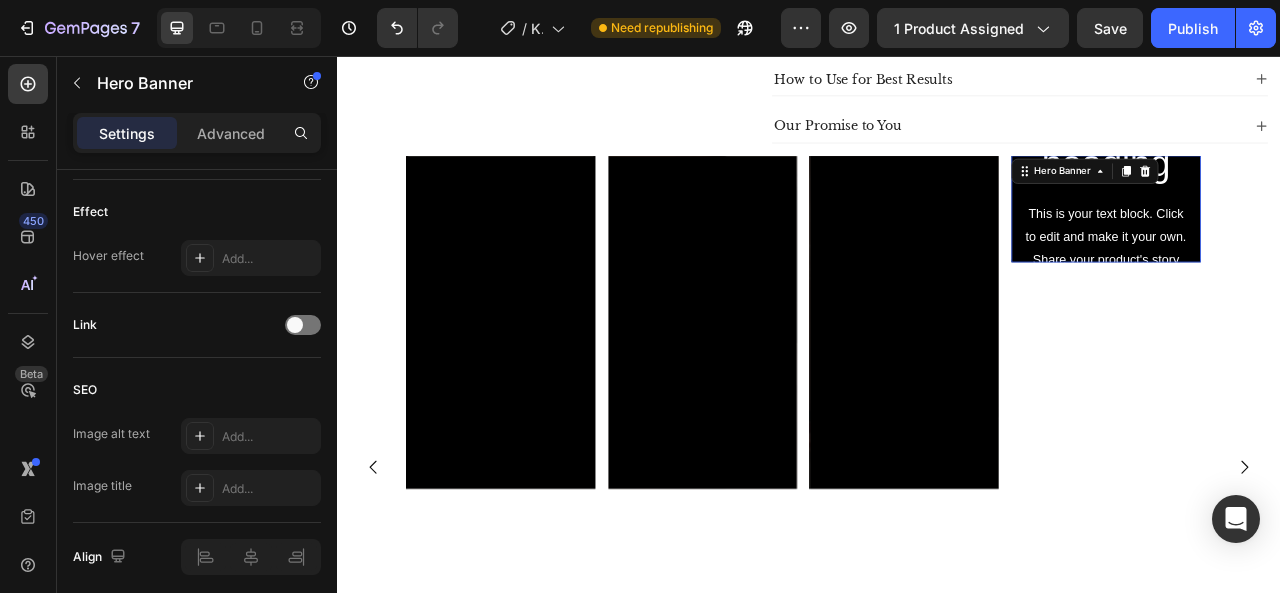 scroll, scrollTop: 0, scrollLeft: 0, axis: both 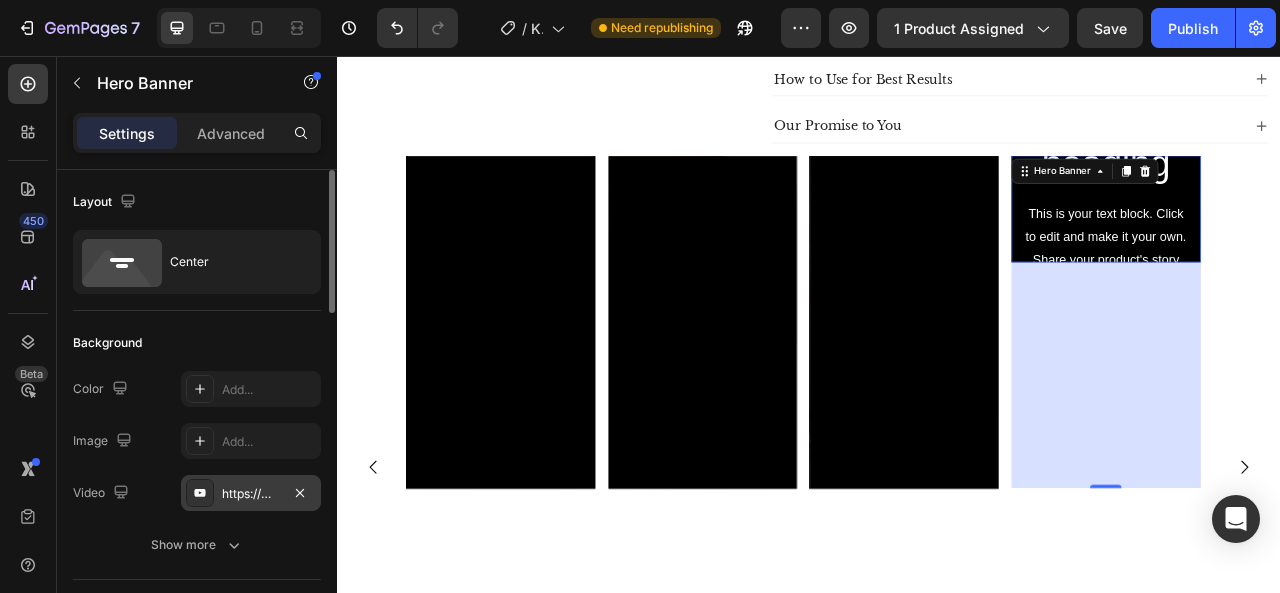 click on "https://www.youtube.com/watch?v=drIt4RH_kyQ" at bounding box center (251, 494) 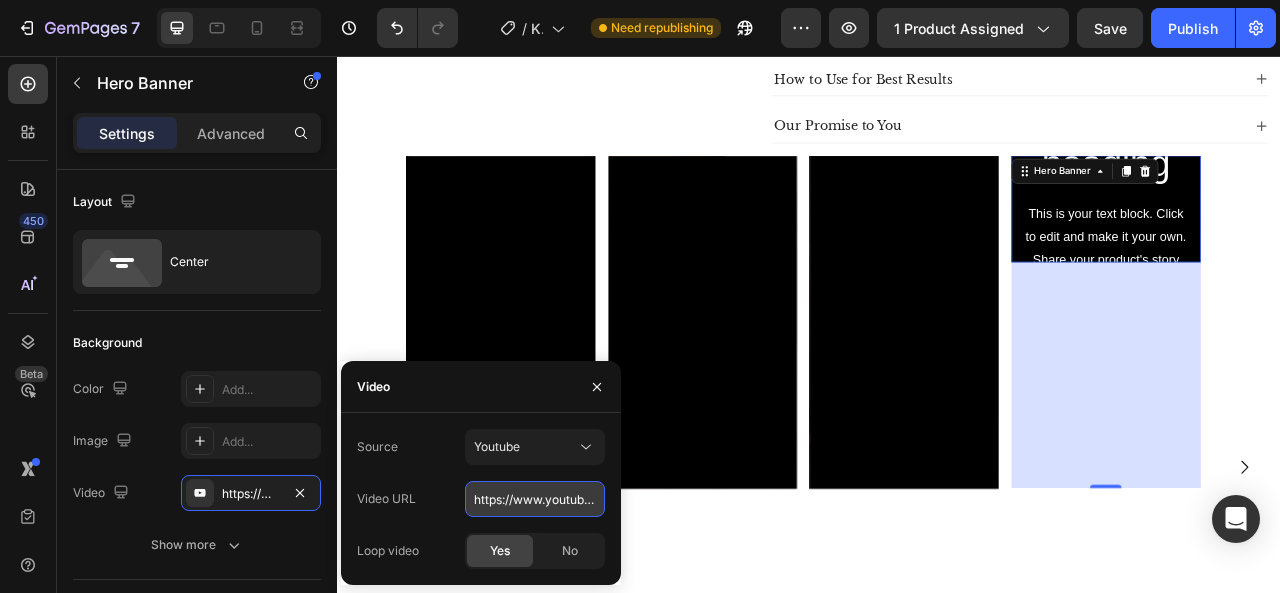 click on "https://www.youtube.com/watch?v=drIt4RH_kyQ" at bounding box center (535, 499) 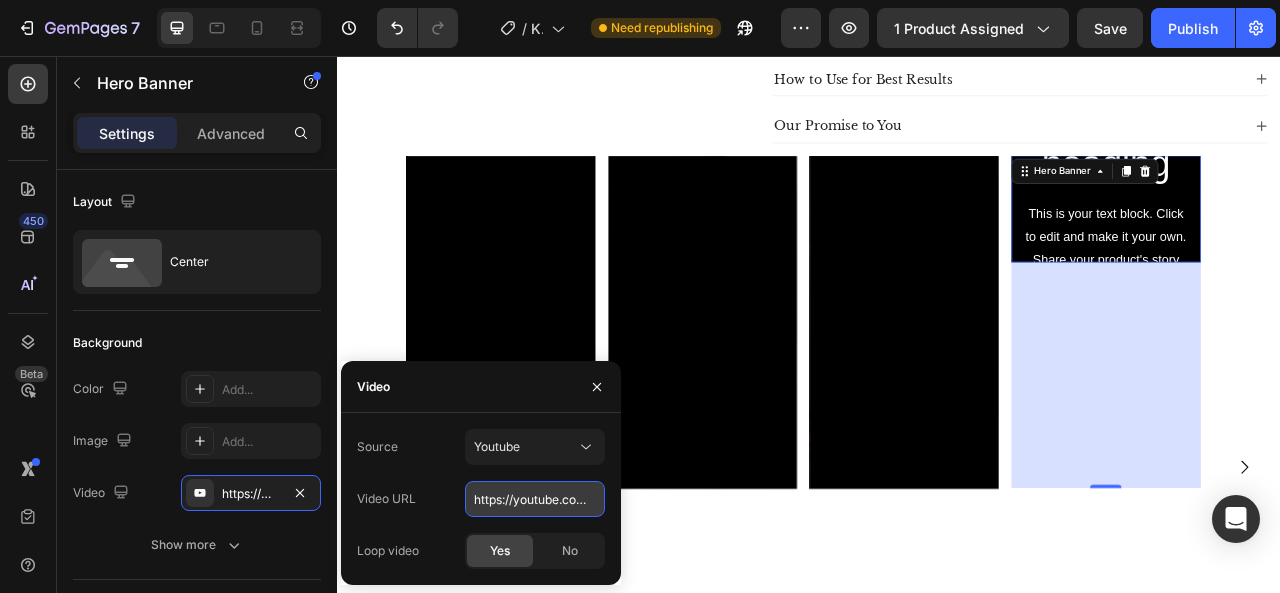 scroll, scrollTop: 0, scrollLeft: 116, axis: horizontal 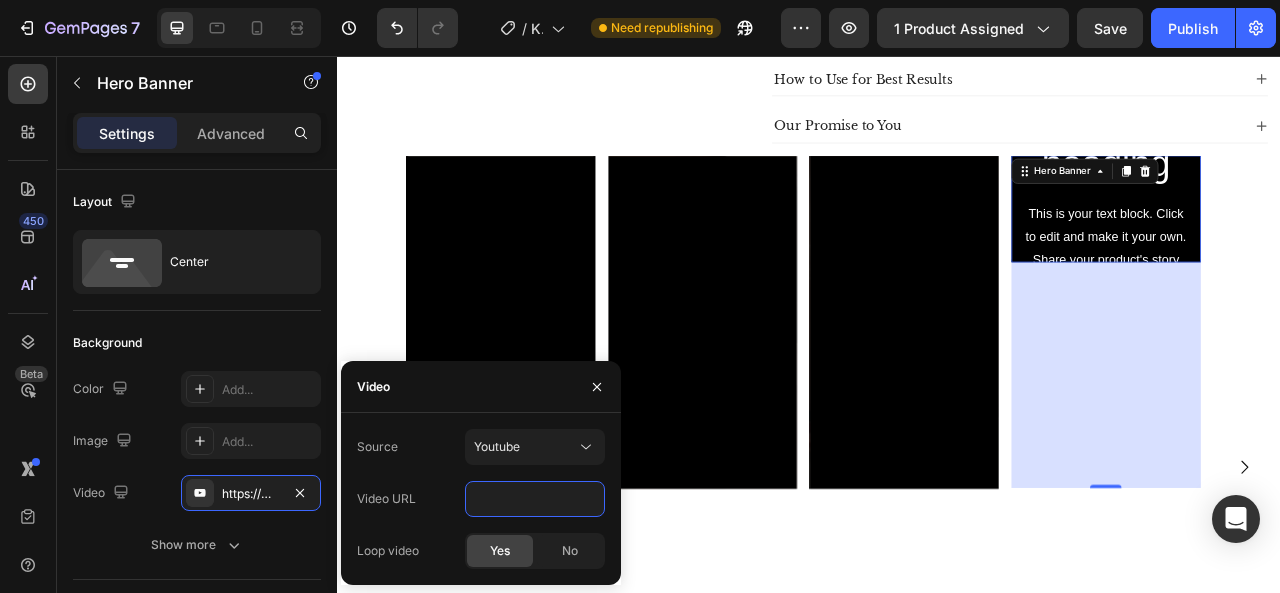 type on "https://youtube.com/shorts/UvZ_7DITVws" 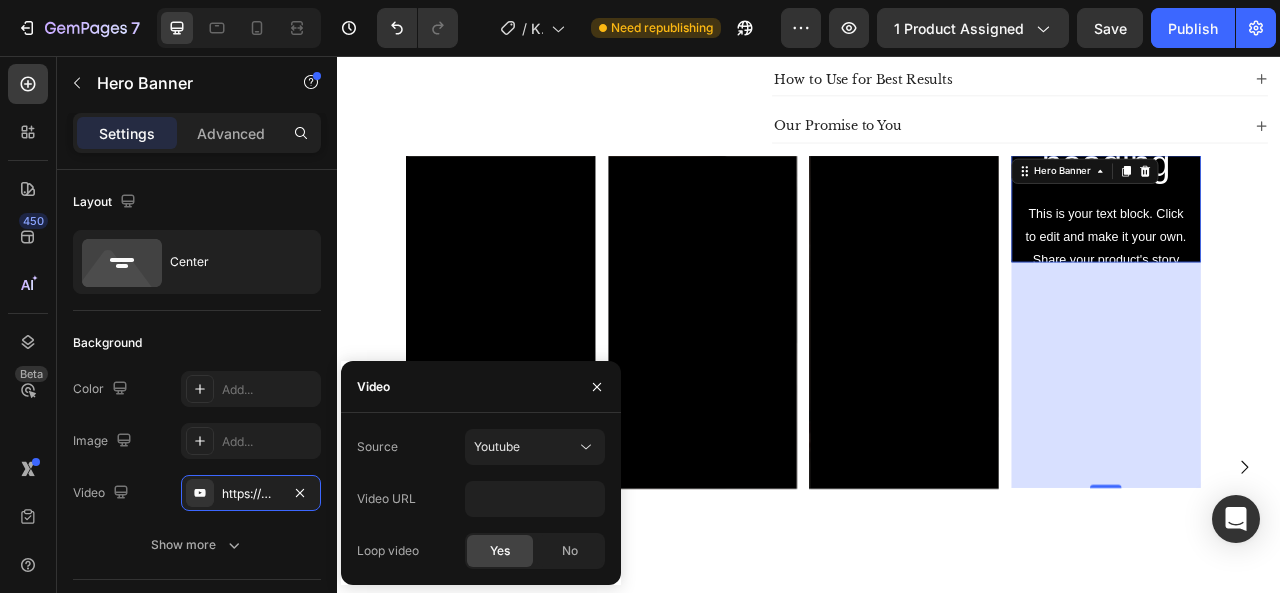 click on "Yes" 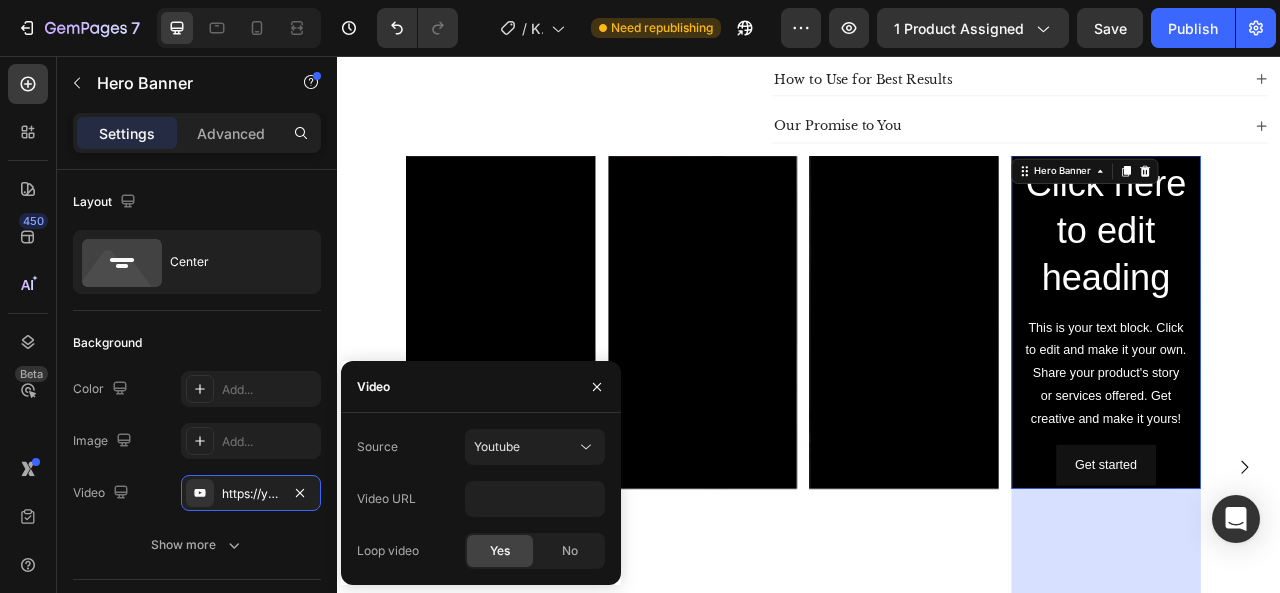 scroll, scrollTop: 0, scrollLeft: 0, axis: both 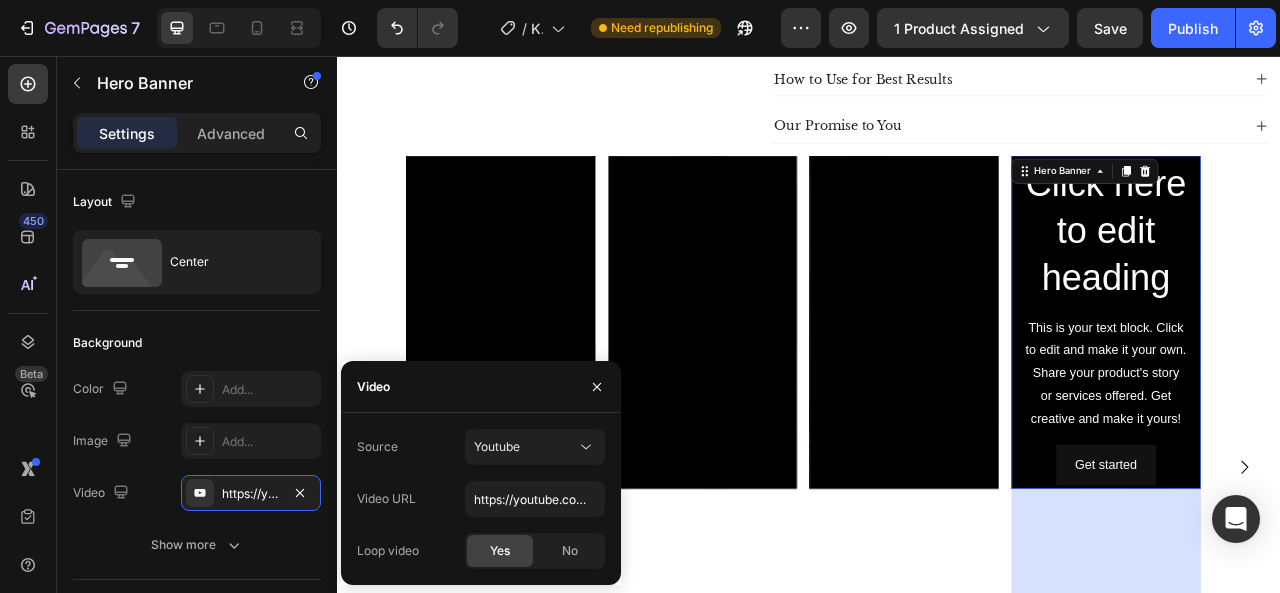 drag, startPoint x: 843, startPoint y: 611, endPoint x: 1383, endPoint y: 282, distance: 632.32983 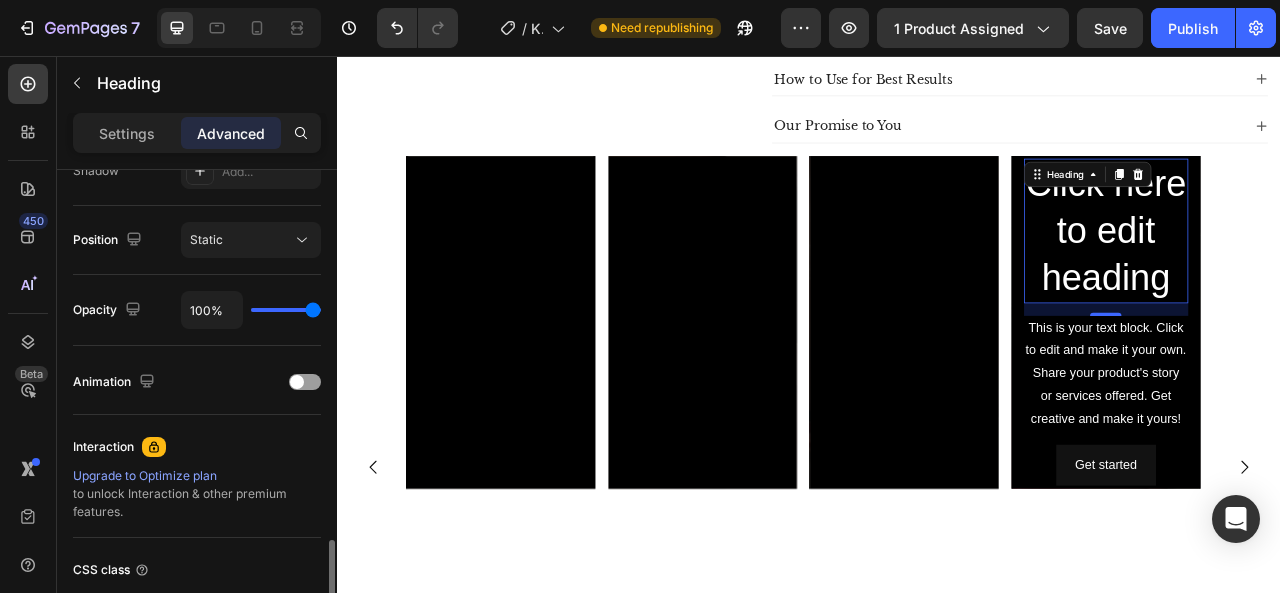 scroll, scrollTop: 782, scrollLeft: 0, axis: vertical 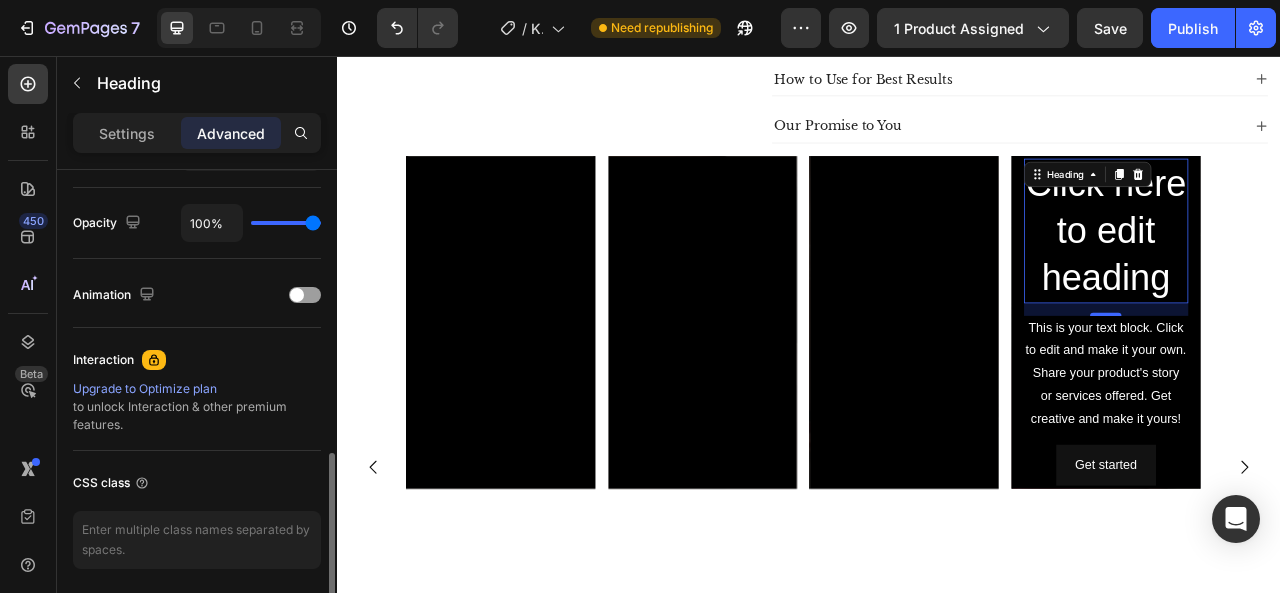 type on "9%" 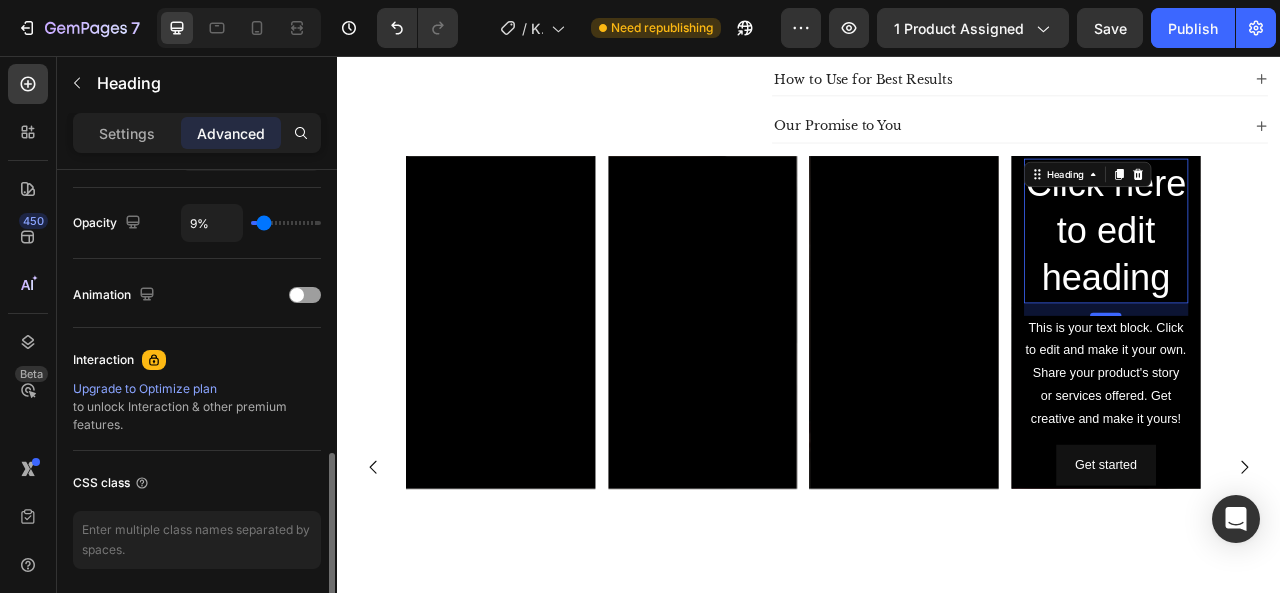 type on "0%" 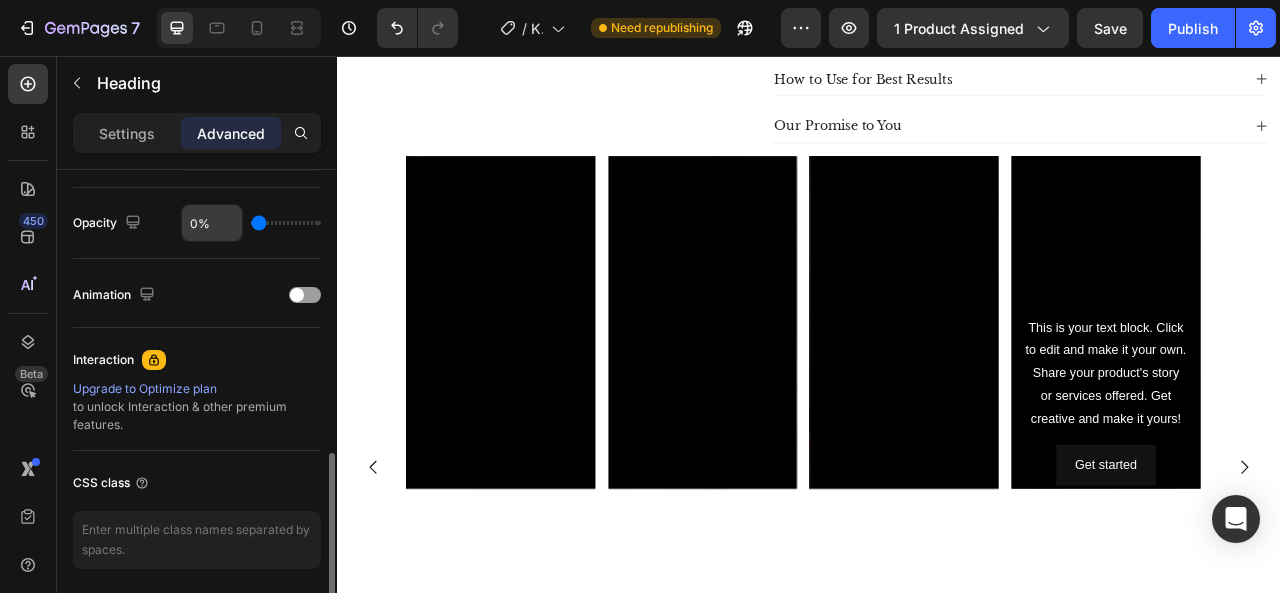 drag, startPoint x: 308, startPoint y: 221, endPoint x: 240, endPoint y: 225, distance: 68.117546 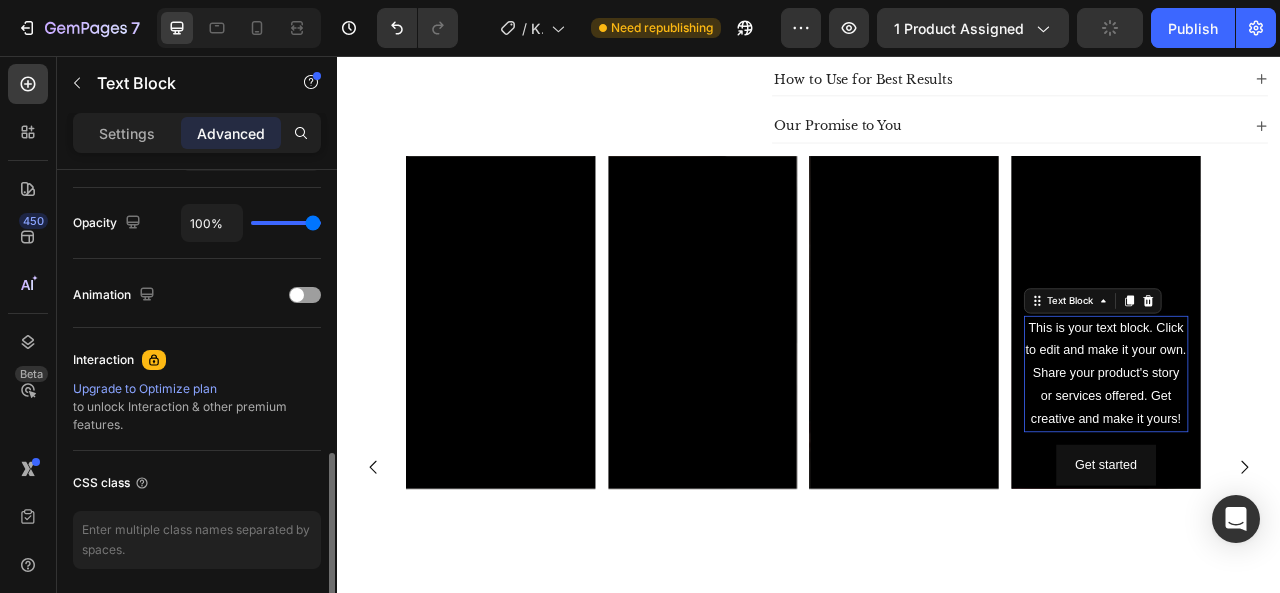click on "This is your text block. Click to edit and make it your own. Share your product's story                   or services offered. Get creative and make it yours!" at bounding box center [1314, 461] 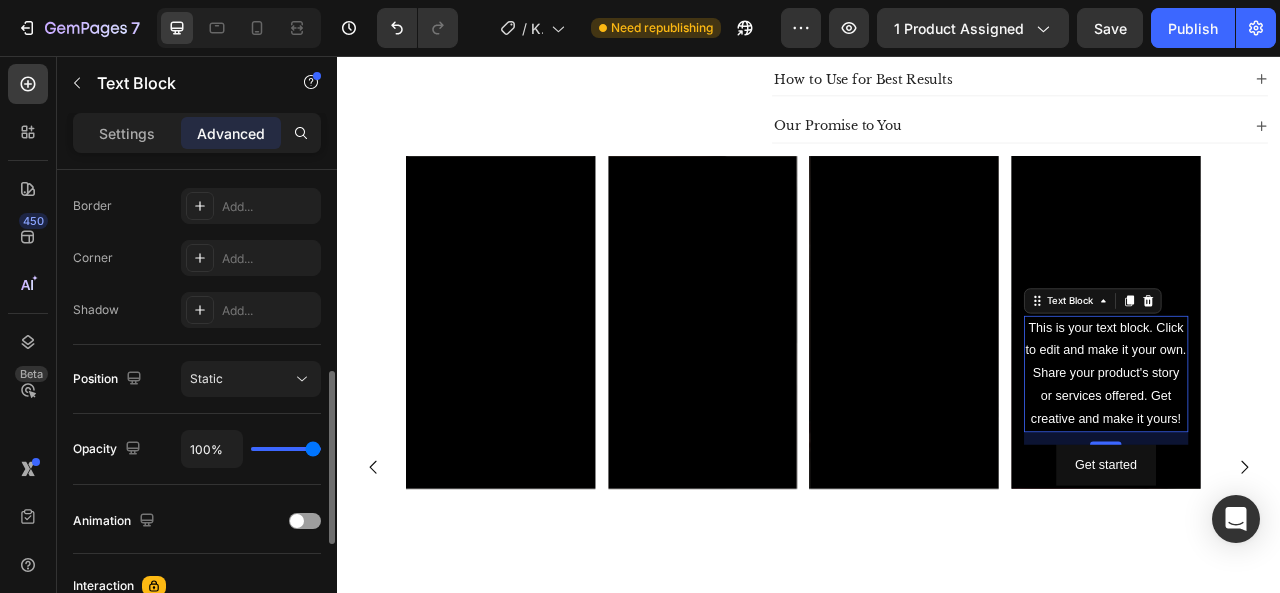scroll, scrollTop: 558, scrollLeft: 0, axis: vertical 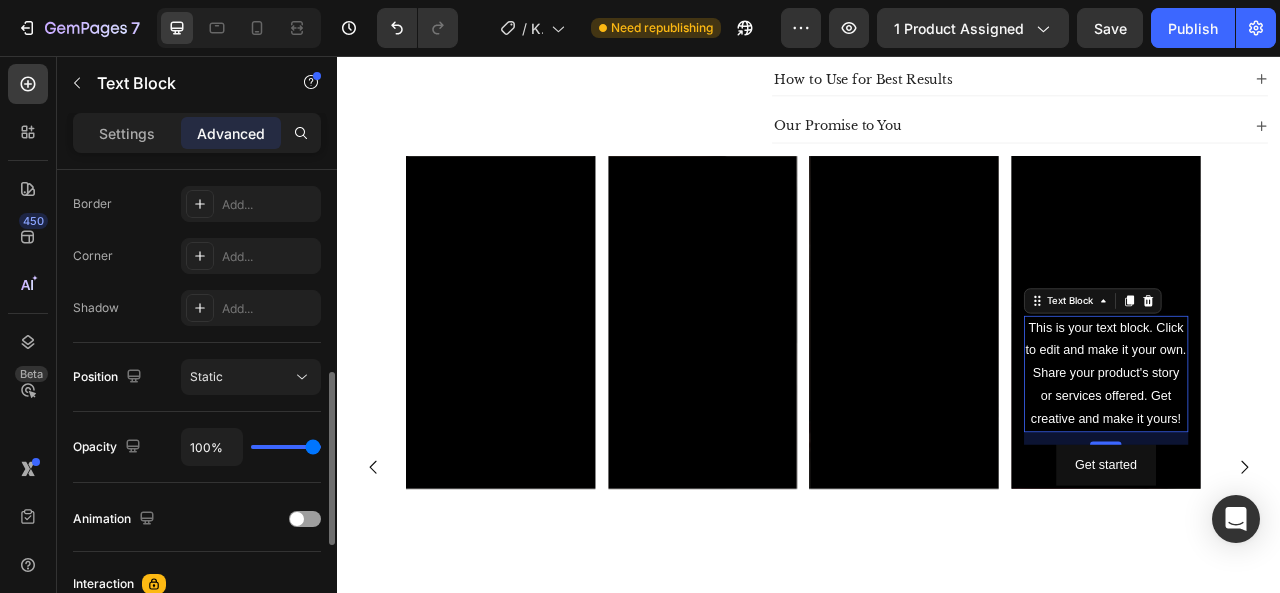 type on "39%" 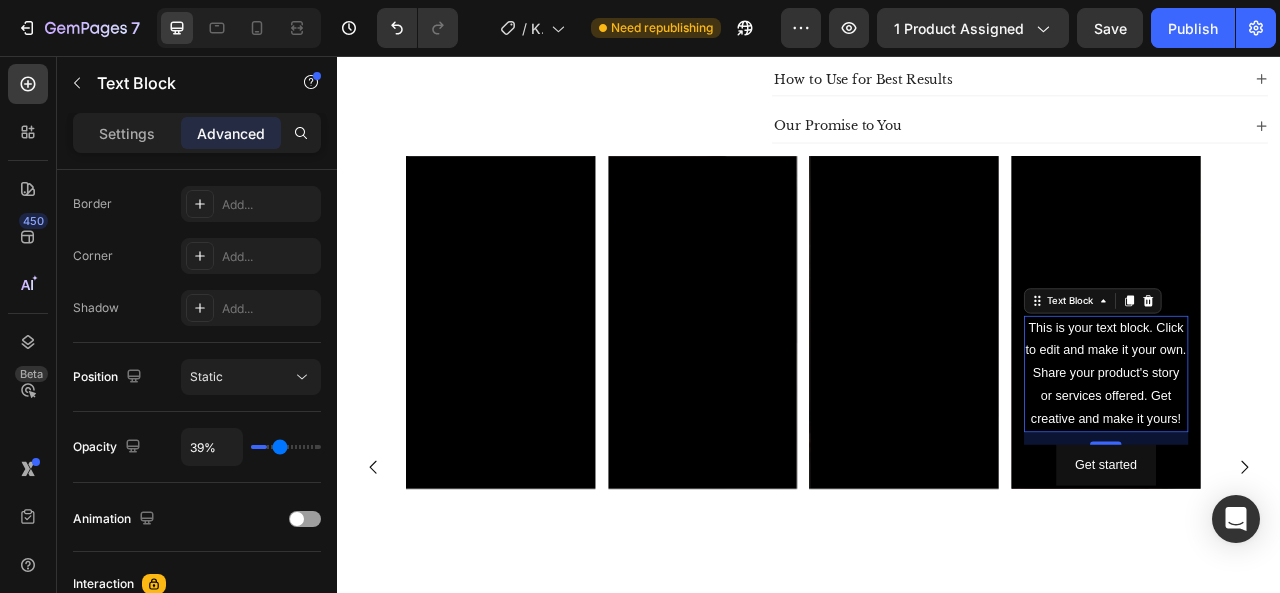 type on "15%" 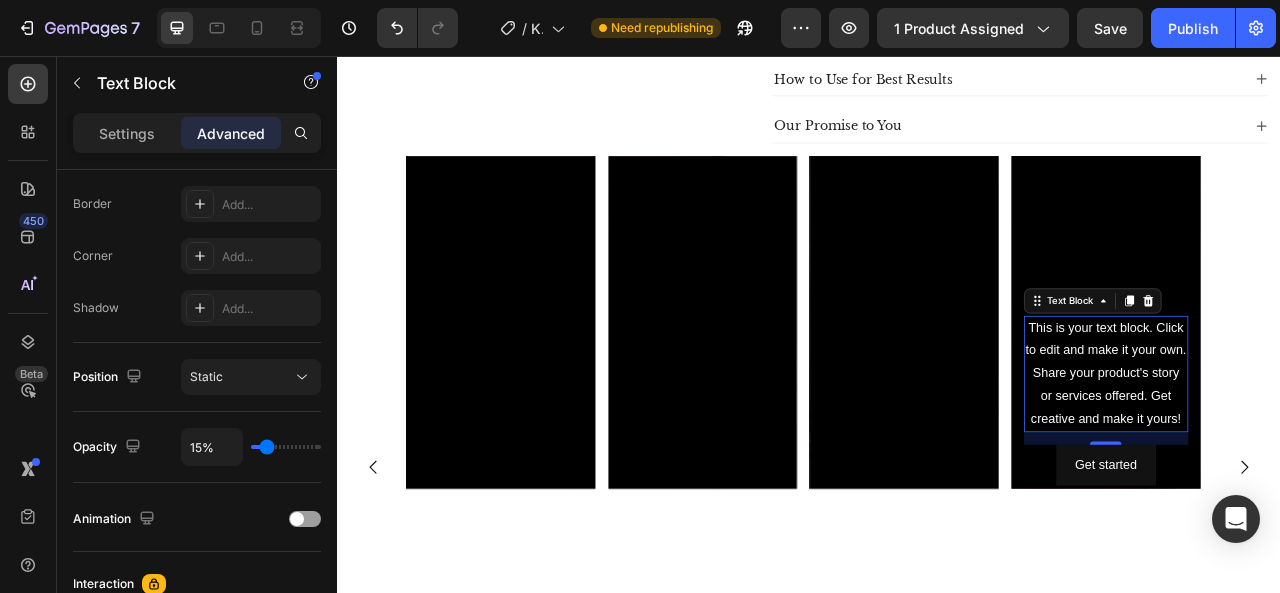 type on "7%" 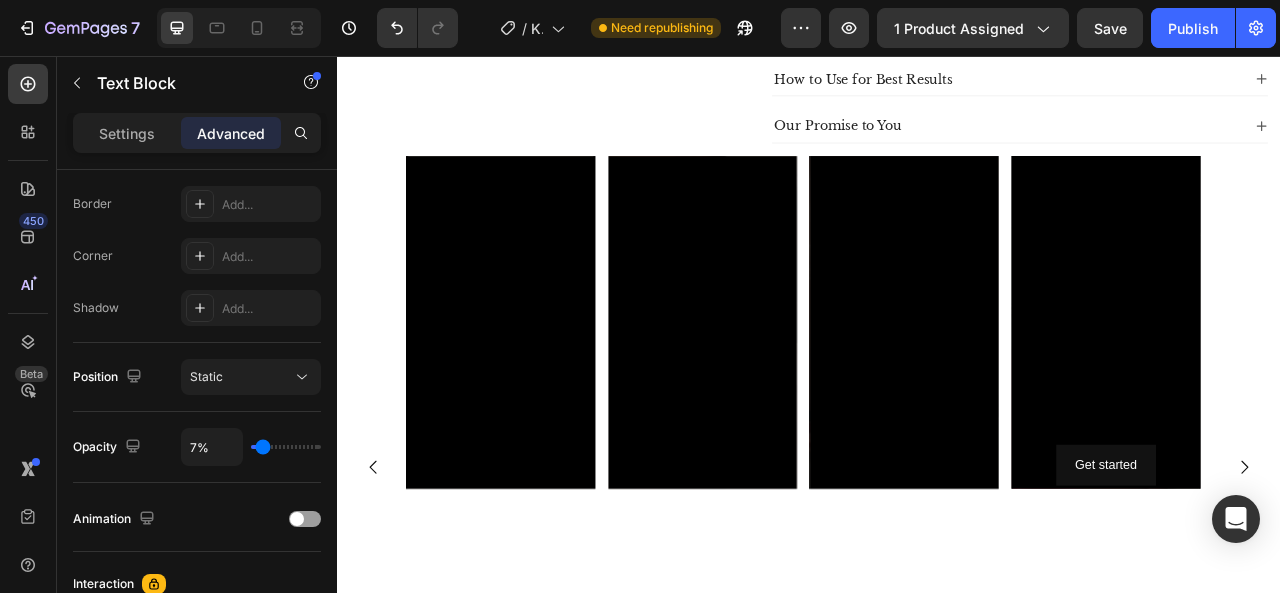 type on "0%" 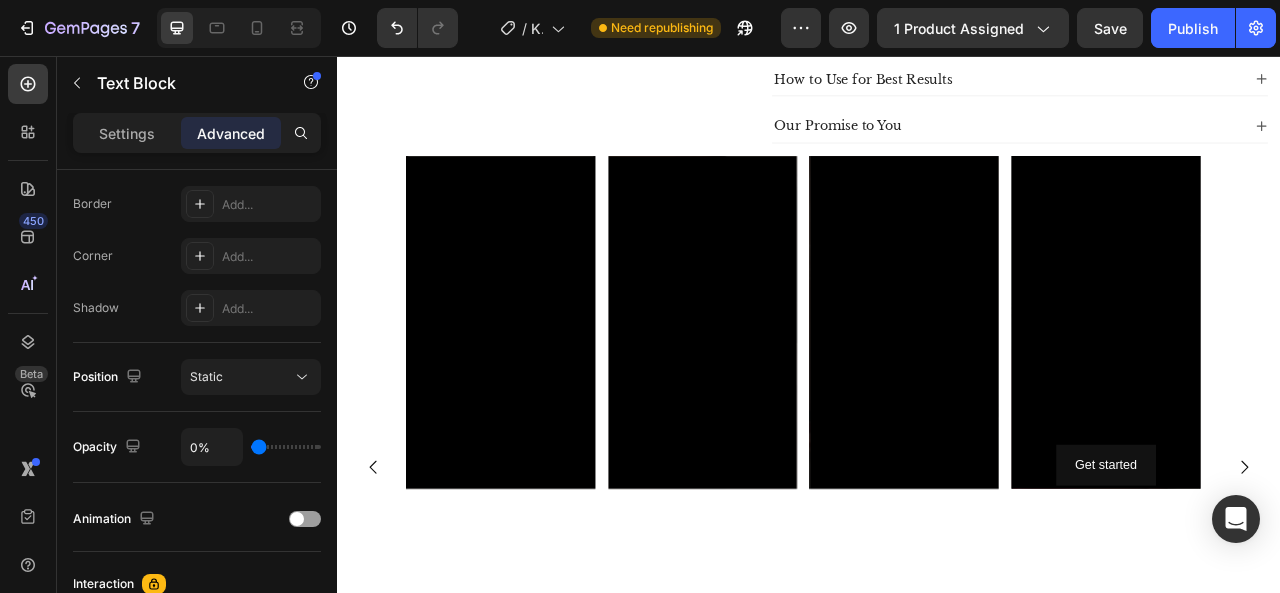 drag, startPoint x: 316, startPoint y: 445, endPoint x: 236, endPoint y: 439, distance: 80.224686 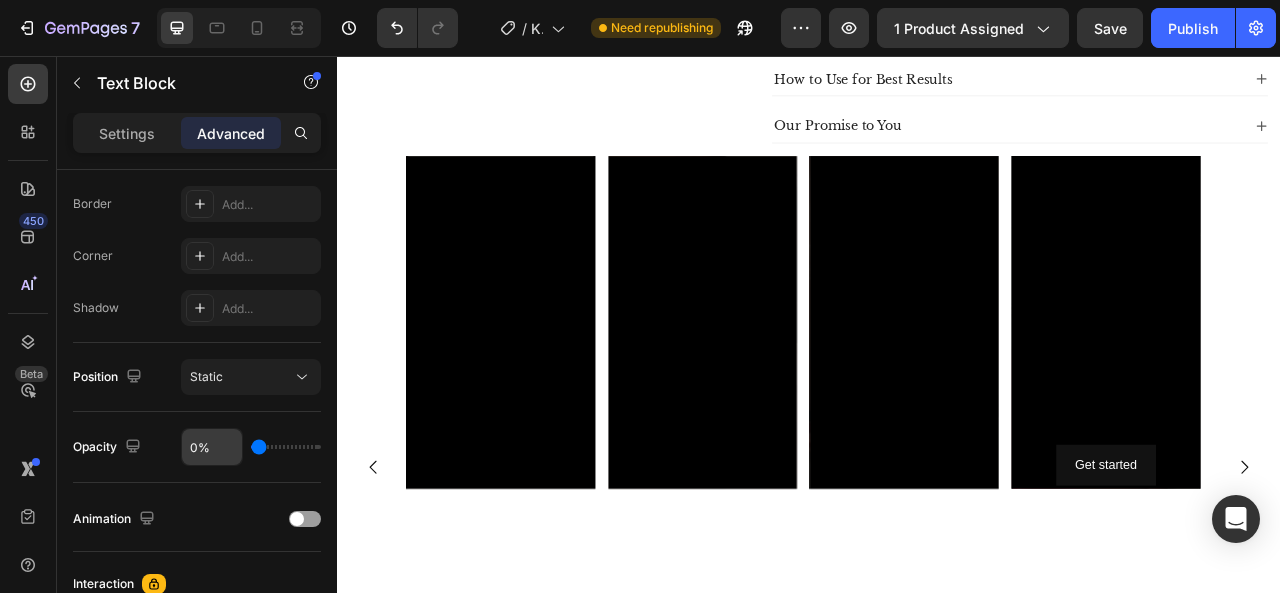 type on "0" 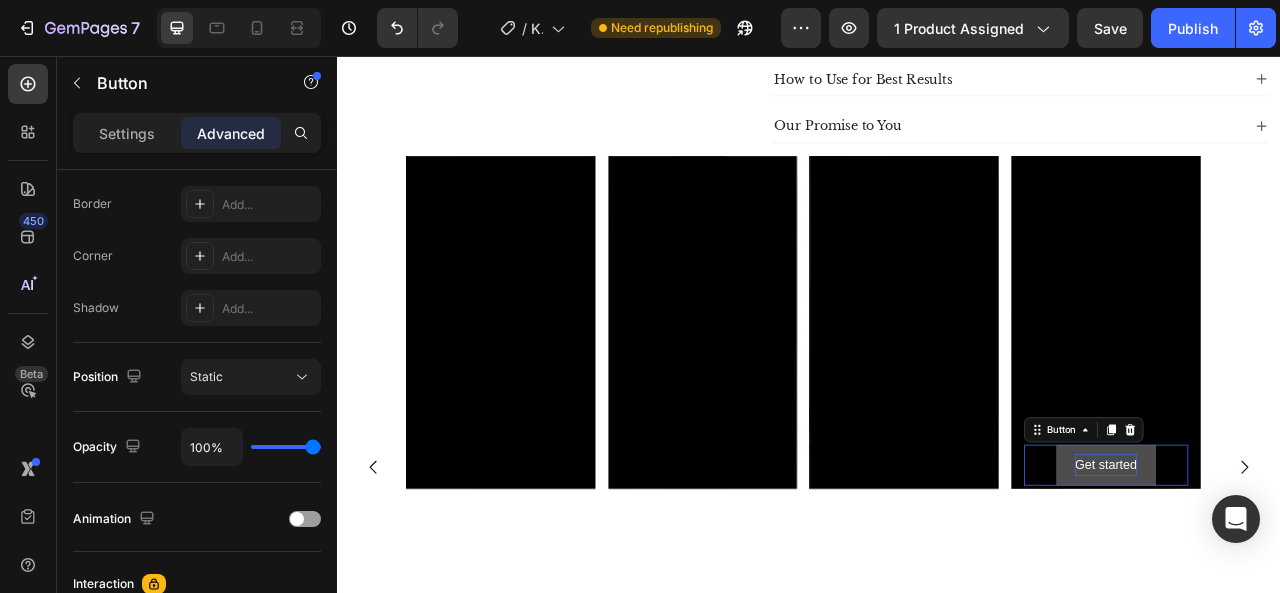click on "Get started" at bounding box center [1314, 577] 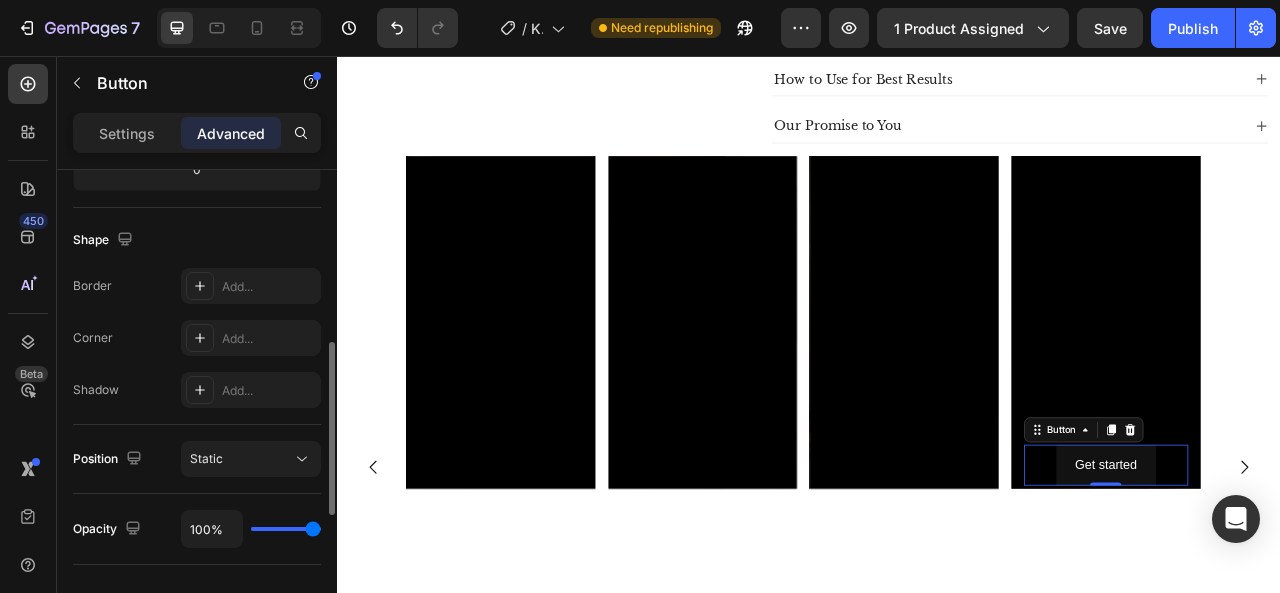 scroll, scrollTop: 478, scrollLeft: 0, axis: vertical 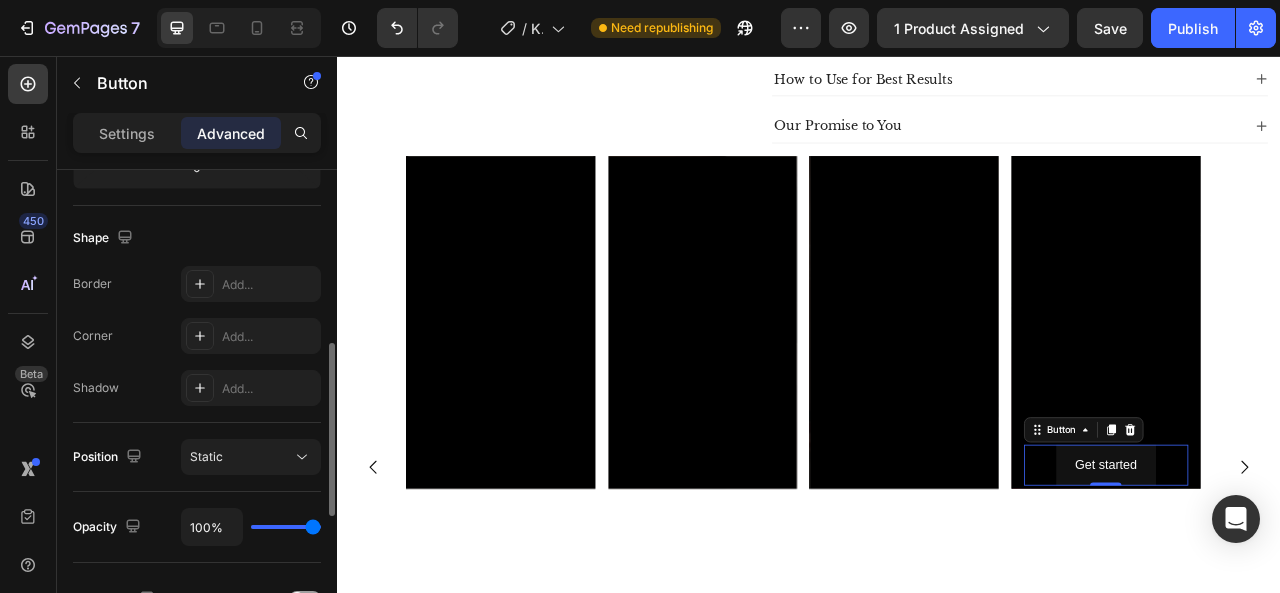 click on "100%" at bounding box center [251, 527] 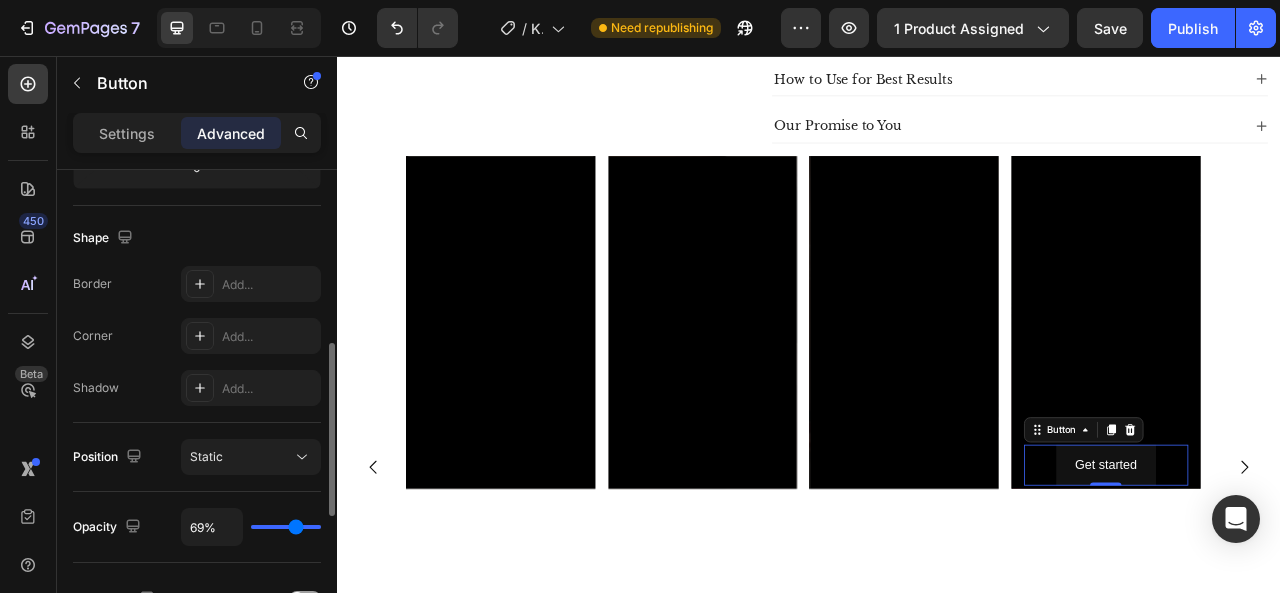 type on "41%" 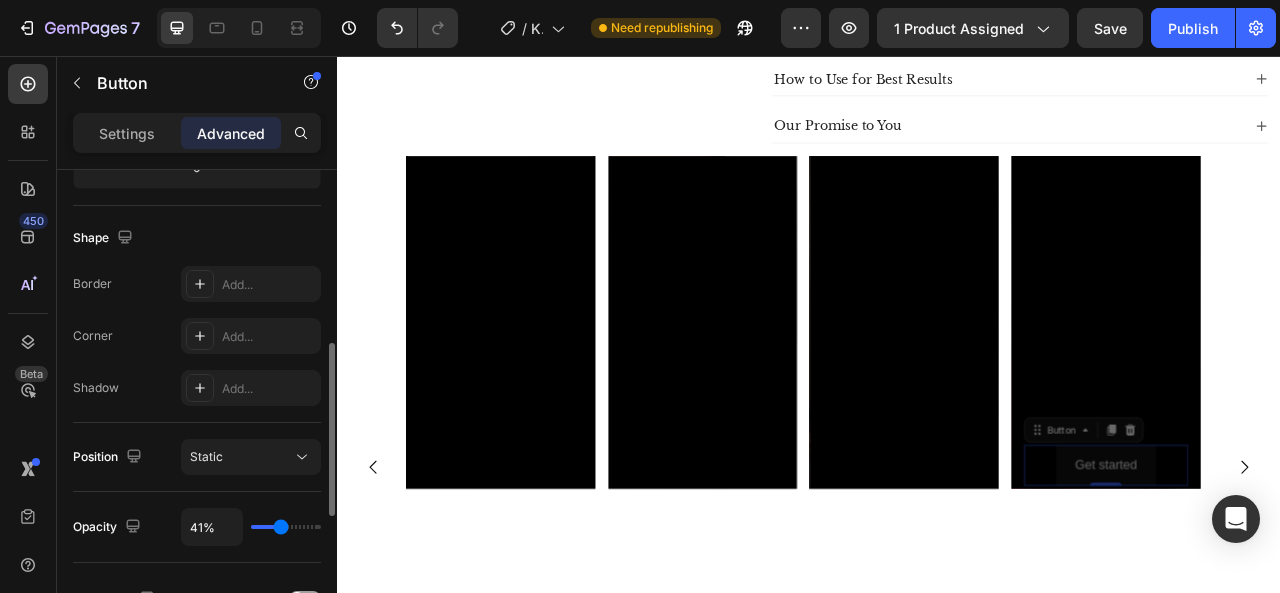 type on "31%" 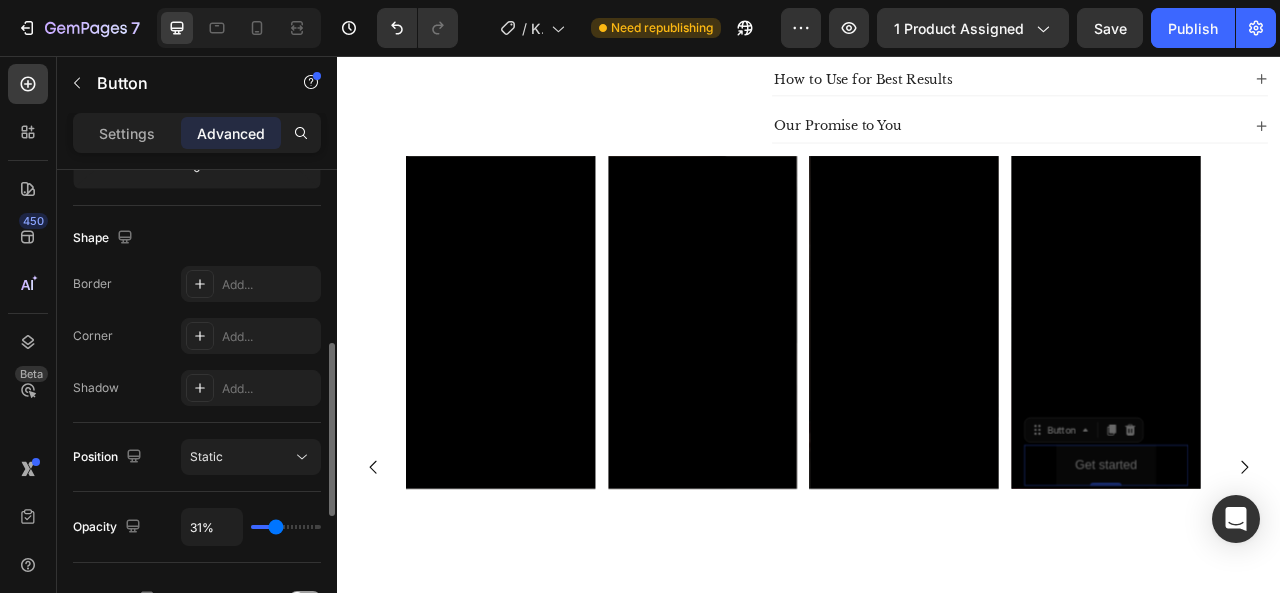 type on "3%" 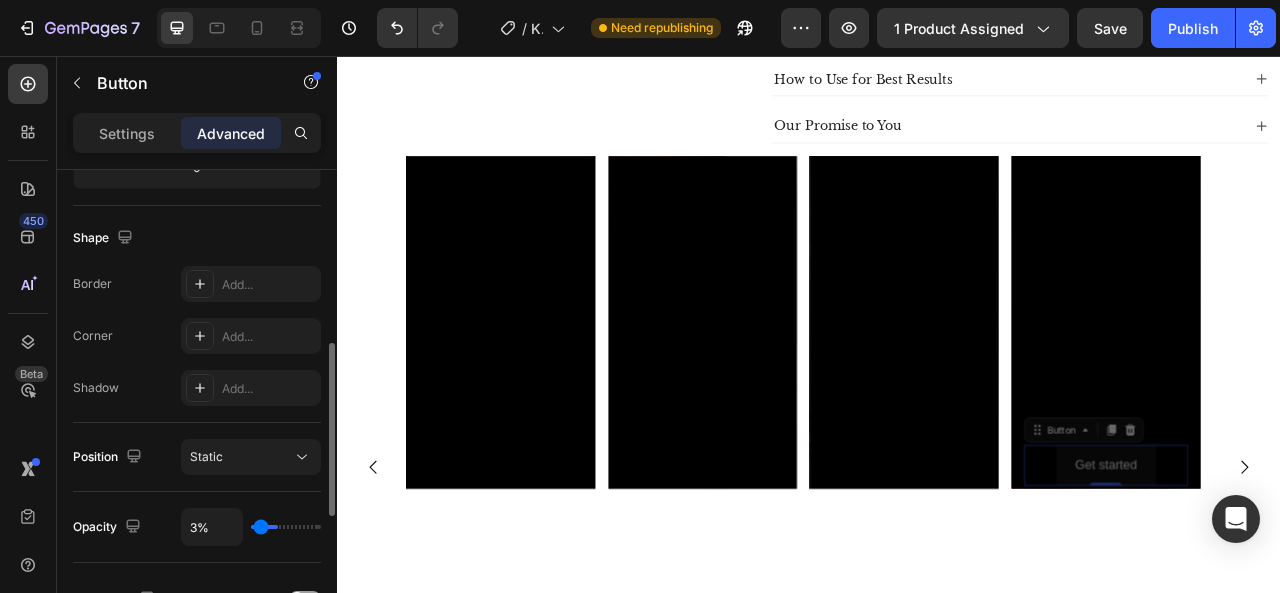type on "0%" 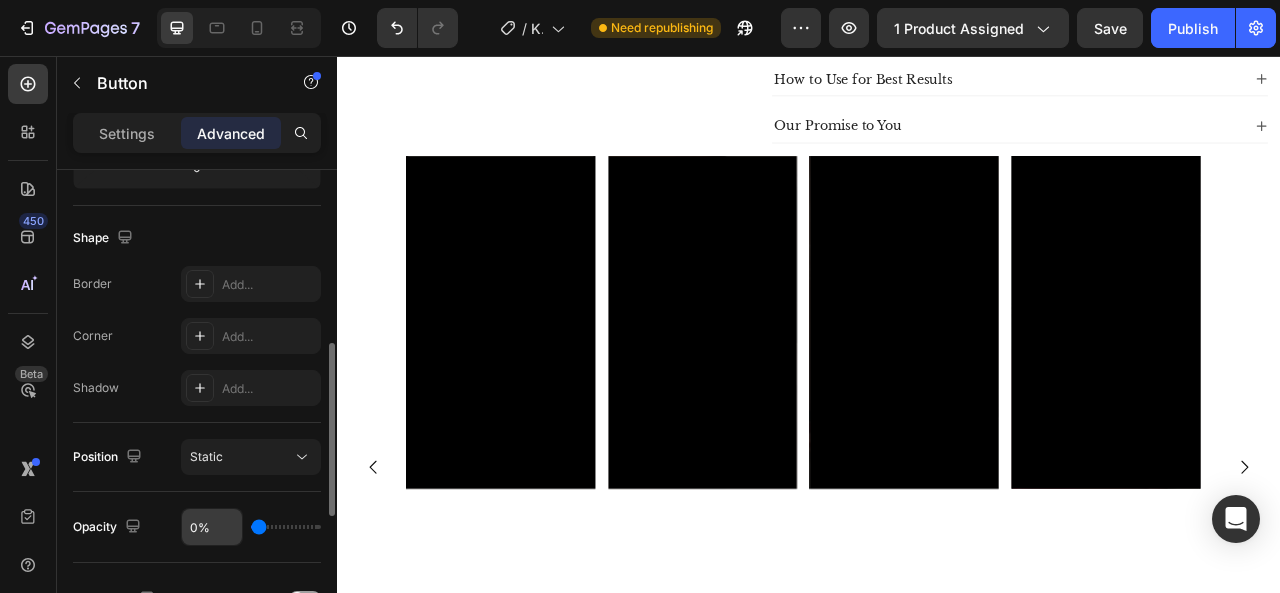 drag, startPoint x: 311, startPoint y: 529, endPoint x: 216, endPoint y: 529, distance: 95 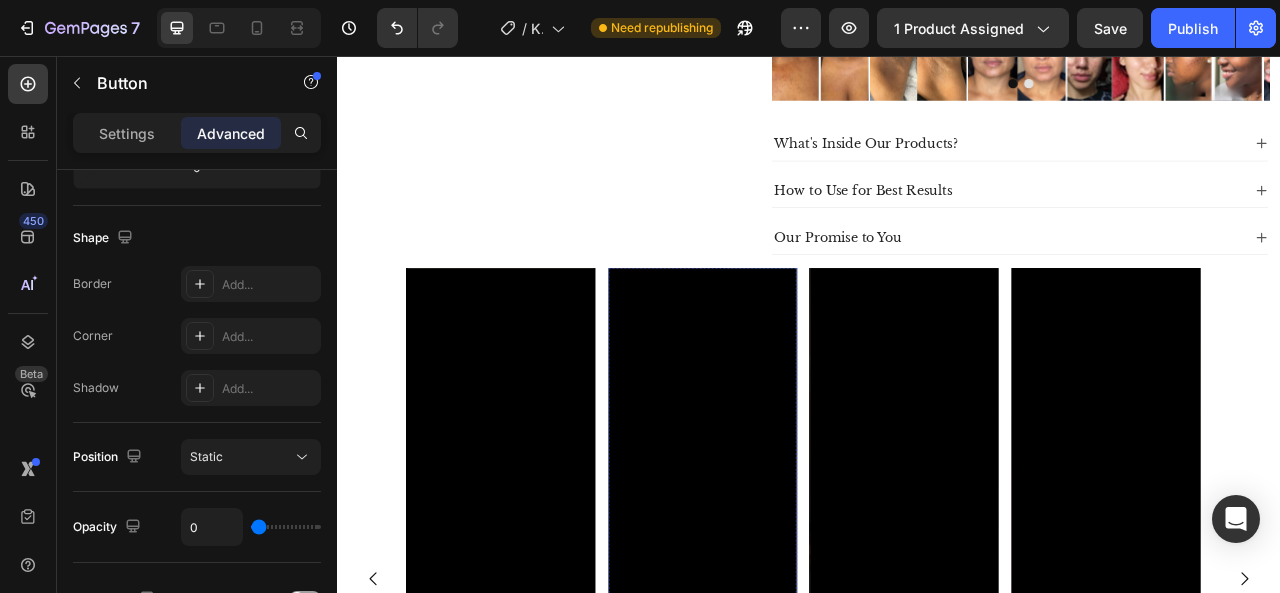 scroll, scrollTop: 887, scrollLeft: 0, axis: vertical 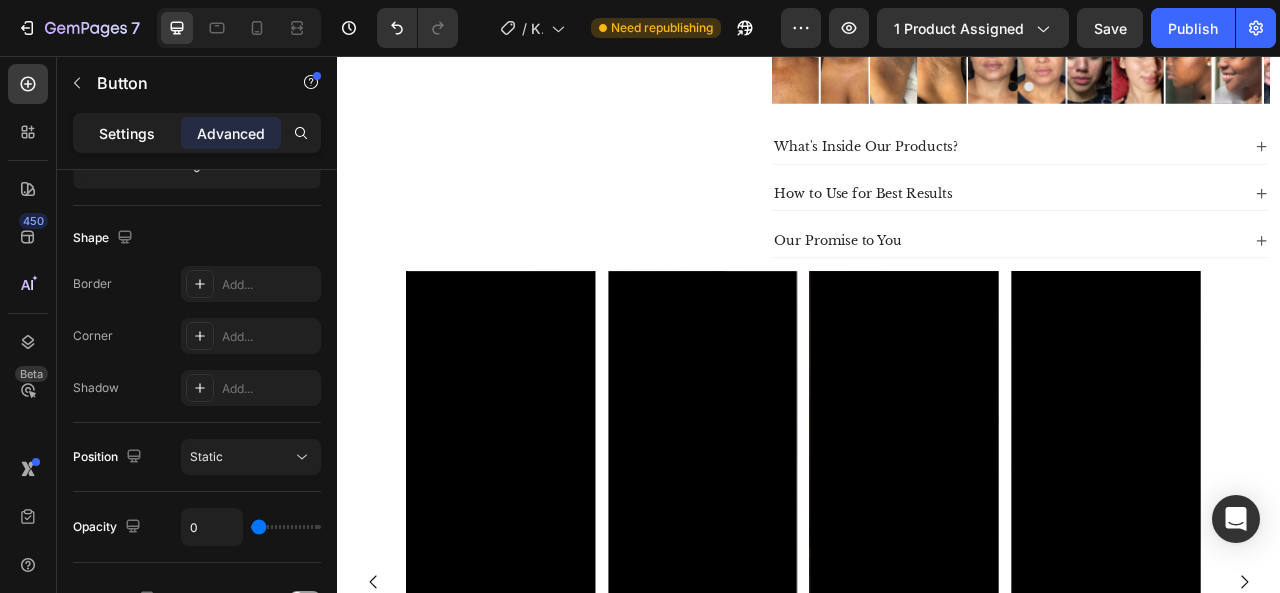 click on "Settings" at bounding box center (127, 133) 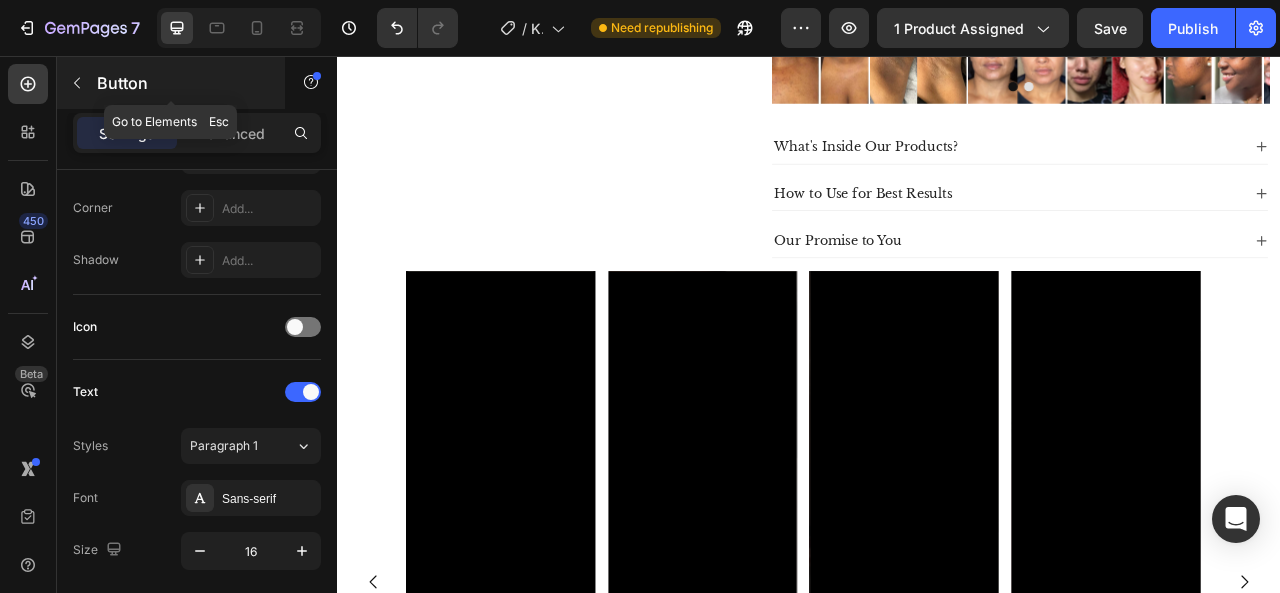 click at bounding box center (77, 83) 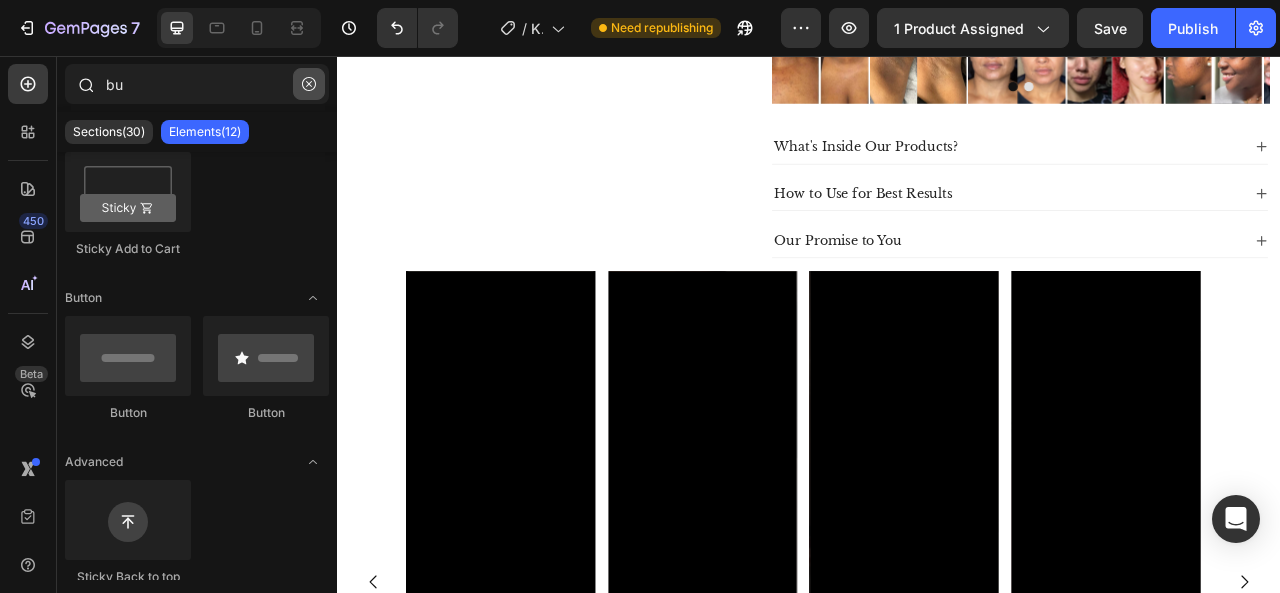 click 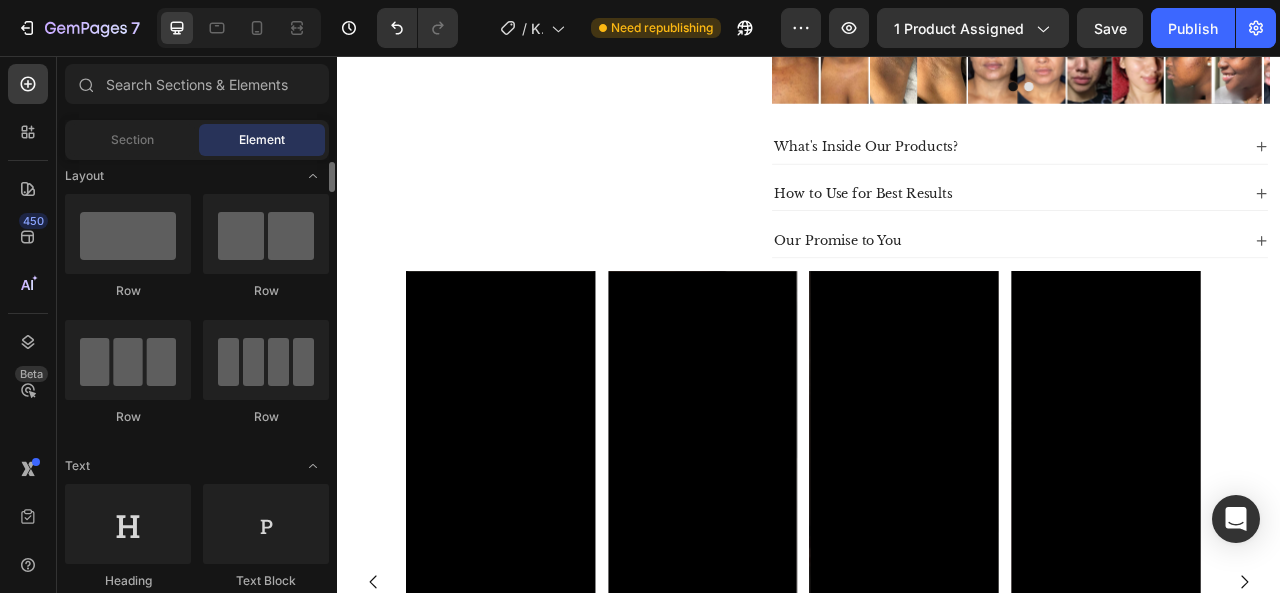 scroll, scrollTop: 12, scrollLeft: 0, axis: vertical 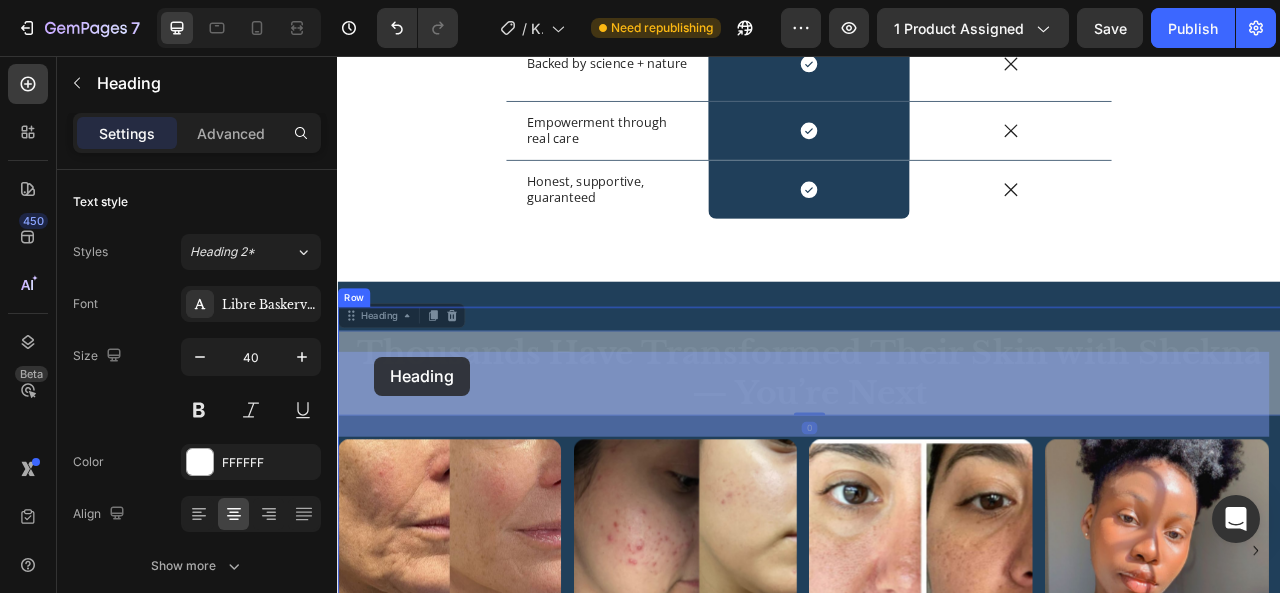 drag, startPoint x: 365, startPoint y: 433, endPoint x: 384, endPoint y: 439, distance: 19.924858 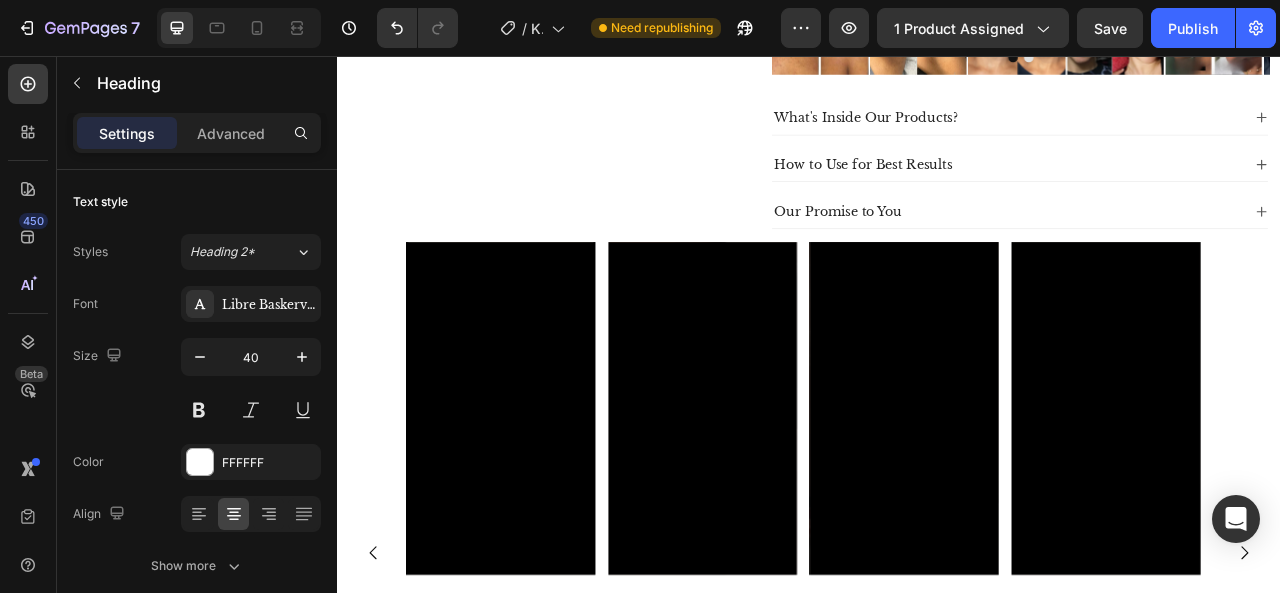 scroll, scrollTop: 926, scrollLeft: 0, axis: vertical 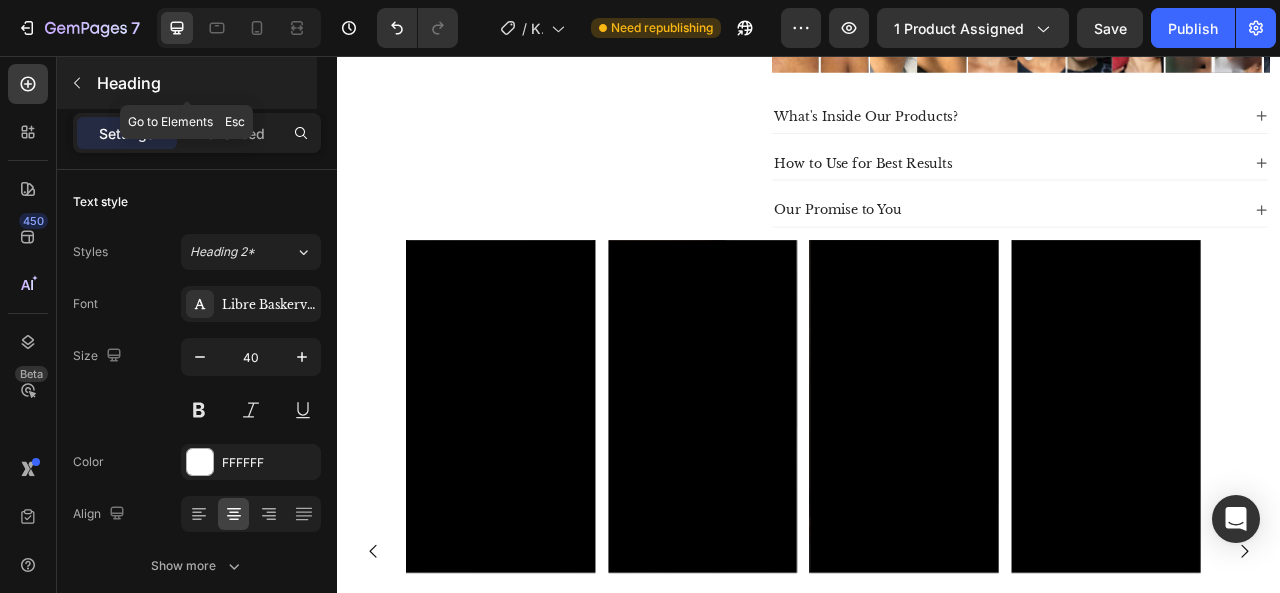 click 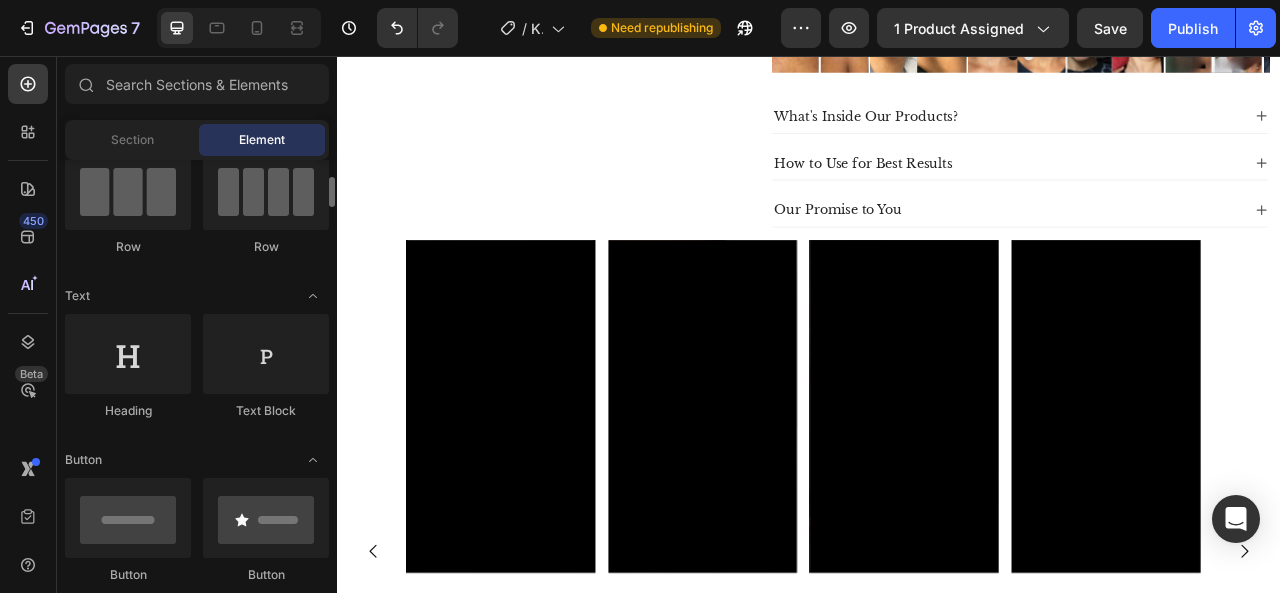 scroll, scrollTop: 186, scrollLeft: 0, axis: vertical 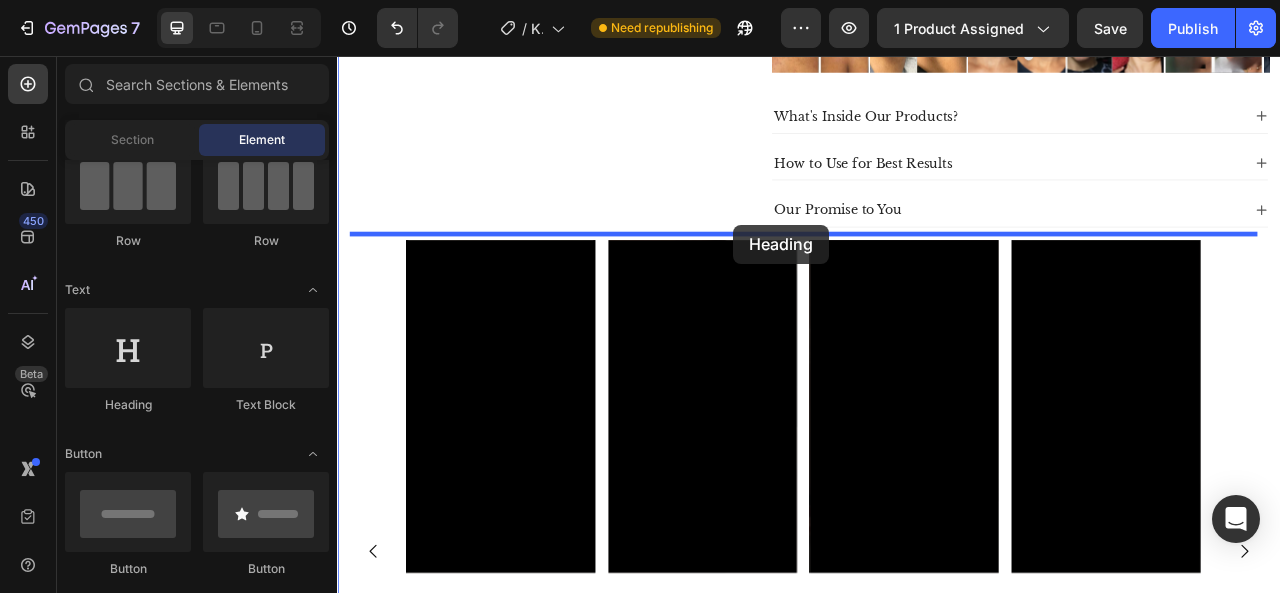 drag, startPoint x: 474, startPoint y: 419, endPoint x: 841, endPoint y: 271, distance: 395.71832 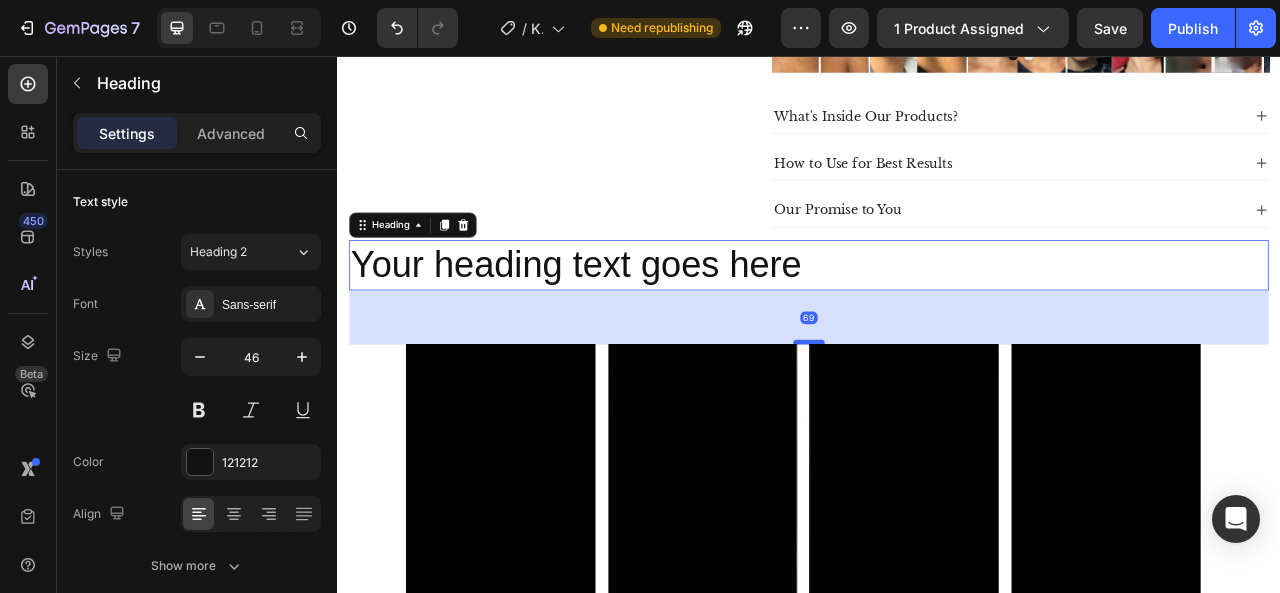 drag, startPoint x: 927, startPoint y: 344, endPoint x: 927, endPoint y: 413, distance: 69 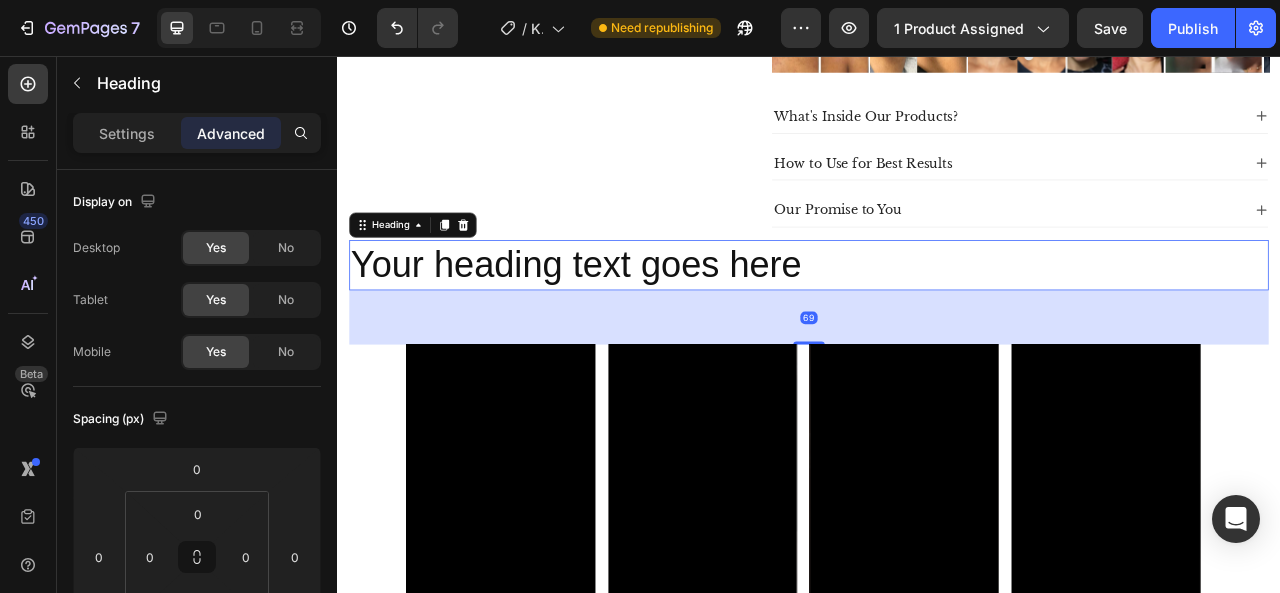 click on "Your heading text goes here" at bounding box center (937, 322) 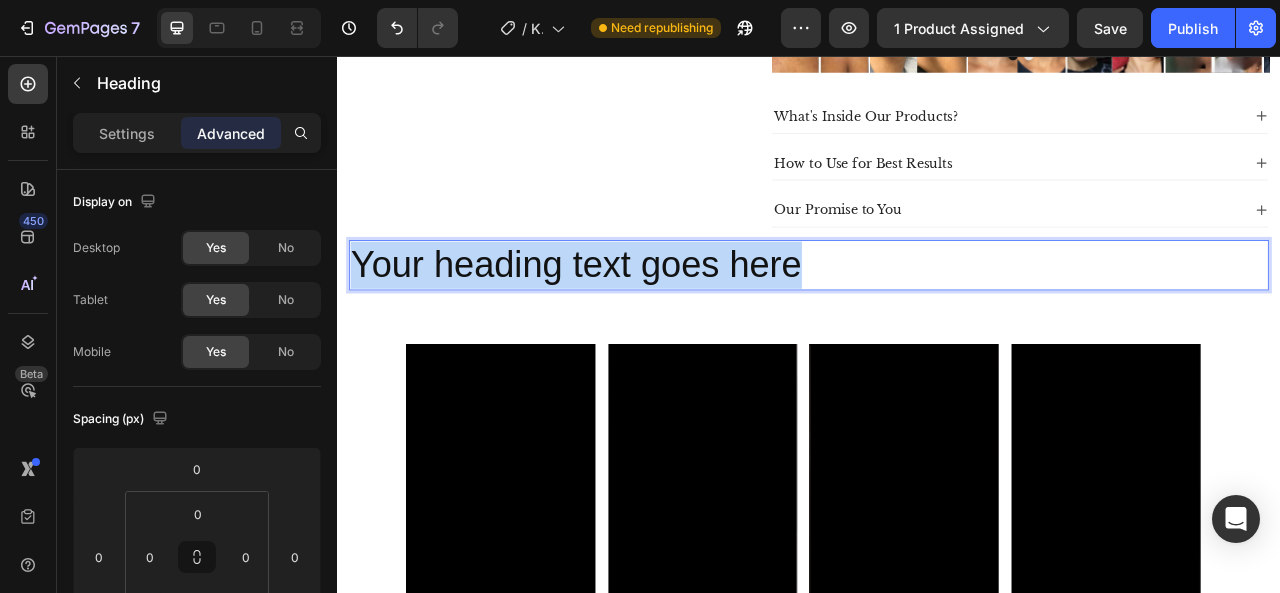 drag, startPoint x: 943, startPoint y: 311, endPoint x: 358, endPoint y: 342, distance: 585.8208 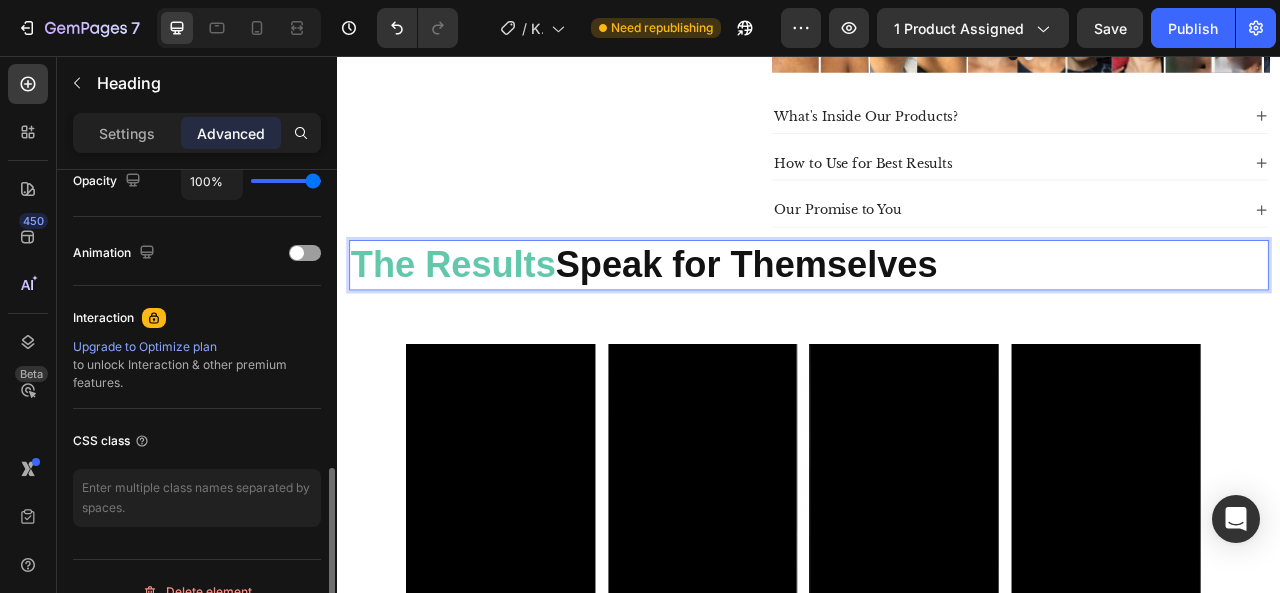 scroll, scrollTop: 850, scrollLeft: 0, axis: vertical 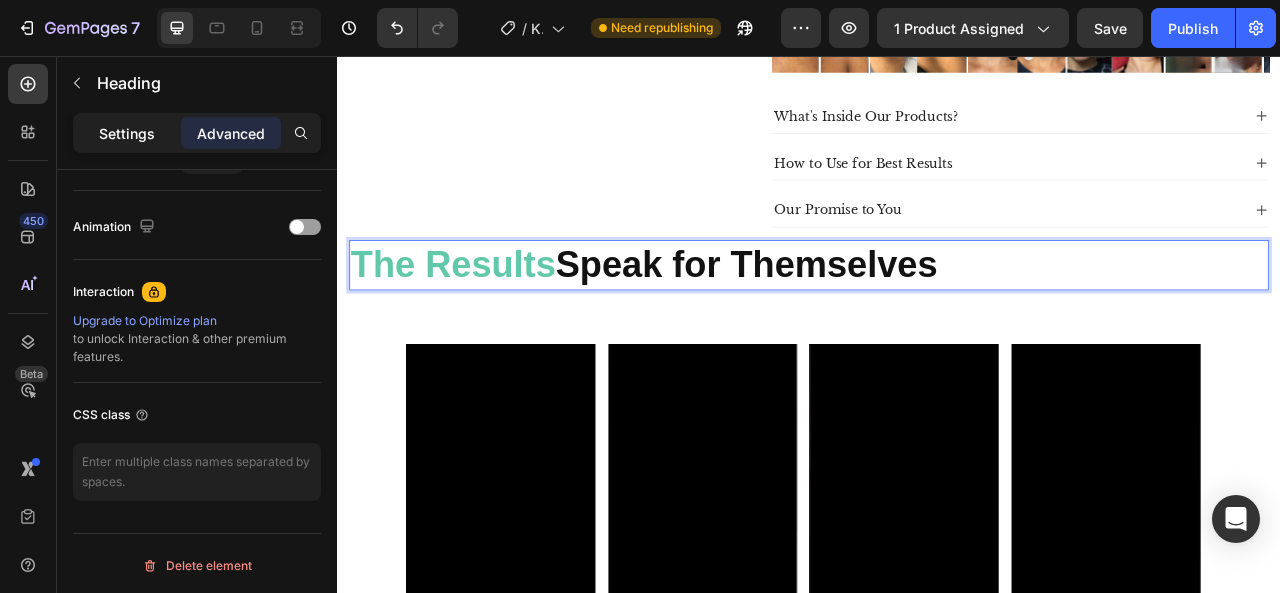 click on "Settings" at bounding box center [127, 133] 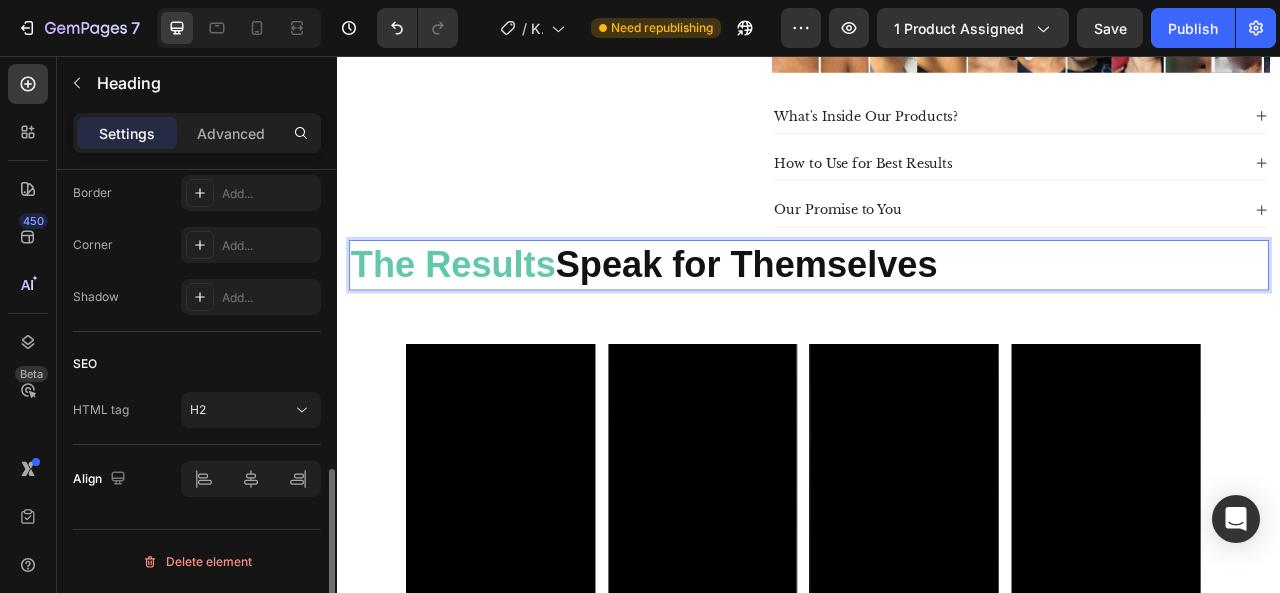 scroll, scrollTop: 814, scrollLeft: 0, axis: vertical 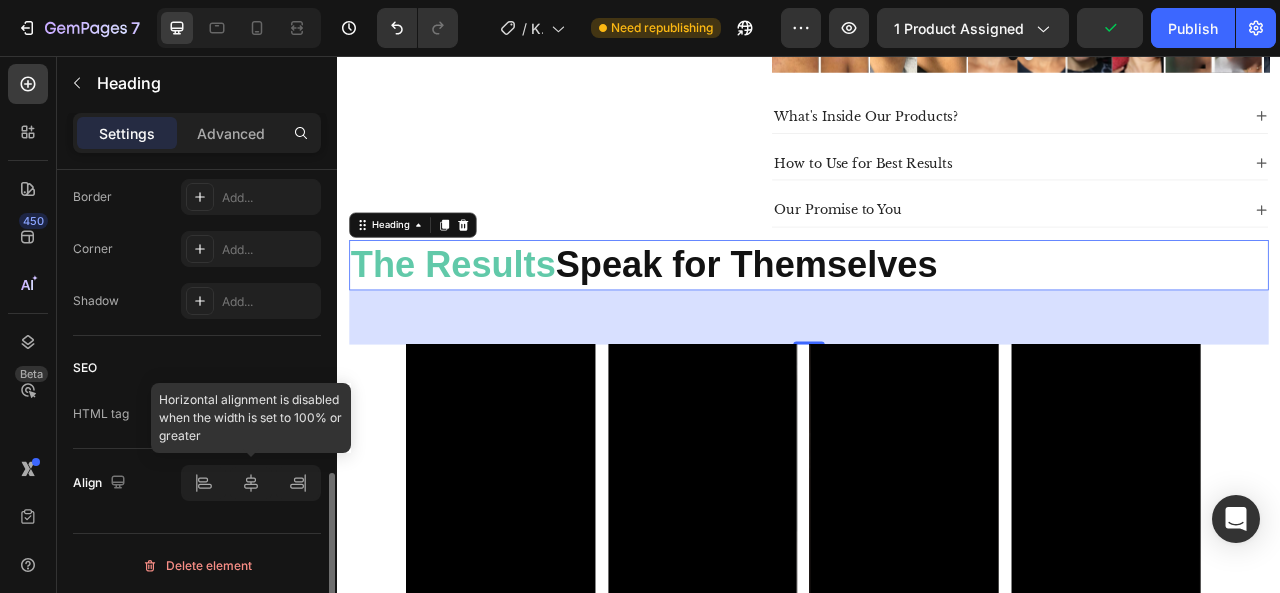 click 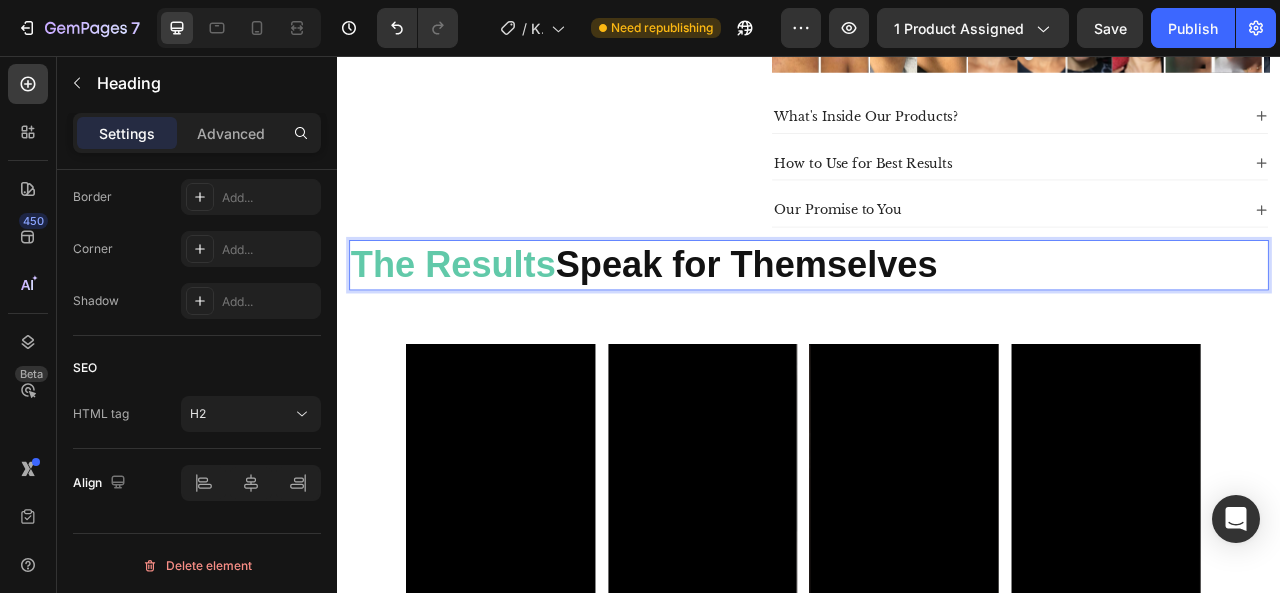 click on "The Results" at bounding box center (484, 321) 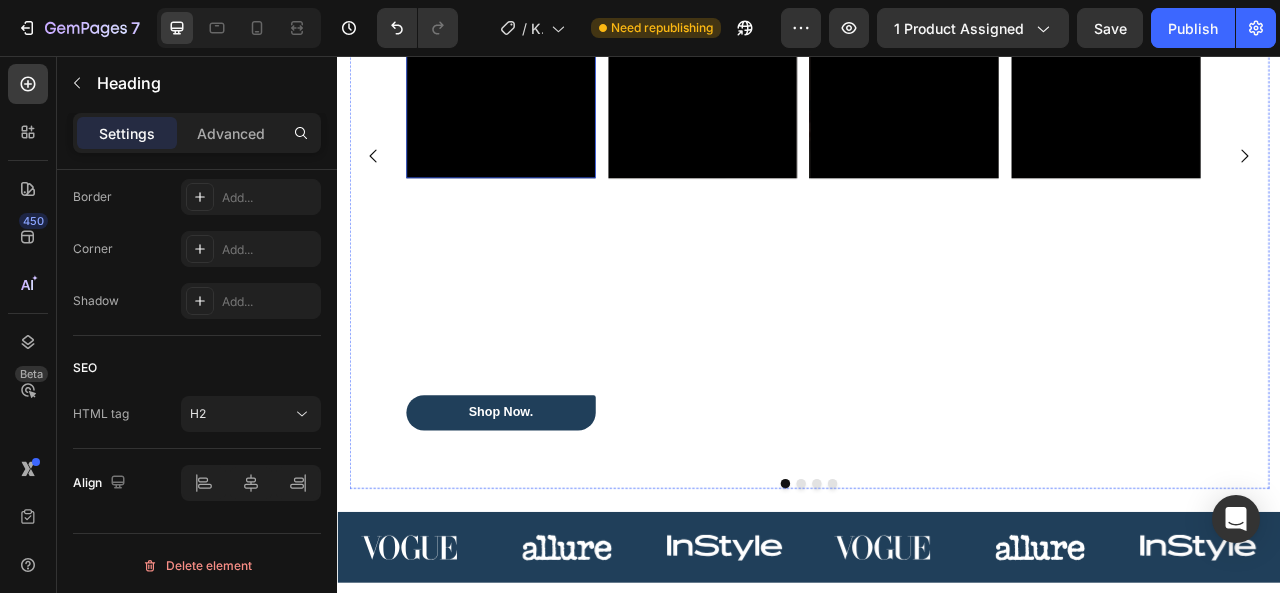 scroll, scrollTop: 1562, scrollLeft: 0, axis: vertical 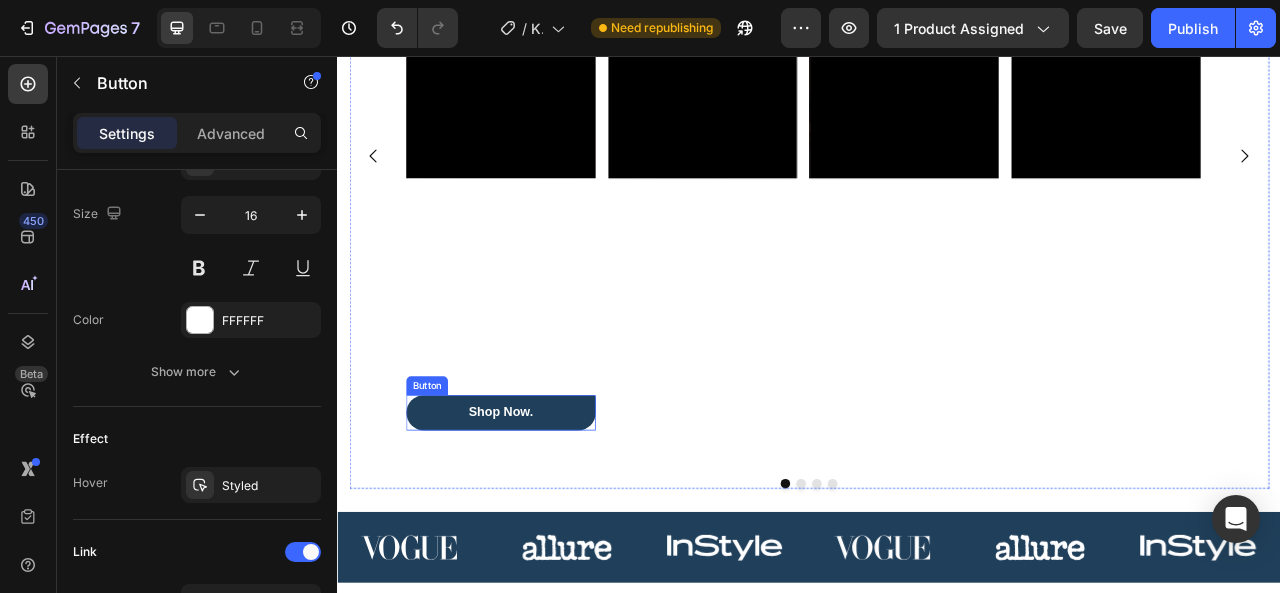 click on "Shop Now." at bounding box center (544, 509) 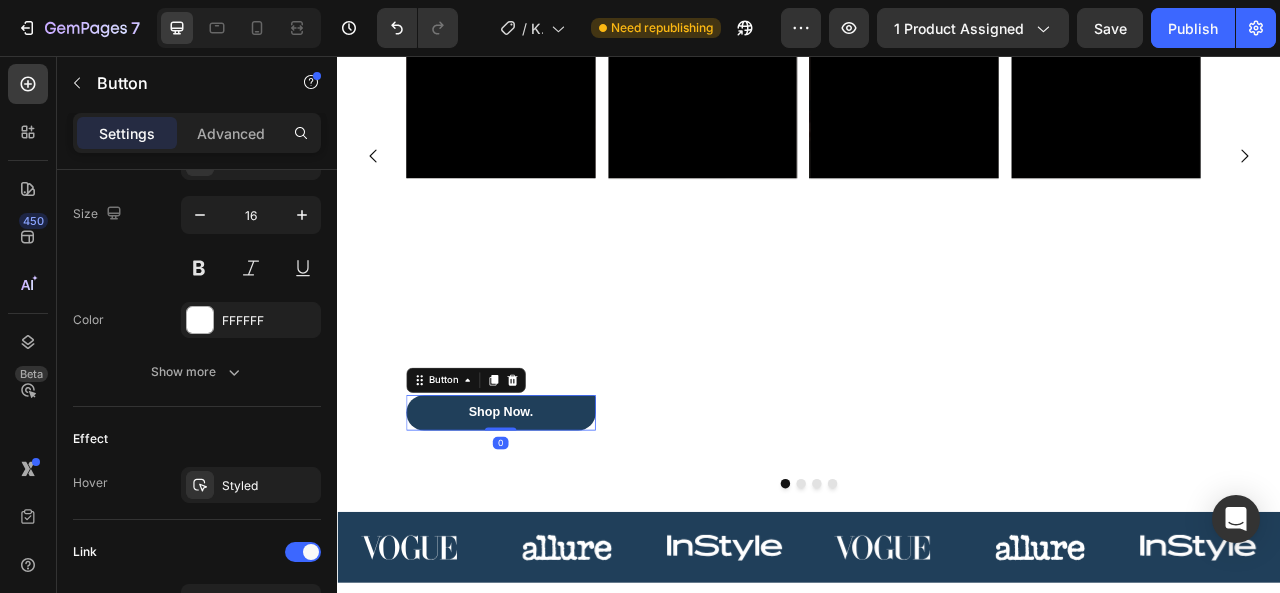 scroll, scrollTop: 0, scrollLeft: 0, axis: both 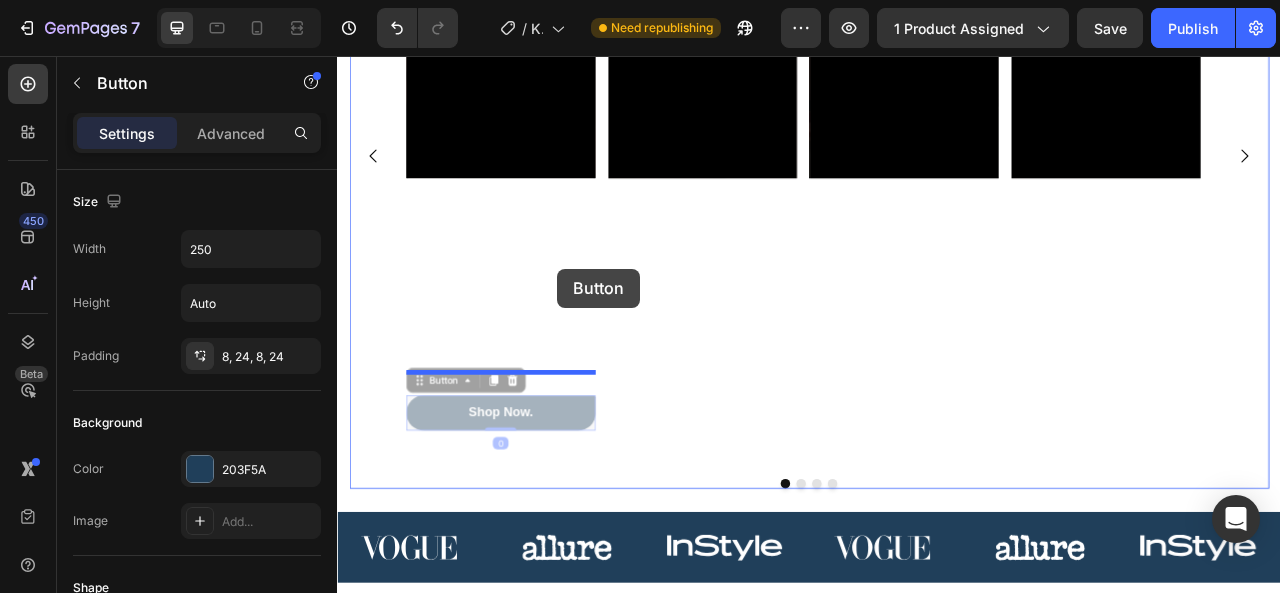 drag, startPoint x: 630, startPoint y: 502, endPoint x: 617, endPoint y: 327, distance: 175.4822 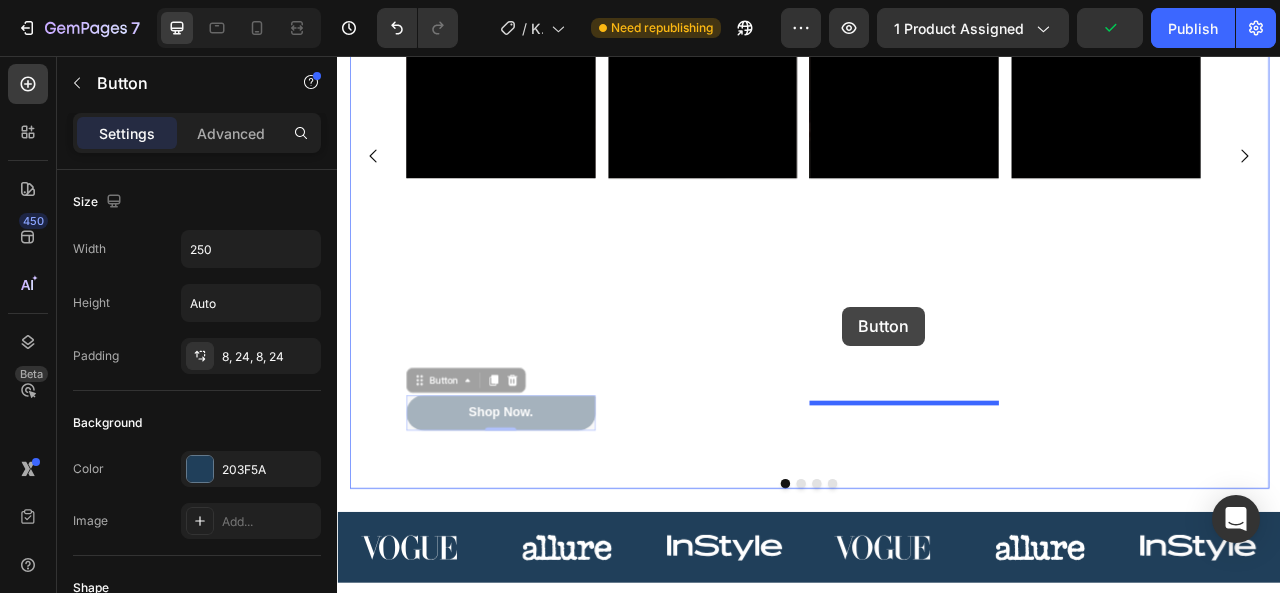 drag, startPoint x: 626, startPoint y: 490, endPoint x: 979, endPoint y: 375, distance: 371.26 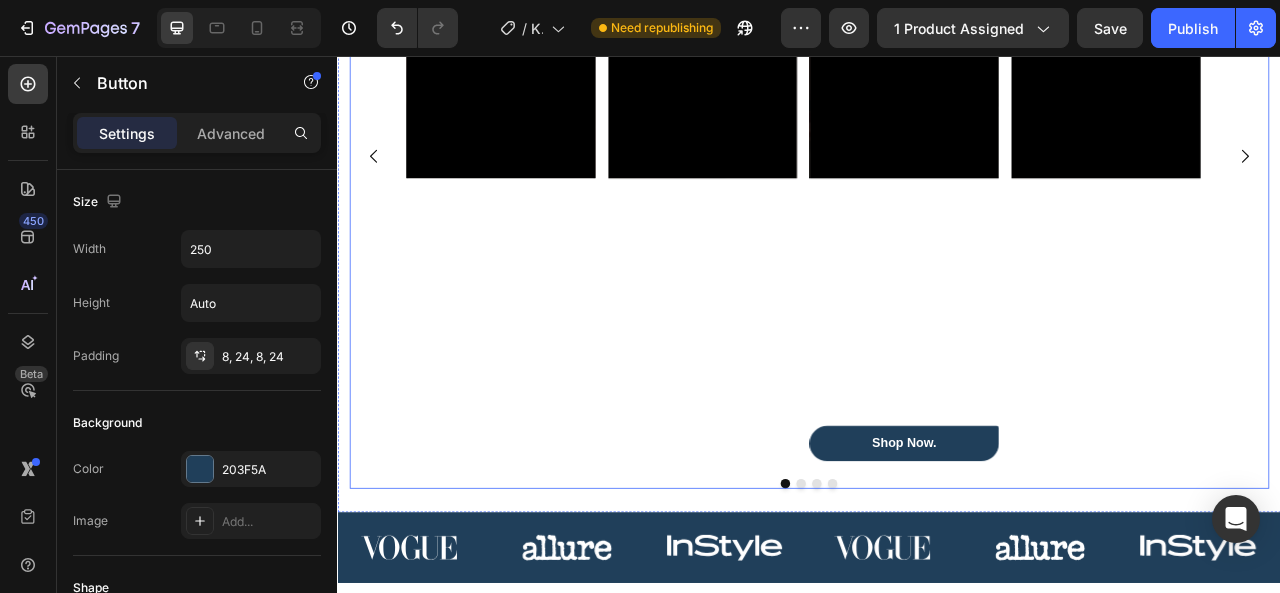 click on "Click here to edit heading Heading This is your text block. Click to edit and make it your own. Share your product's story                   or services offered. Get creative and make it yours! Text Block Get started Button Hero Banner" at bounding box center [801, 182] 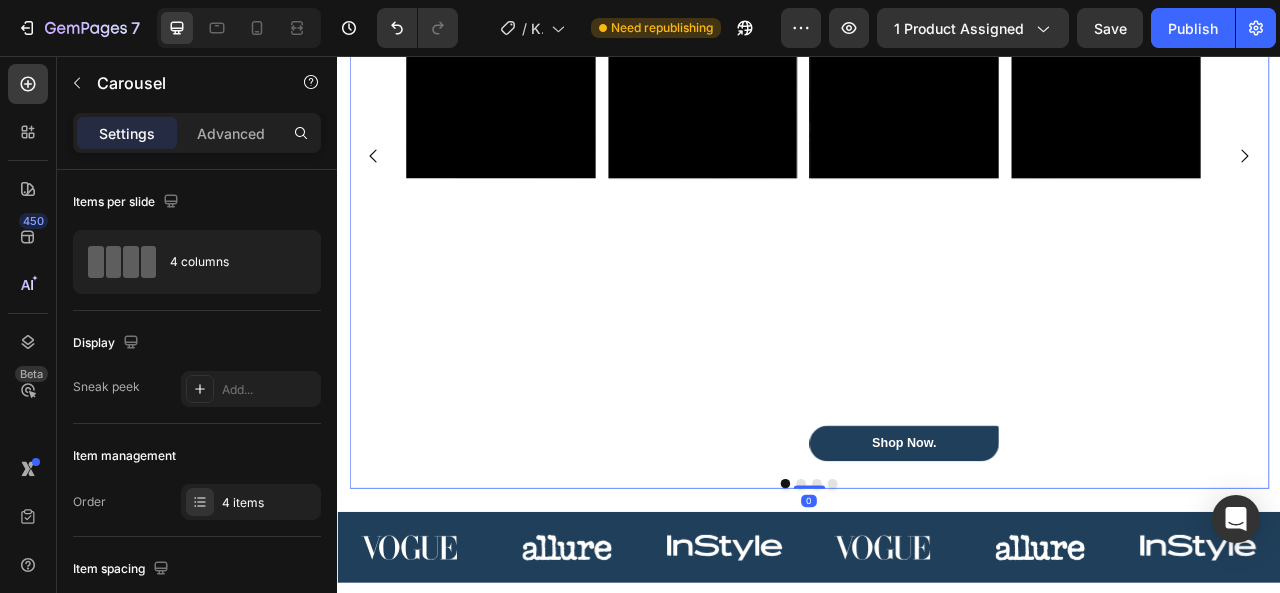 drag, startPoint x: 927, startPoint y: 593, endPoint x: 916, endPoint y: 481, distance: 112.53888 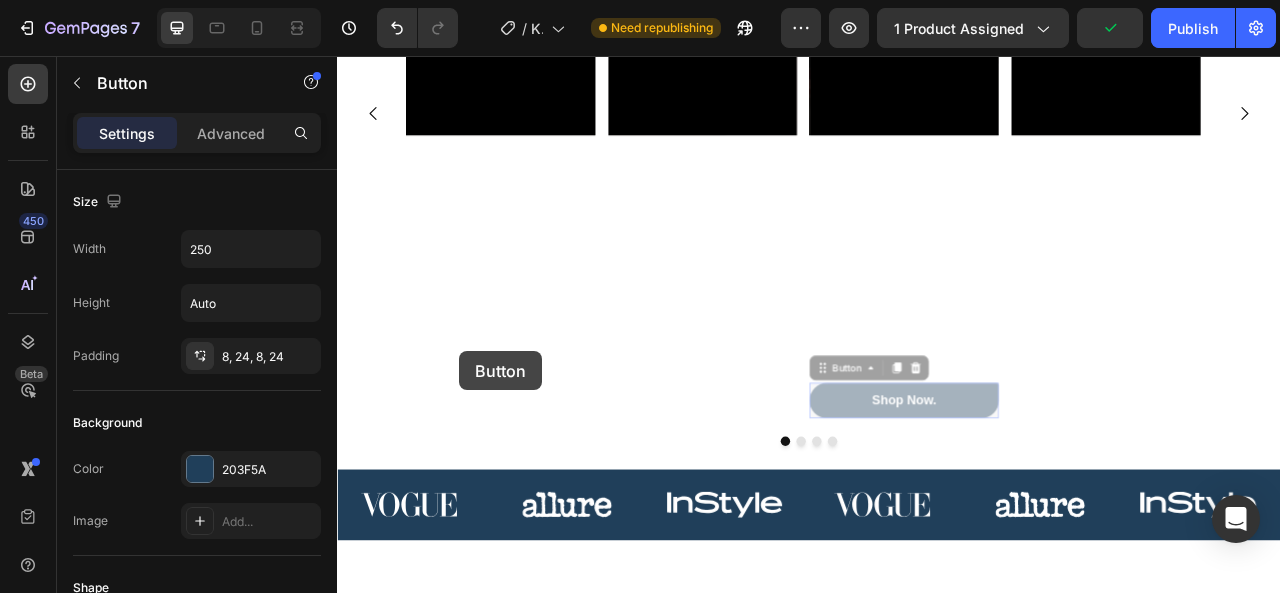 scroll, scrollTop: 1634, scrollLeft: 0, axis: vertical 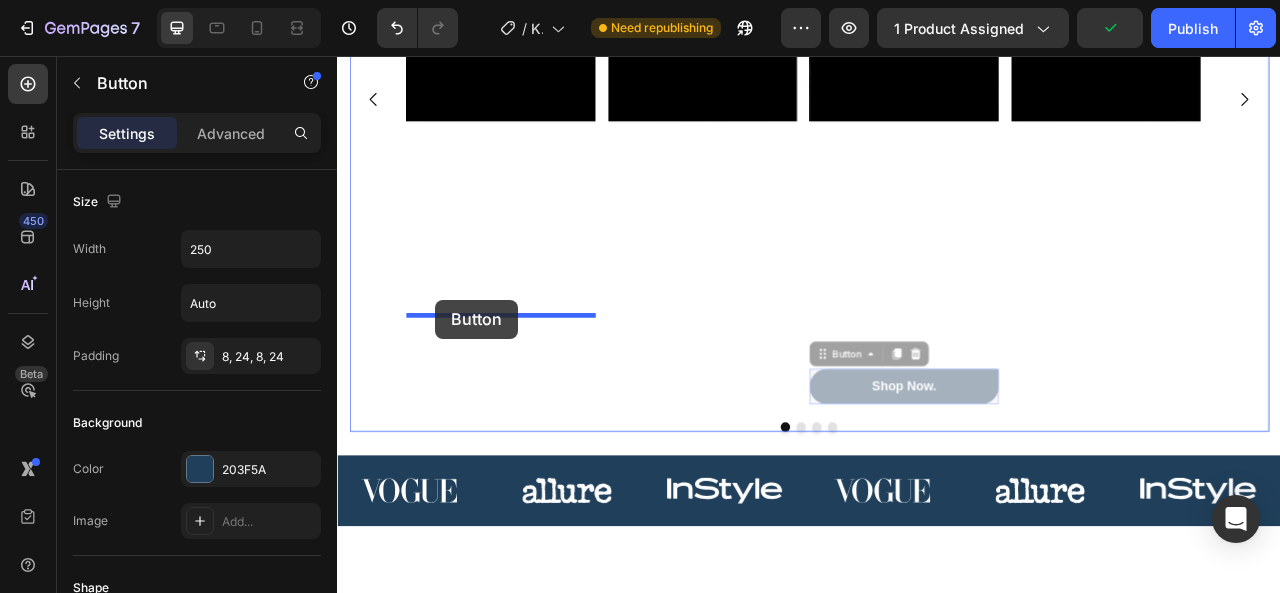drag, startPoint x: 1149, startPoint y: 530, endPoint x: 462, endPoint y: 366, distance: 706.3038 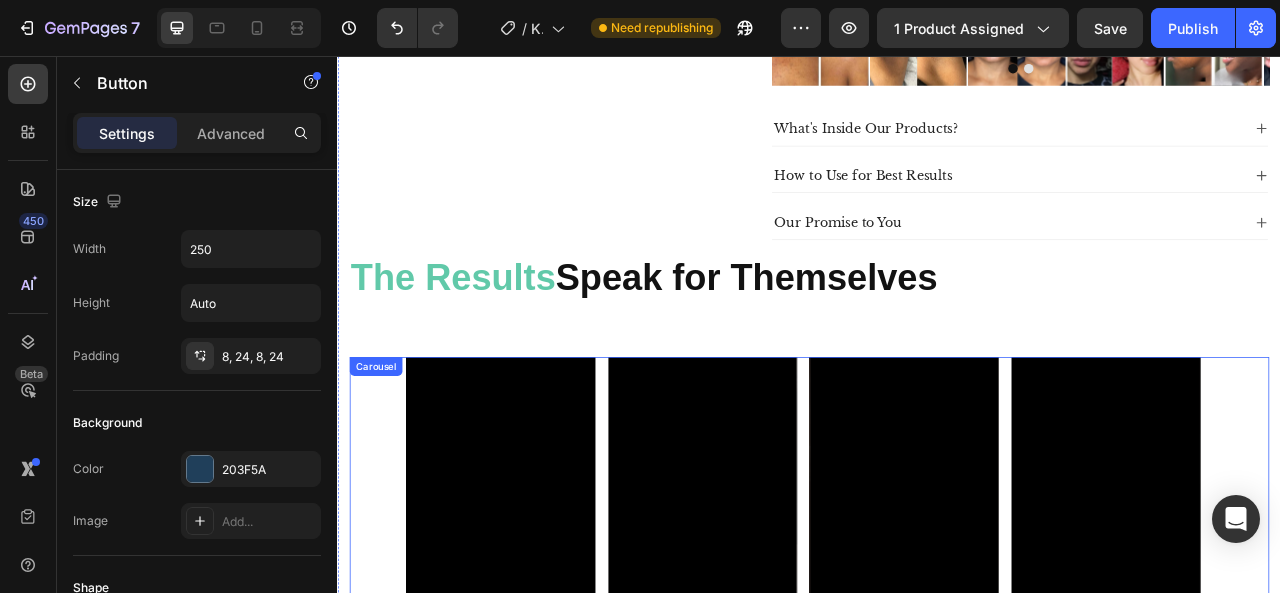 scroll, scrollTop: 908, scrollLeft: 0, axis: vertical 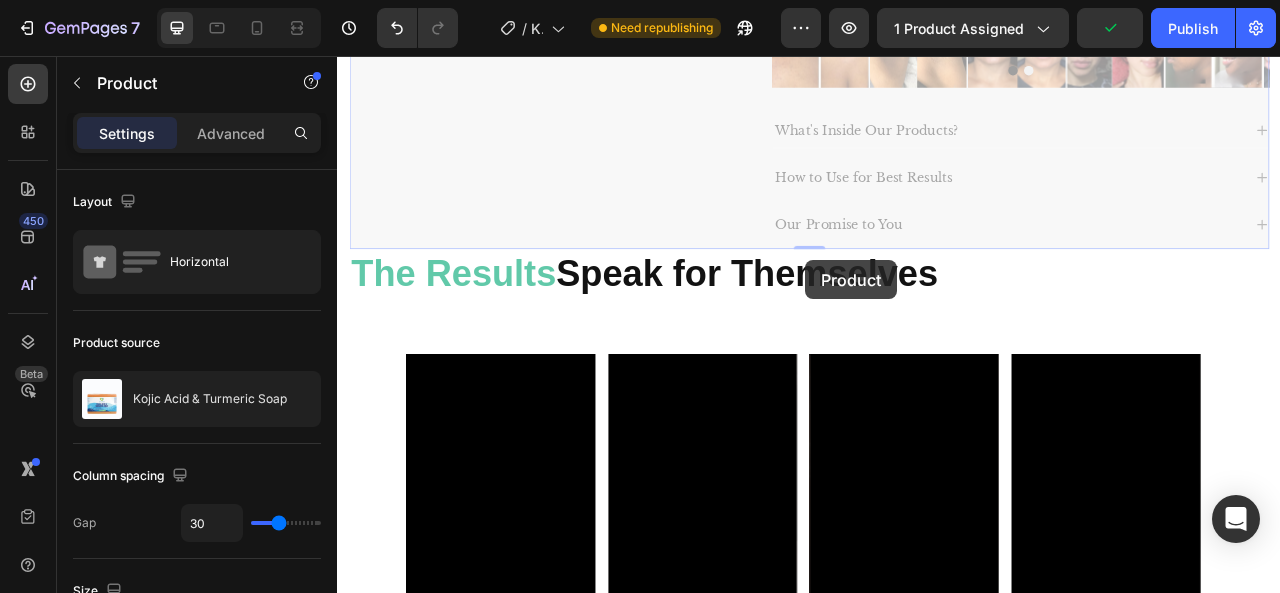 drag, startPoint x: 933, startPoint y: 294, endPoint x: 932, endPoint y: 316, distance: 22.022715 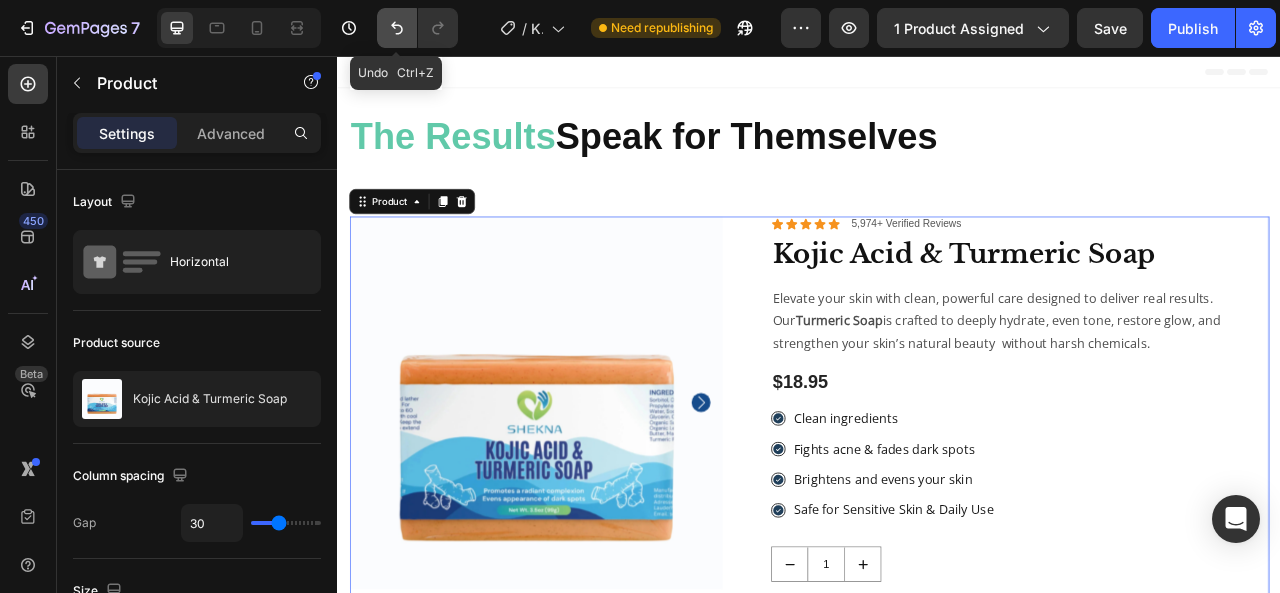 click 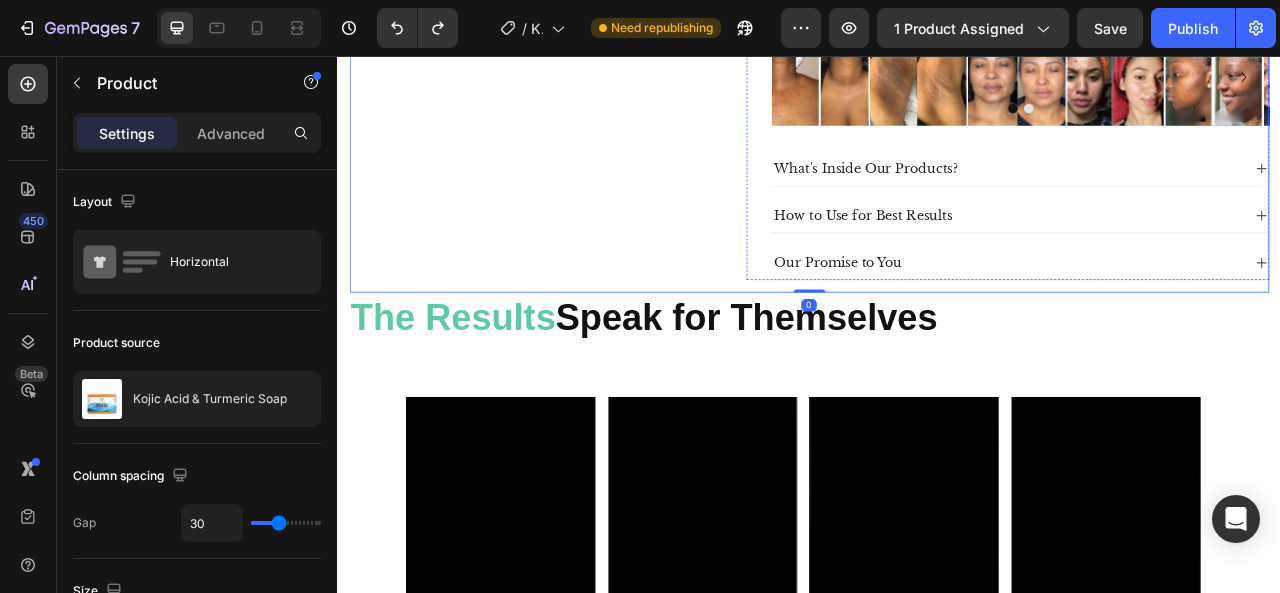 scroll, scrollTop: 860, scrollLeft: 0, axis: vertical 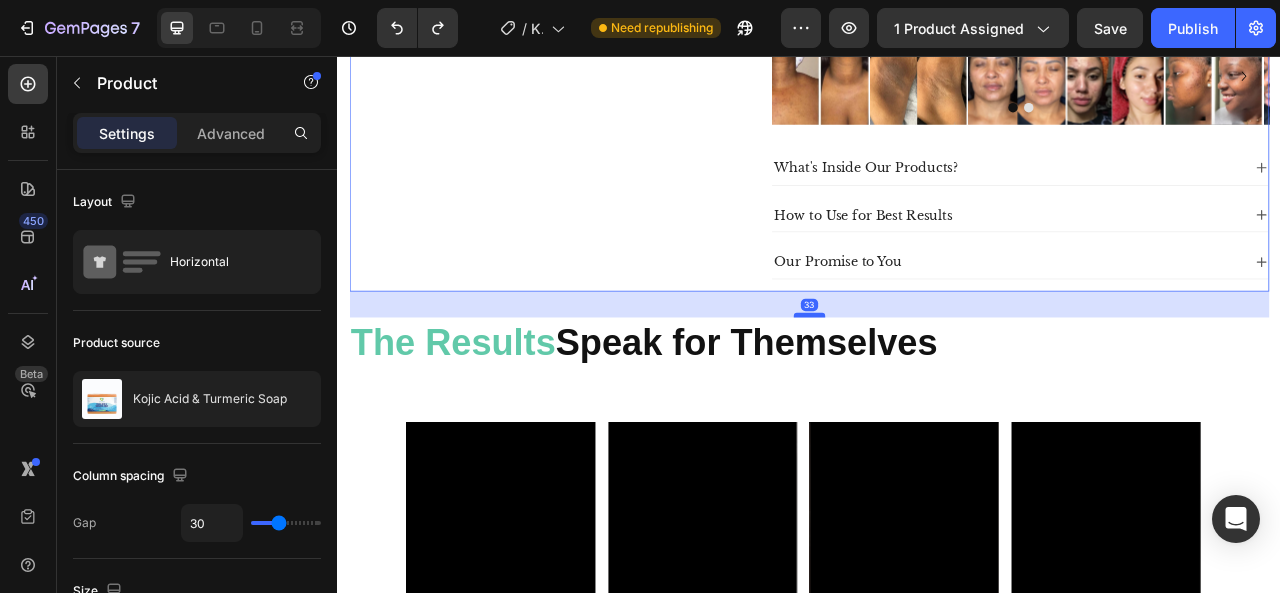 drag, startPoint x: 931, startPoint y: 344, endPoint x: 926, endPoint y: 377, distance: 33.37664 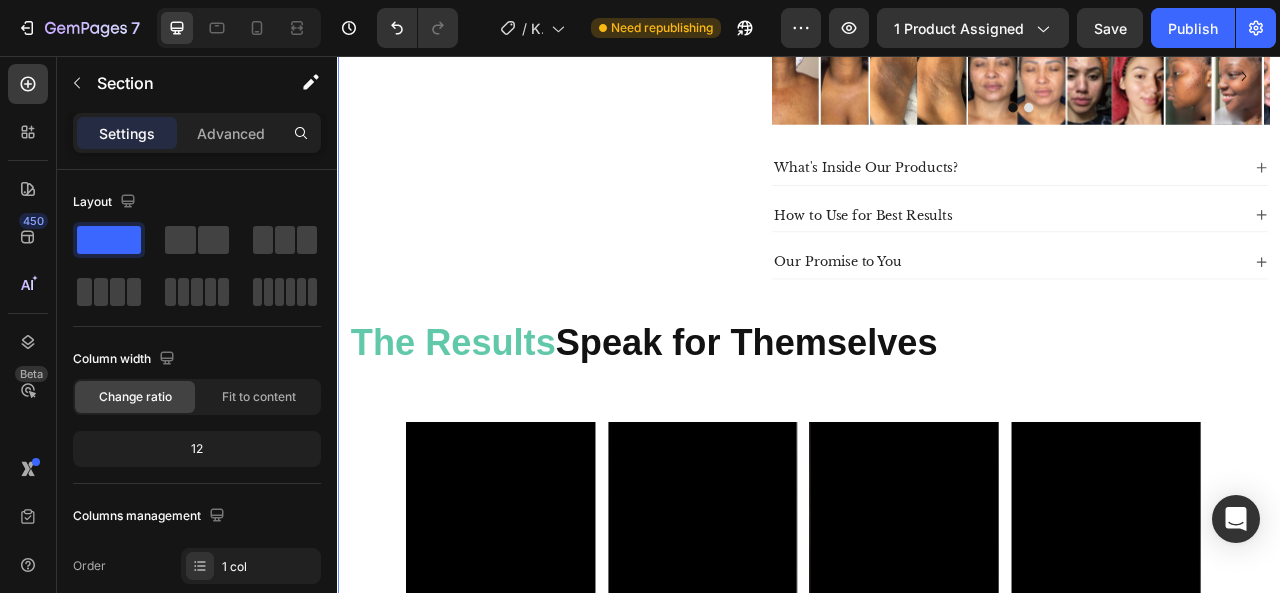 click on "Click here to edit heading" at bounding box center (801, 617) 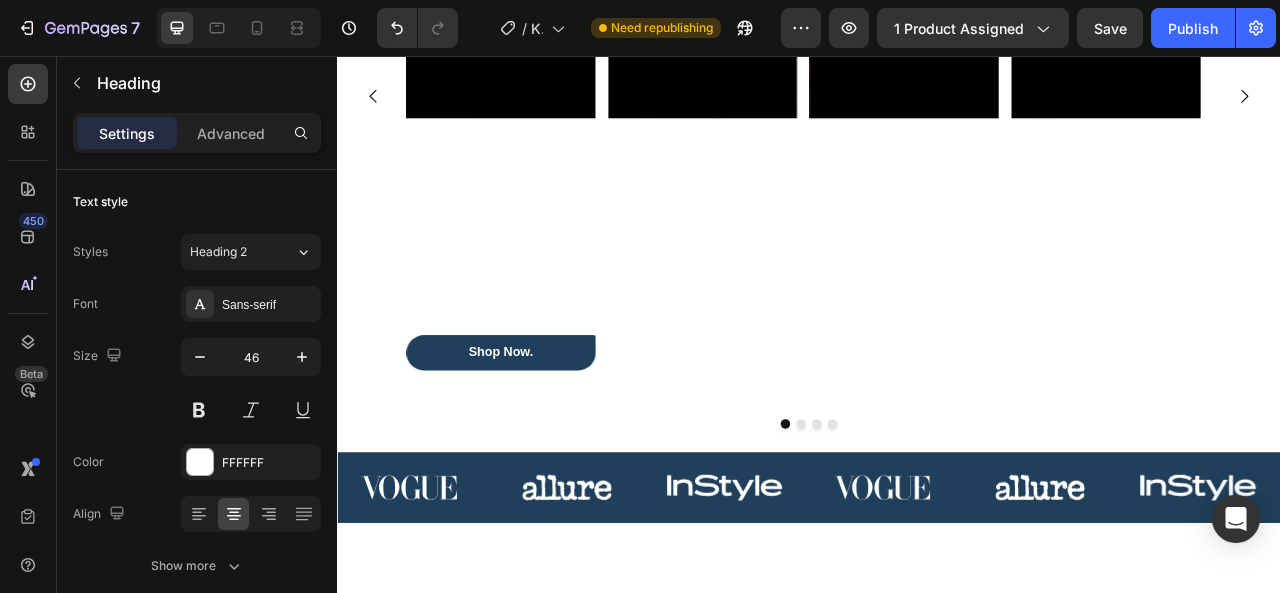 scroll, scrollTop: 1702, scrollLeft: 0, axis: vertical 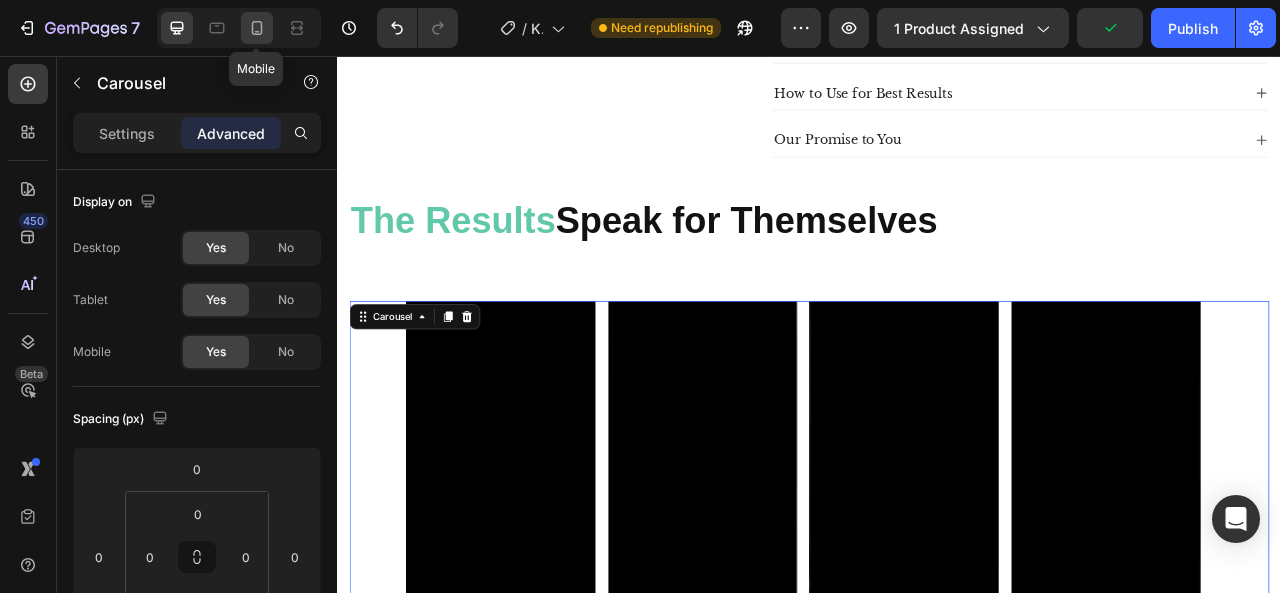 click 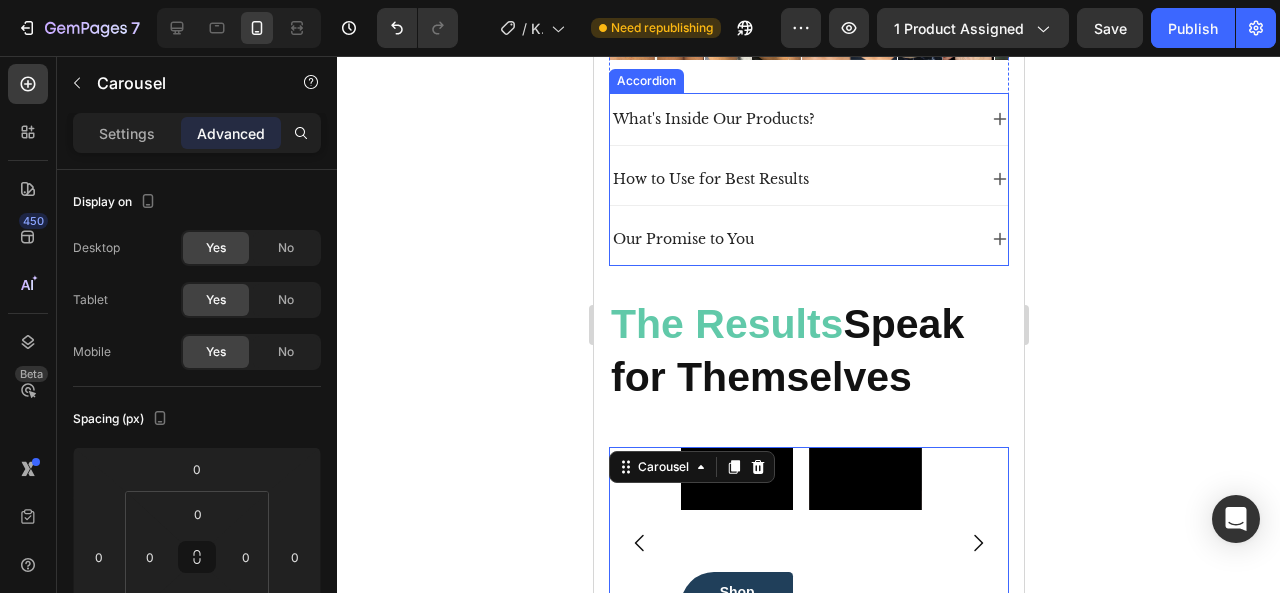 scroll, scrollTop: 1609, scrollLeft: 0, axis: vertical 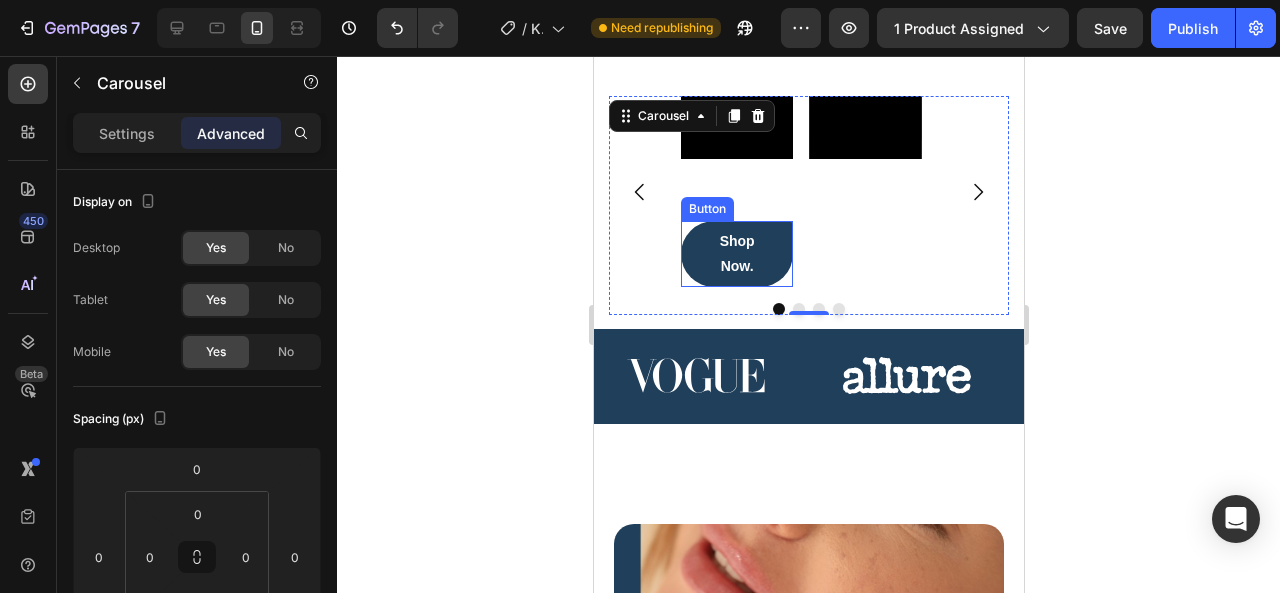 click on "Shop Now." at bounding box center (736, 254) 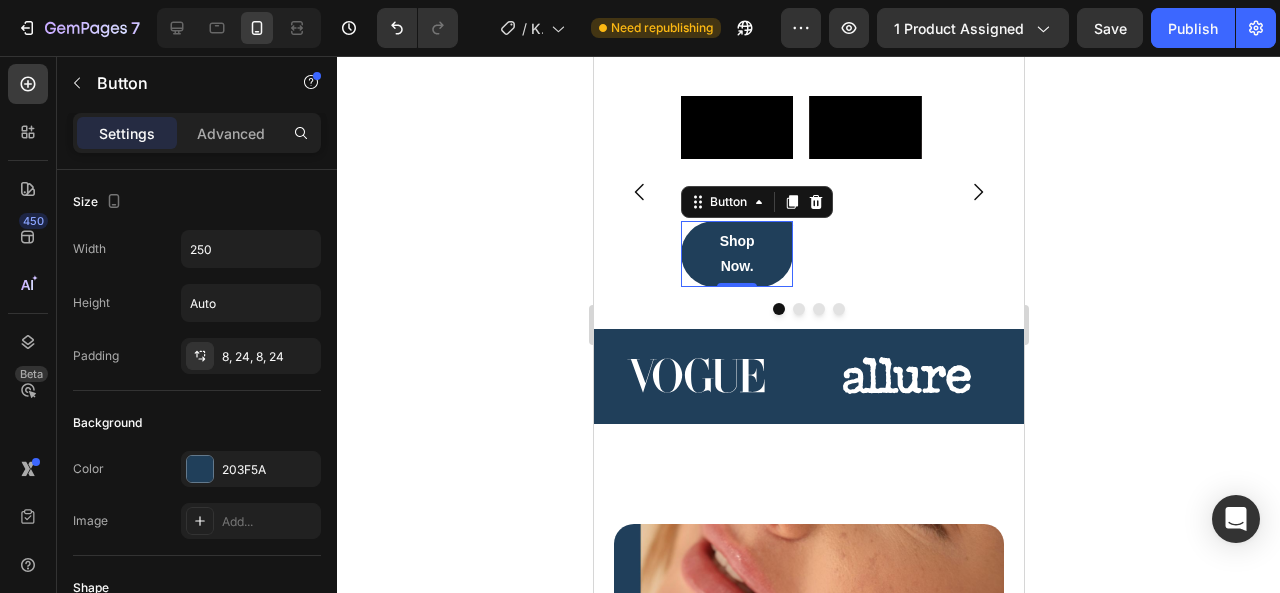 drag, startPoint x: 791, startPoint y: 281, endPoint x: 772, endPoint y: 285, distance: 19.416489 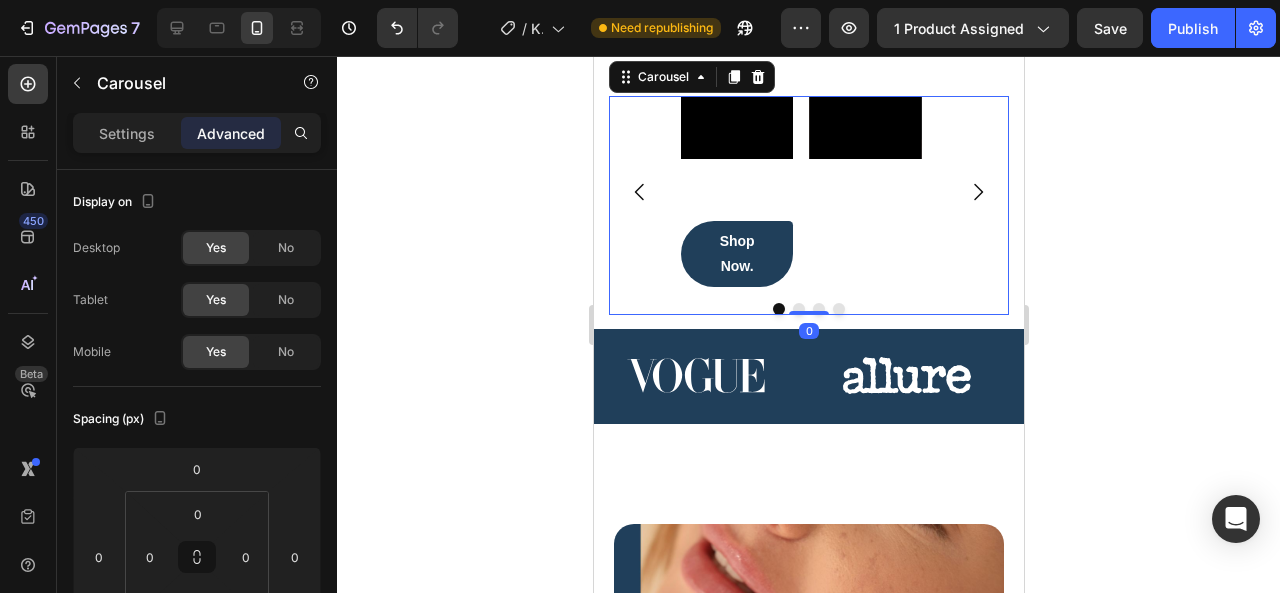 click on "Click here to edit heading Heading This is your text block. Click to edit and make it your own. Share your product's story                   or services offered. Get creative and make it yours! Text Block Get started Button Hero Banner" at bounding box center (864, 192) 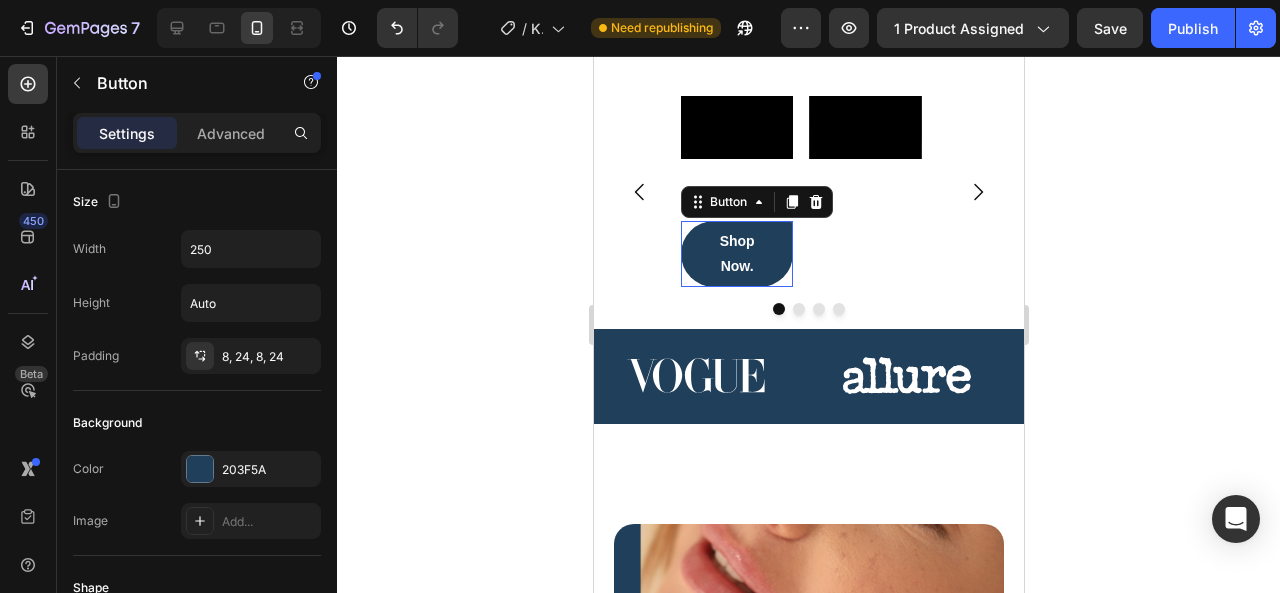 click on "Click here to edit heading Heading This is your text block. Click to edit and make it your own. Share your product's story                   or services offered. Get creative and make it yours! Text Block Get started Button Hero Banner" at bounding box center [864, 192] 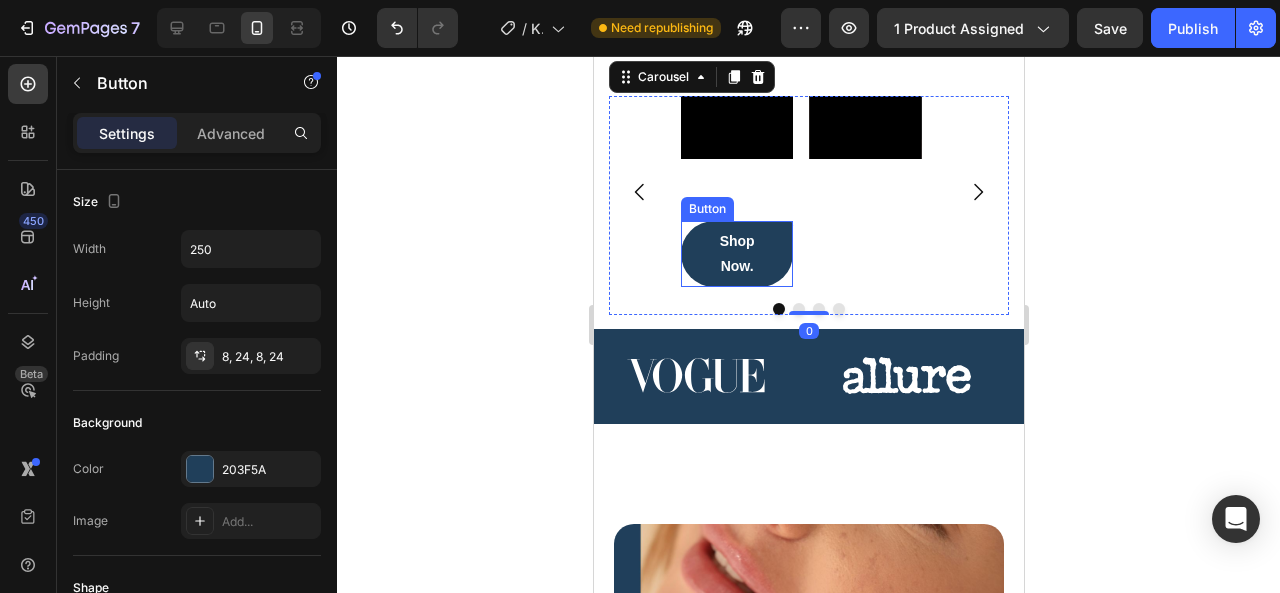 click on "Shop Now." at bounding box center (736, 254) 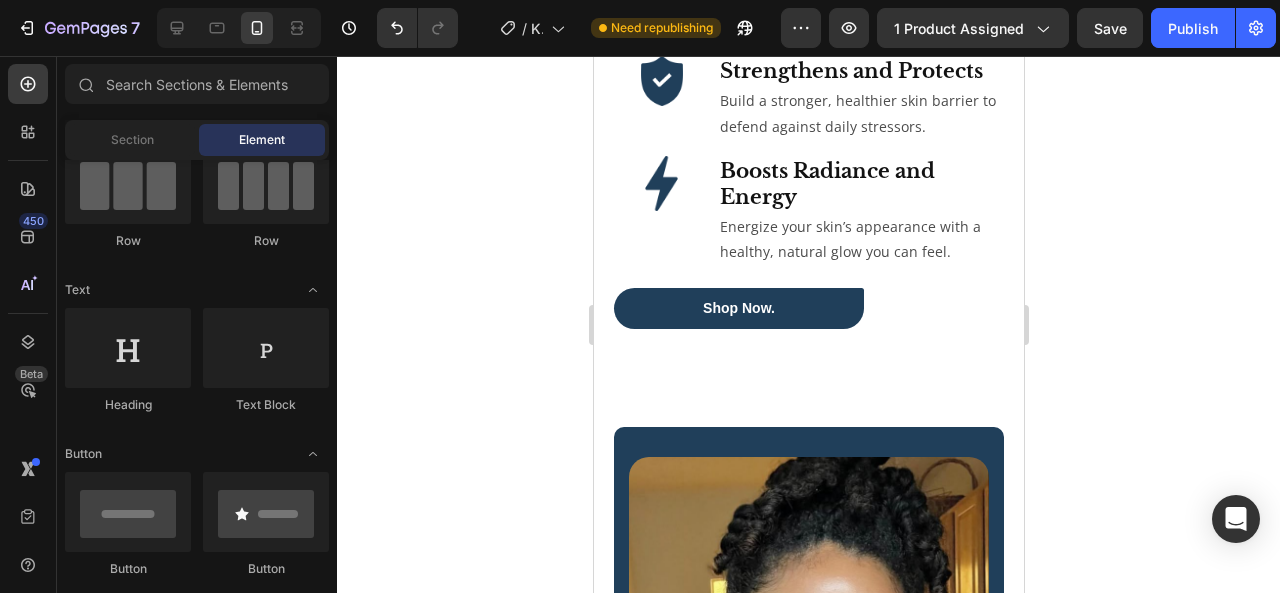 scroll, scrollTop: 2676, scrollLeft: 0, axis: vertical 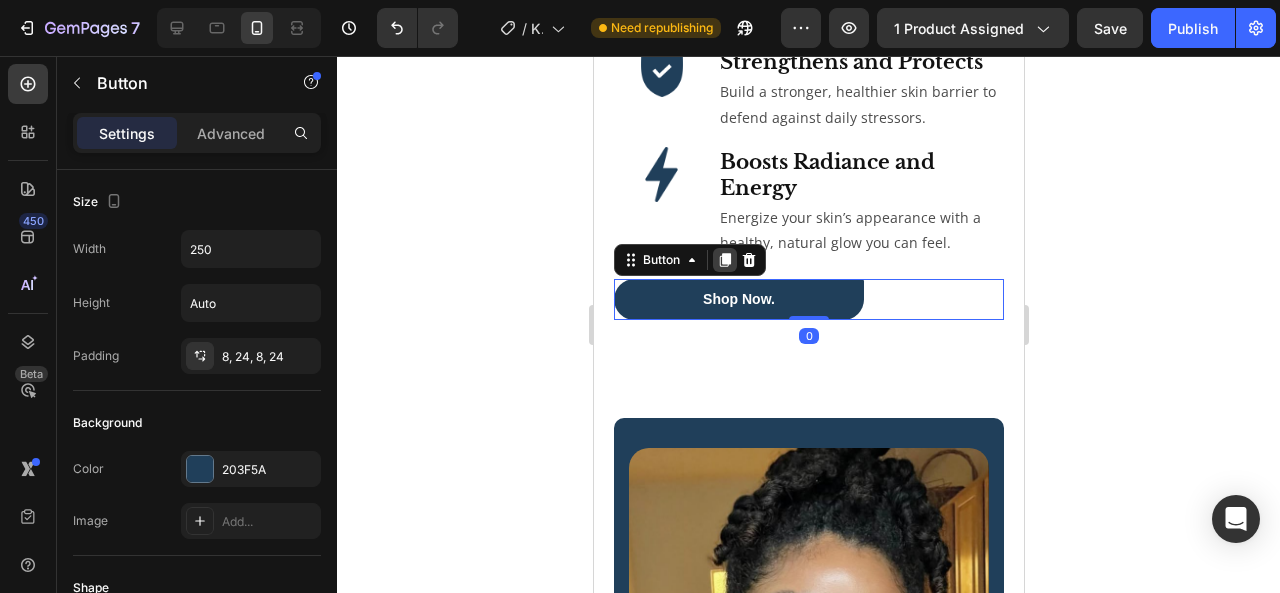 click 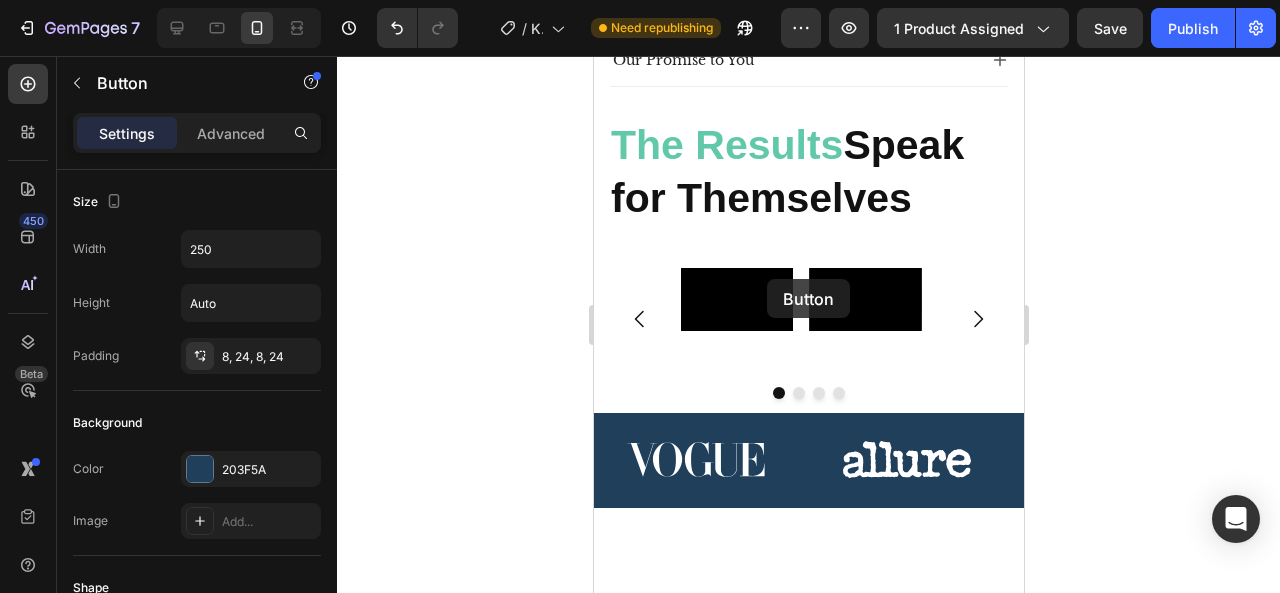 scroll, scrollTop: 1339, scrollLeft: 0, axis: vertical 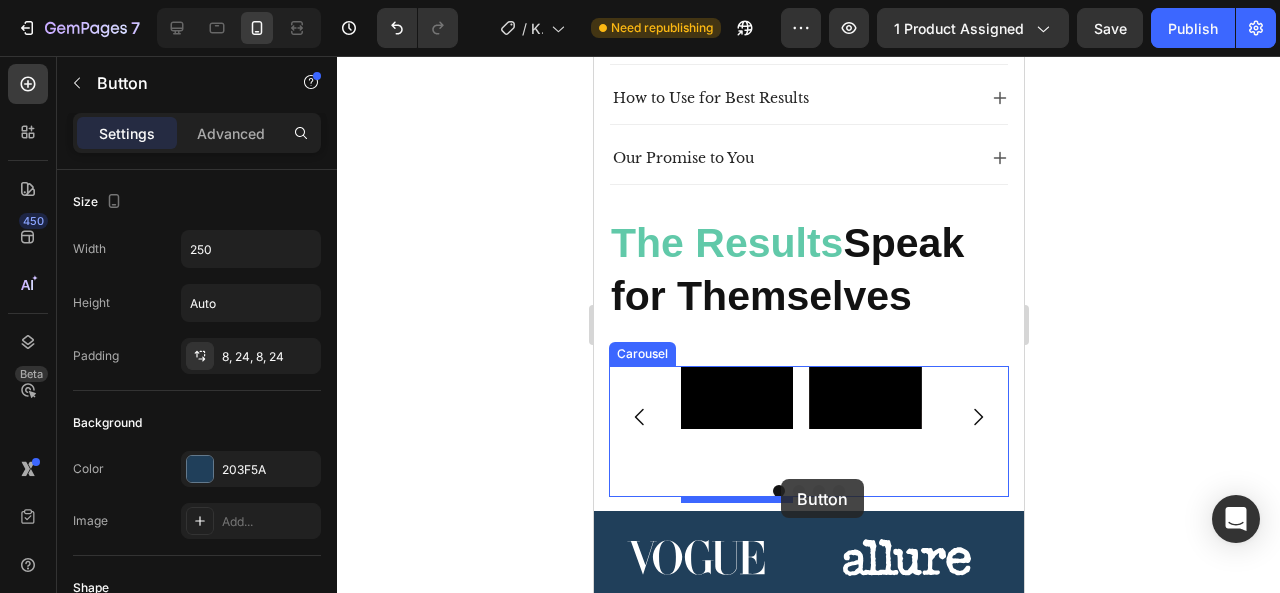 drag, startPoint x: 818, startPoint y: 351, endPoint x: 780, endPoint y: 479, distance: 133.52153 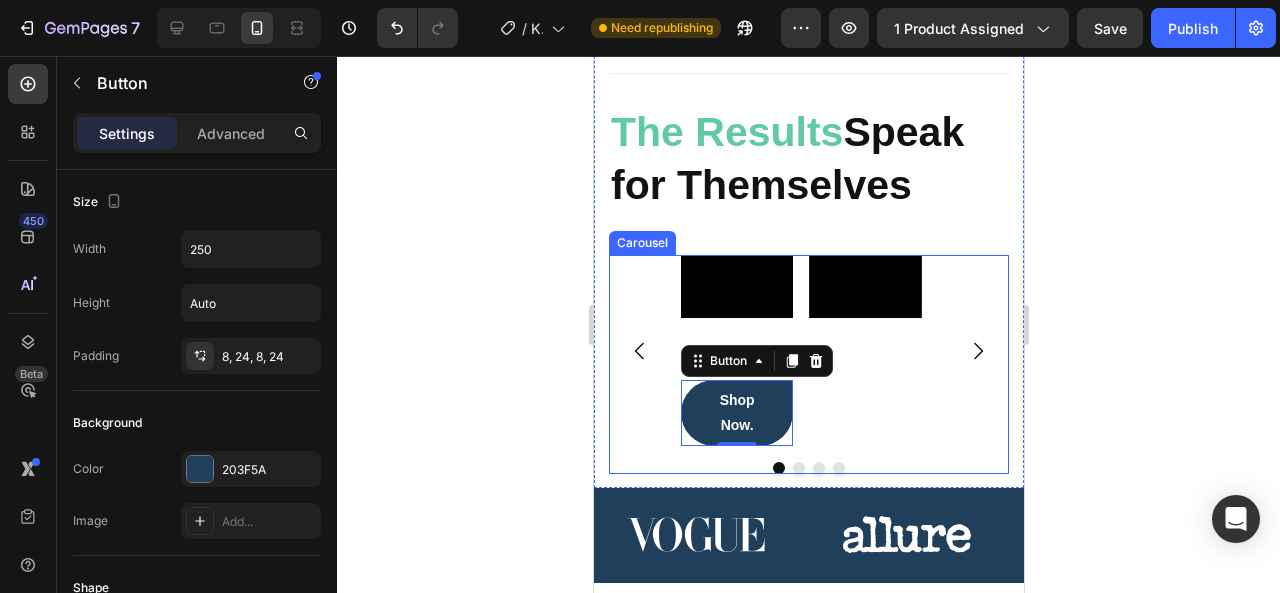 scroll, scrollTop: 1453, scrollLeft: 0, axis: vertical 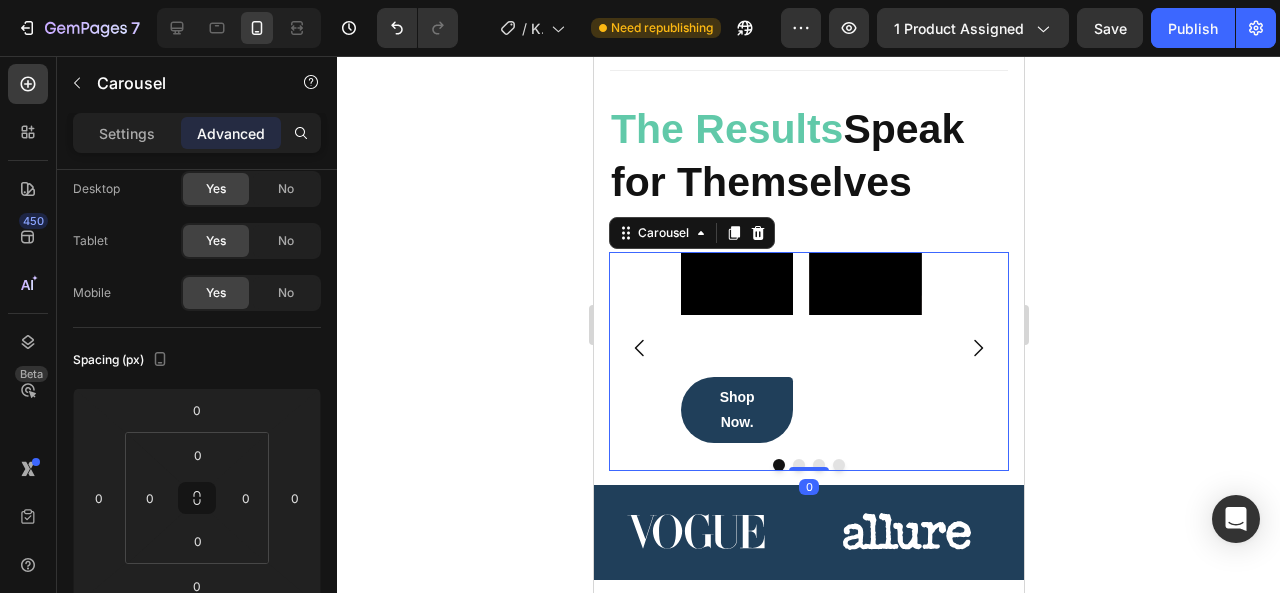 click on "Click here to edit heading Heading This is your text block. Click to edit and make it your own. Share your product's story                   or services offered. Get creative and make it yours! Text Block Get started Button Hero Banner" at bounding box center (864, 348) 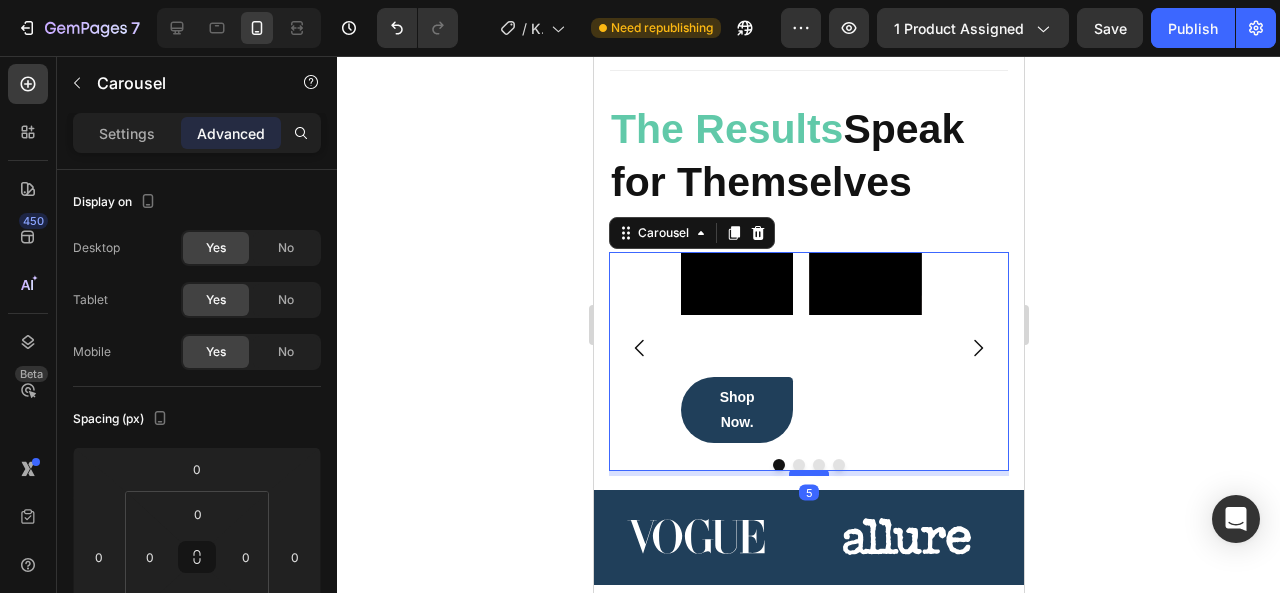 click at bounding box center (808, 473) 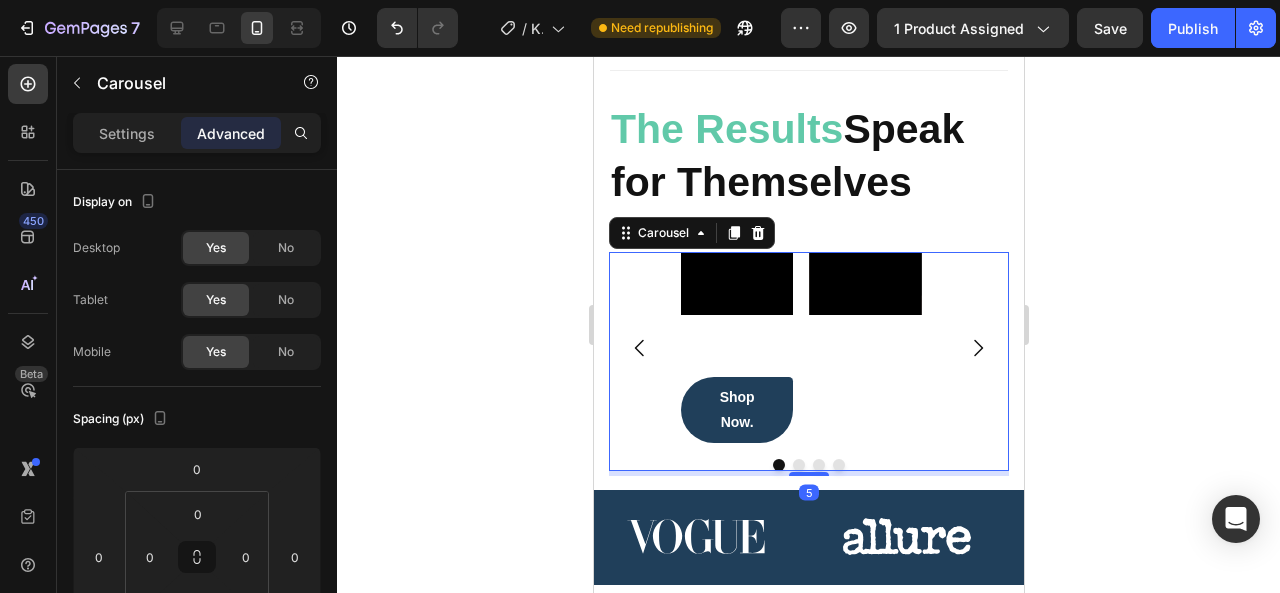 type on "5" 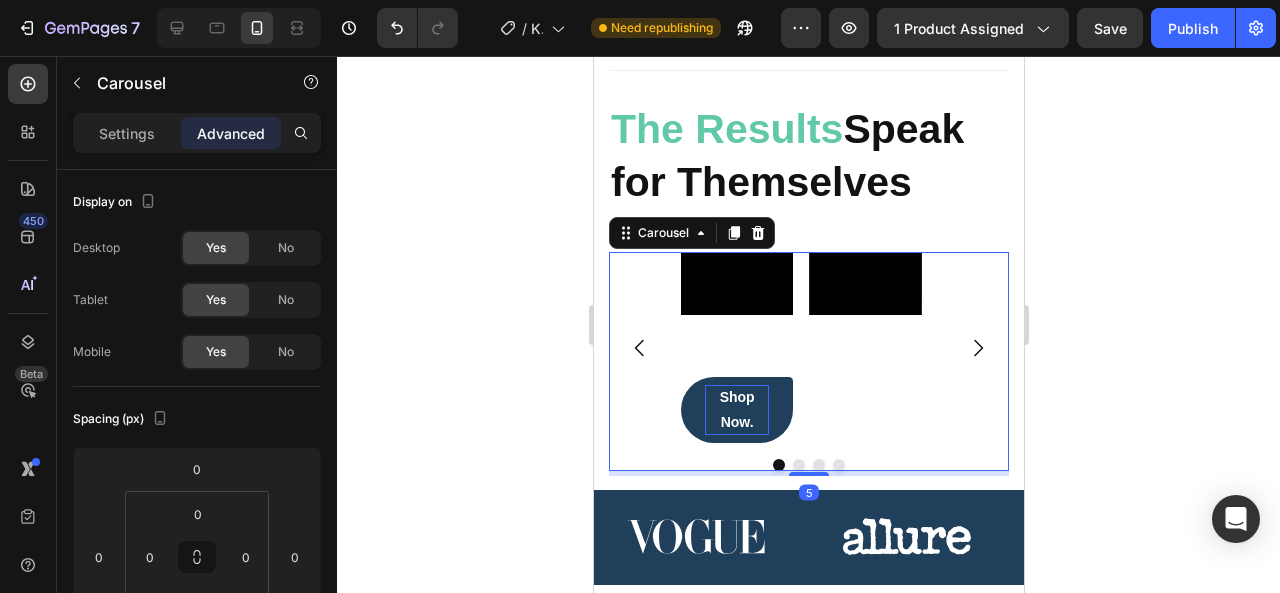 click on "Click here to edit heading Heading This is your text block. Click to edit and make it your own. Share your product's story                   or services offered. Get creative and make it yours! Text Block Get started Button" at bounding box center [736, 284] 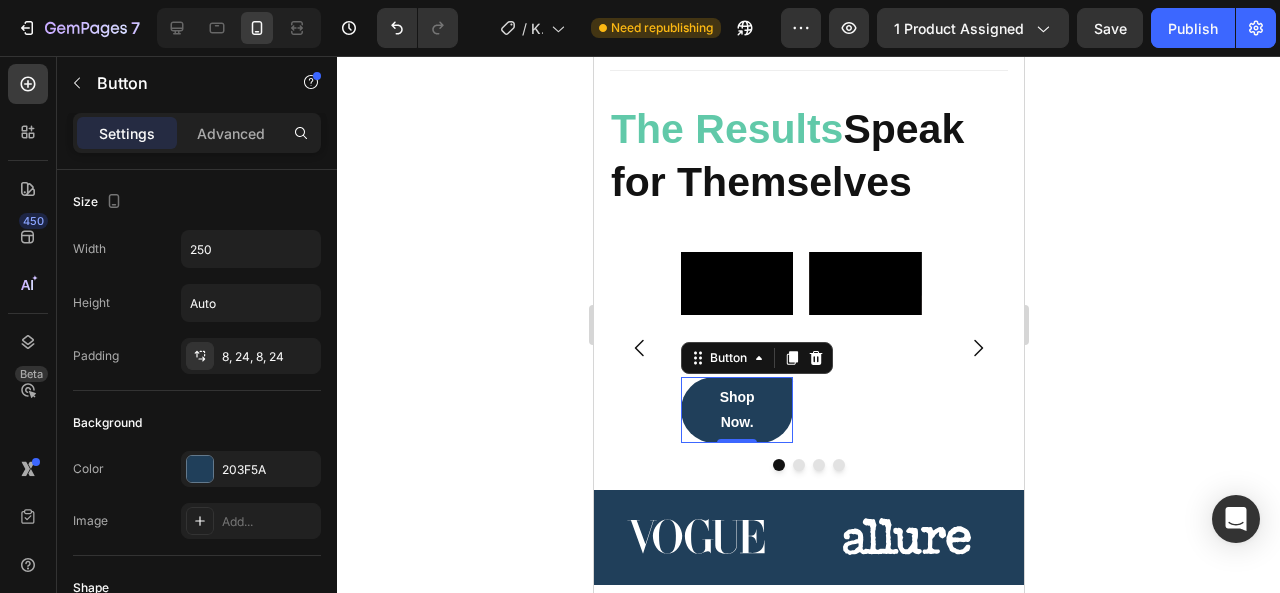 click on "Shop Now. Button   0" at bounding box center (736, 410) 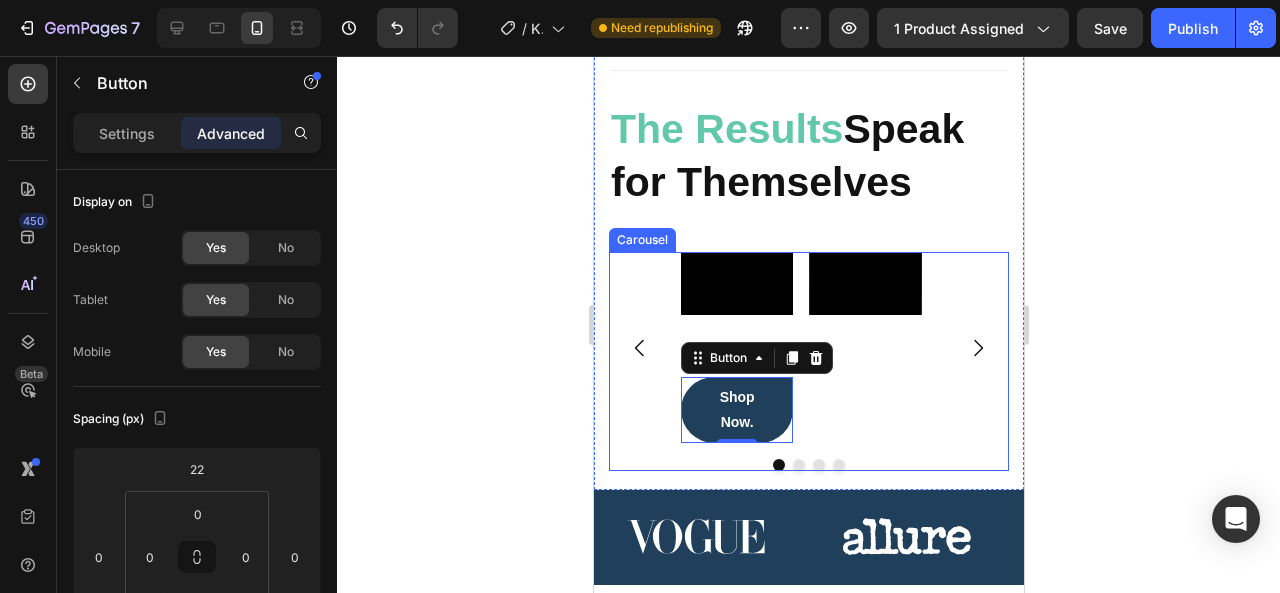 click on "Click here to edit heading Heading This is your text block. Click to edit and make it your own. Share your product's story                   or services offered. Get creative and make it yours! Text Block Get started Button Hero Banner Shop Now. Button   0 Click here to edit heading Heading This is your text block. Click to edit and make it your own. Share your product's story                   or services offered. Get creative and make it yours! Text Block Get started Button Hero Banner Click here to edit heading Heading This is your text block. Click to edit and make it your own. Share your product's story                   or services offered. Get creative and make it yours! Text Block Get started Button Hero Banner Click here to edit heading Heading This is your text block. Click to edit and make it your own. Share your product's story                   or services offered. Get creative and make it yours! Text Block Get started Button Hero Banner
Carousel" at bounding box center (808, 362) 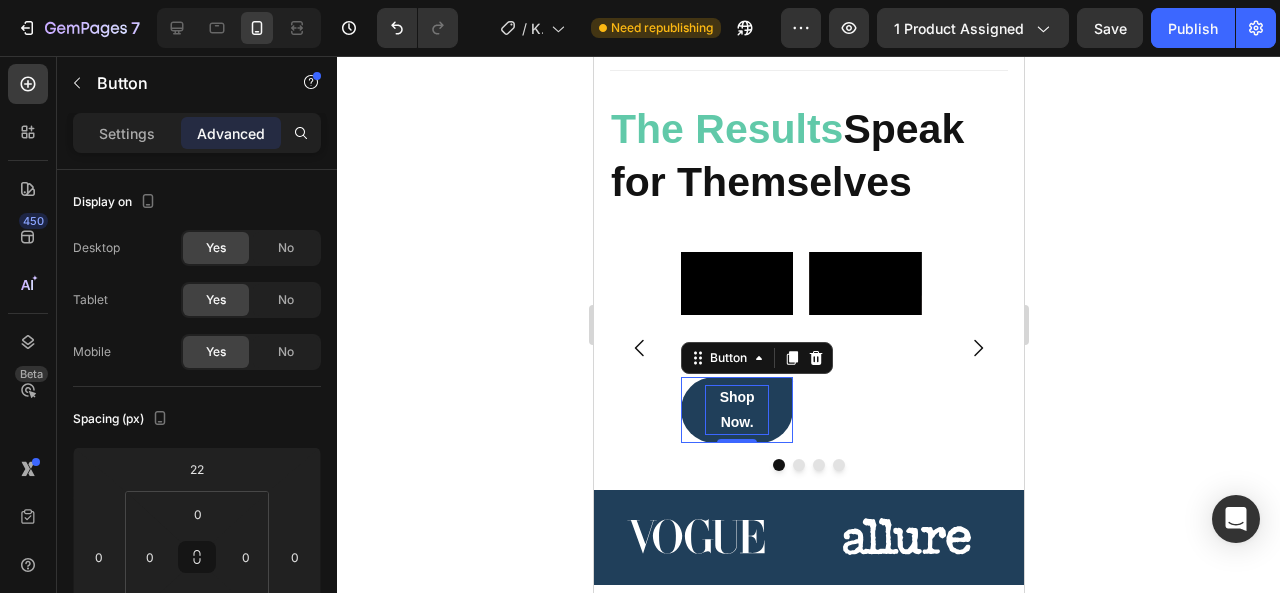 drag, startPoint x: 746, startPoint y: 469, endPoint x: 757, endPoint y: 421, distance: 49.24429 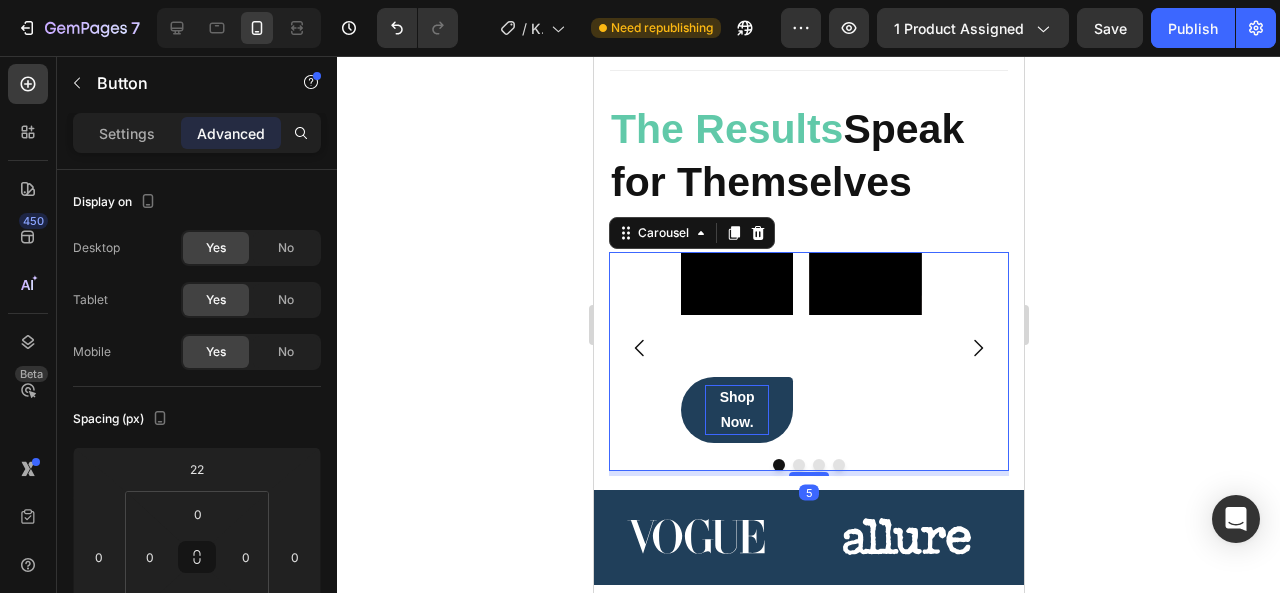 click on "Shop Now." at bounding box center [736, 410] 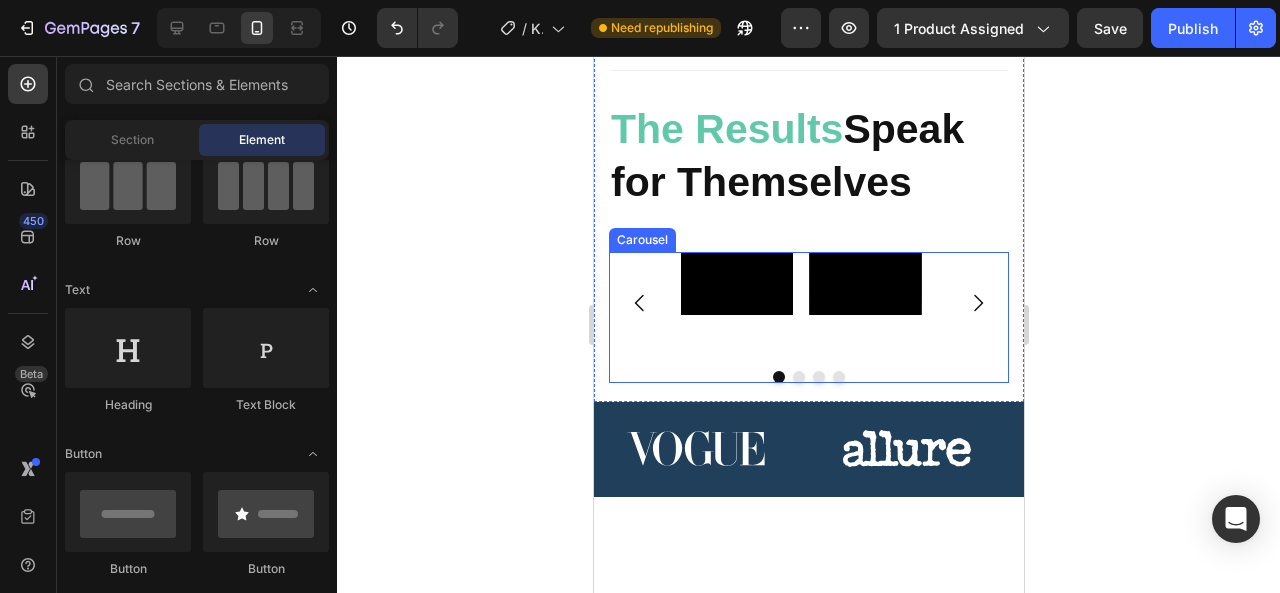 click 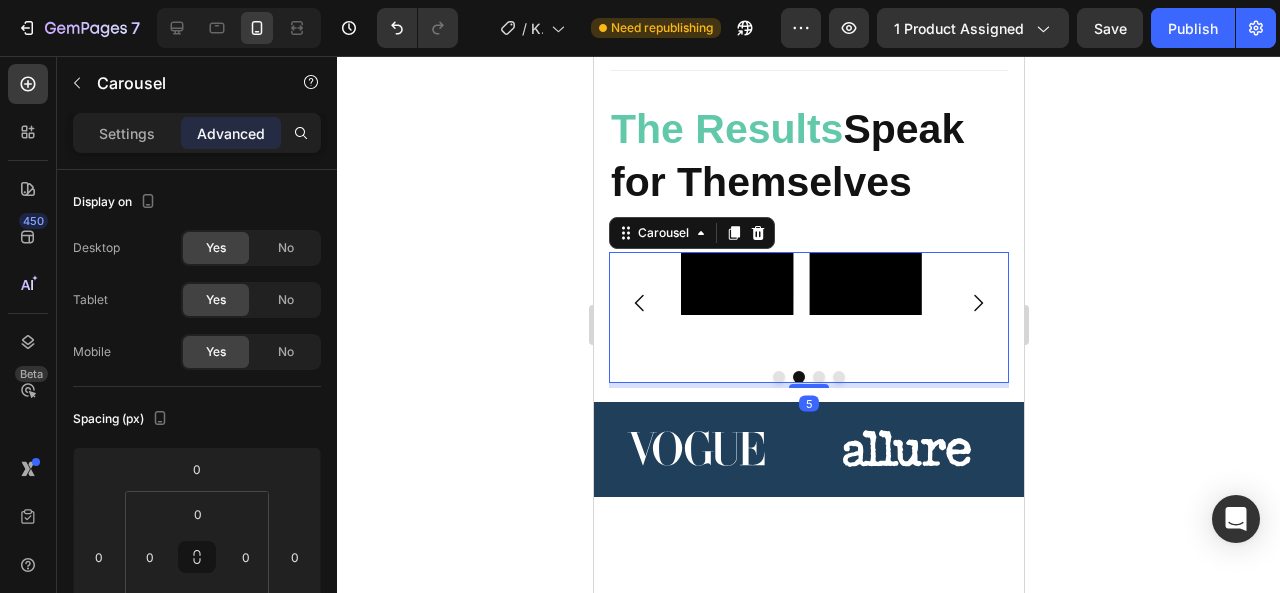 click 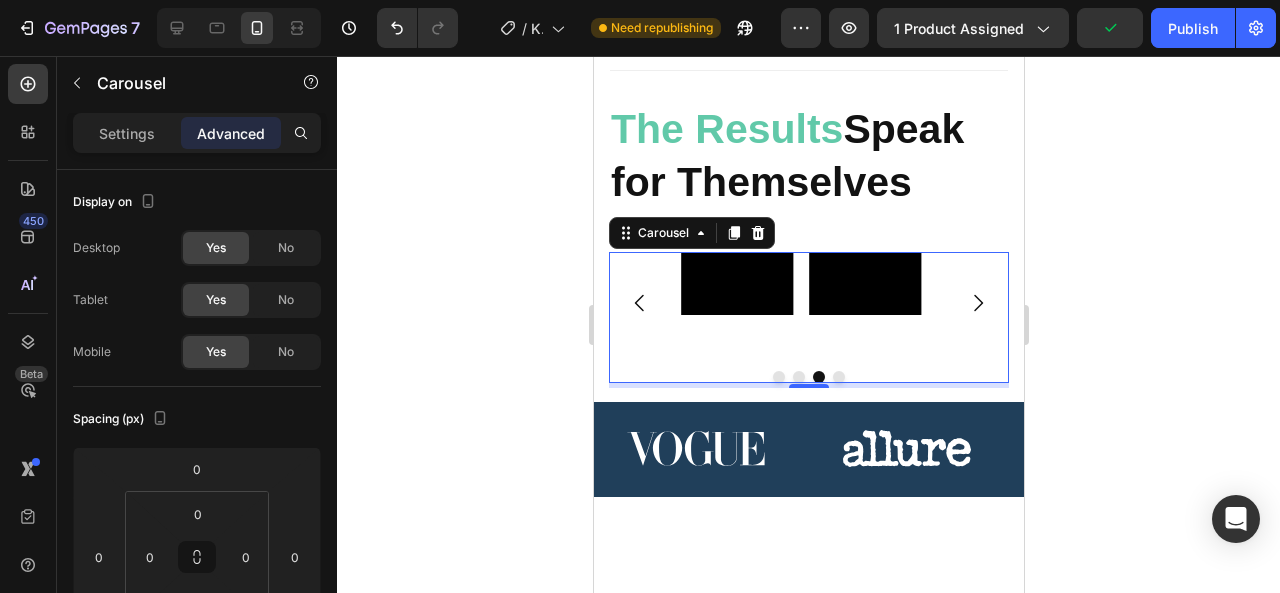 click 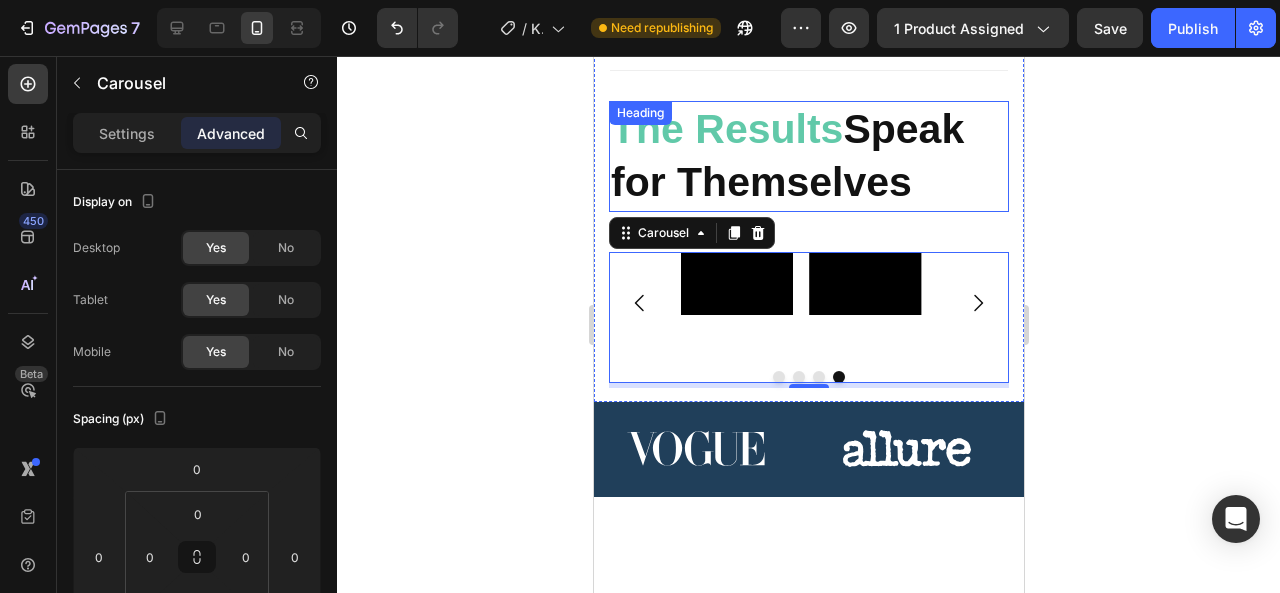 click on "The Results" at bounding box center [726, 129] 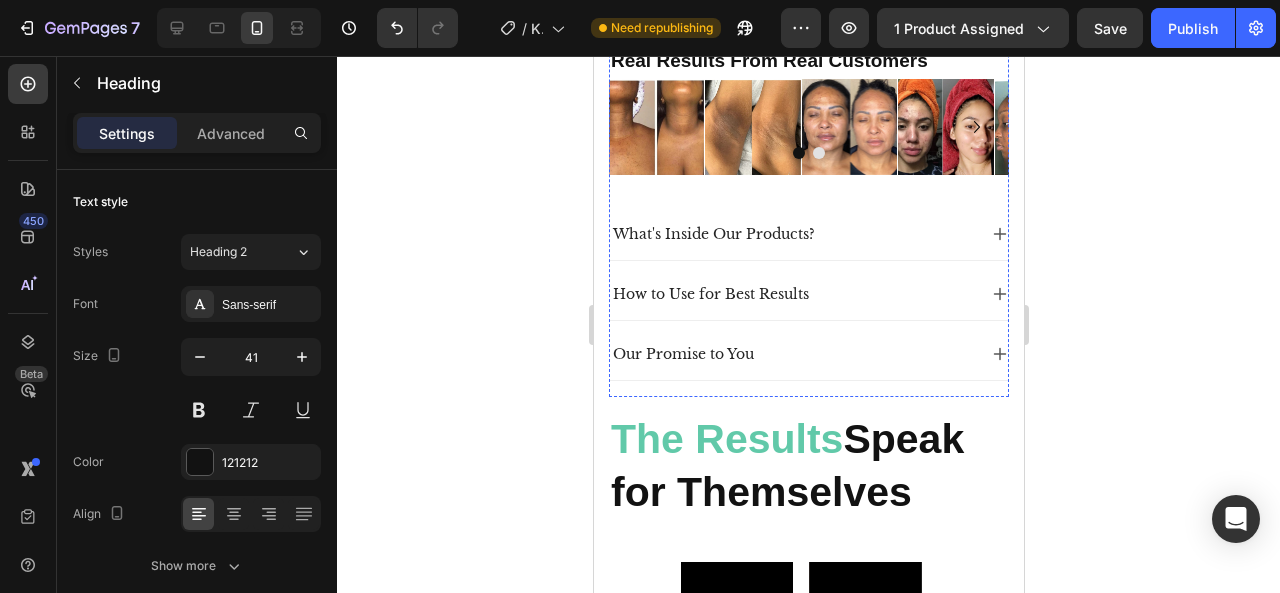 scroll, scrollTop: 1310, scrollLeft: 0, axis: vertical 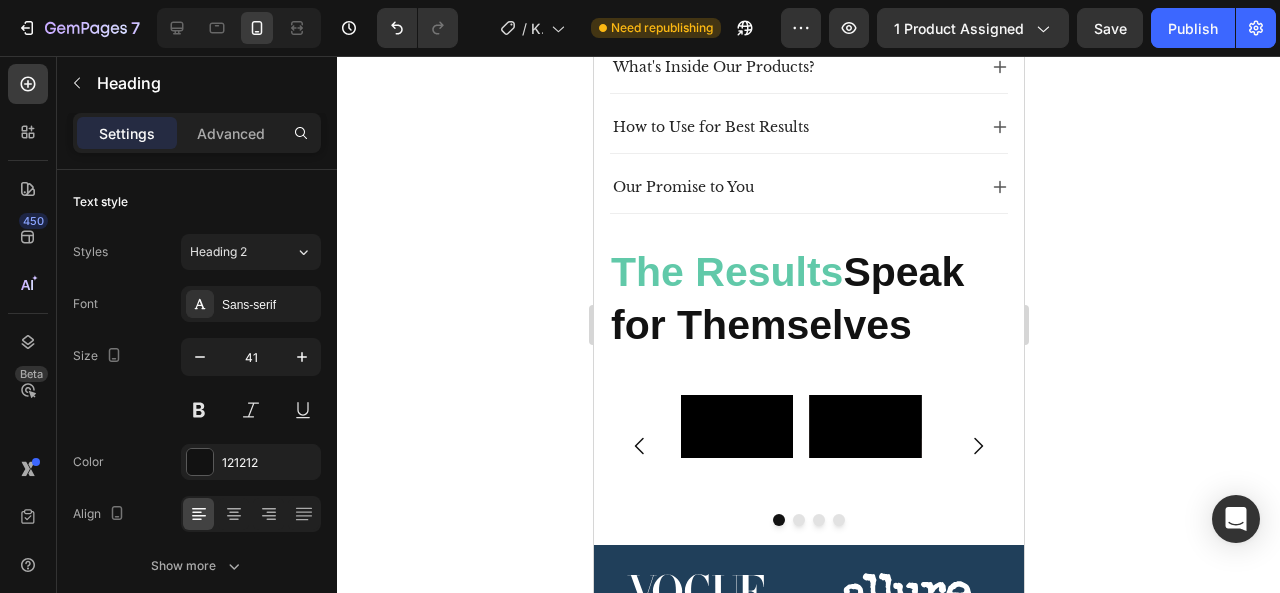 click on "The Results" at bounding box center [726, 272] 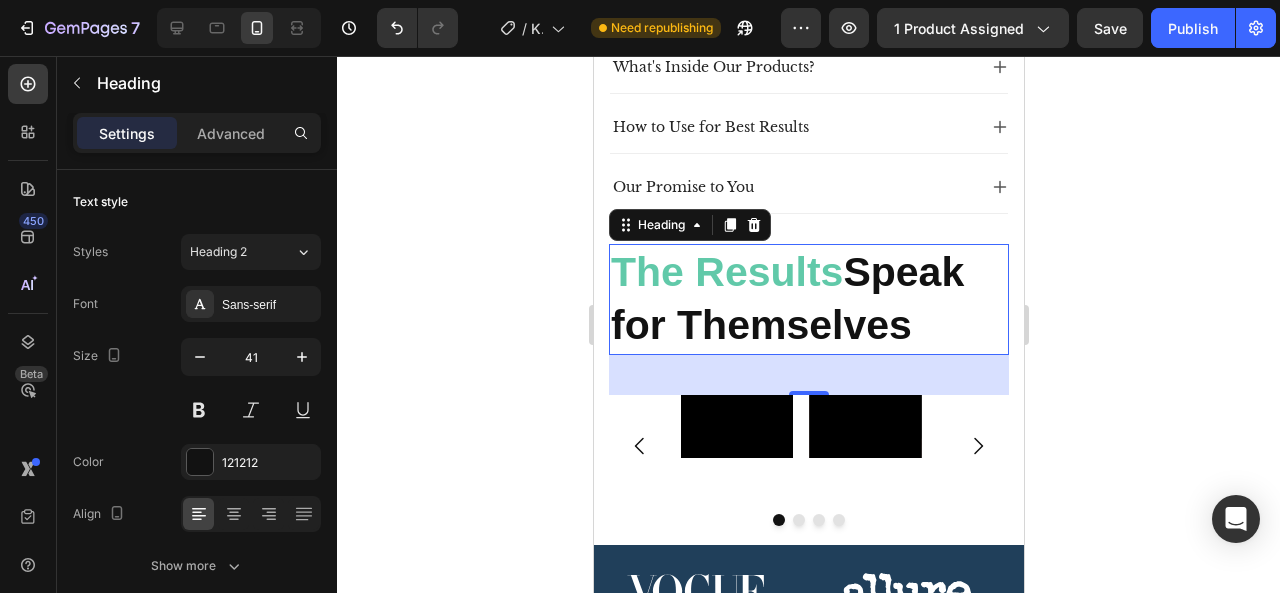 click on "The Results" at bounding box center (726, 272) 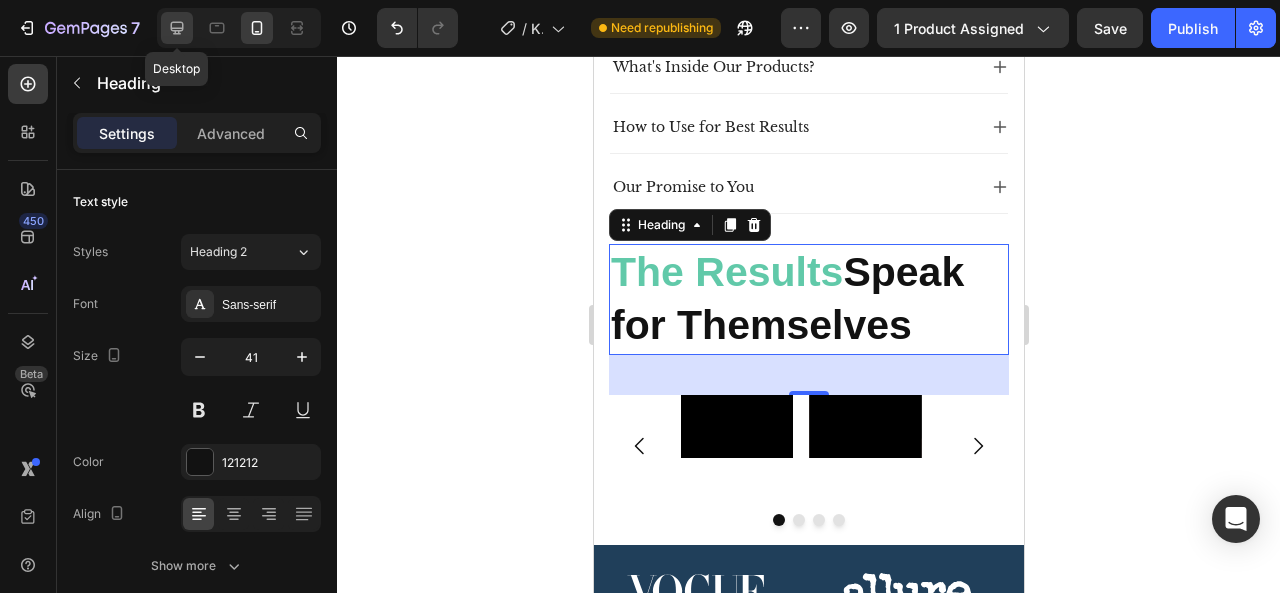 click 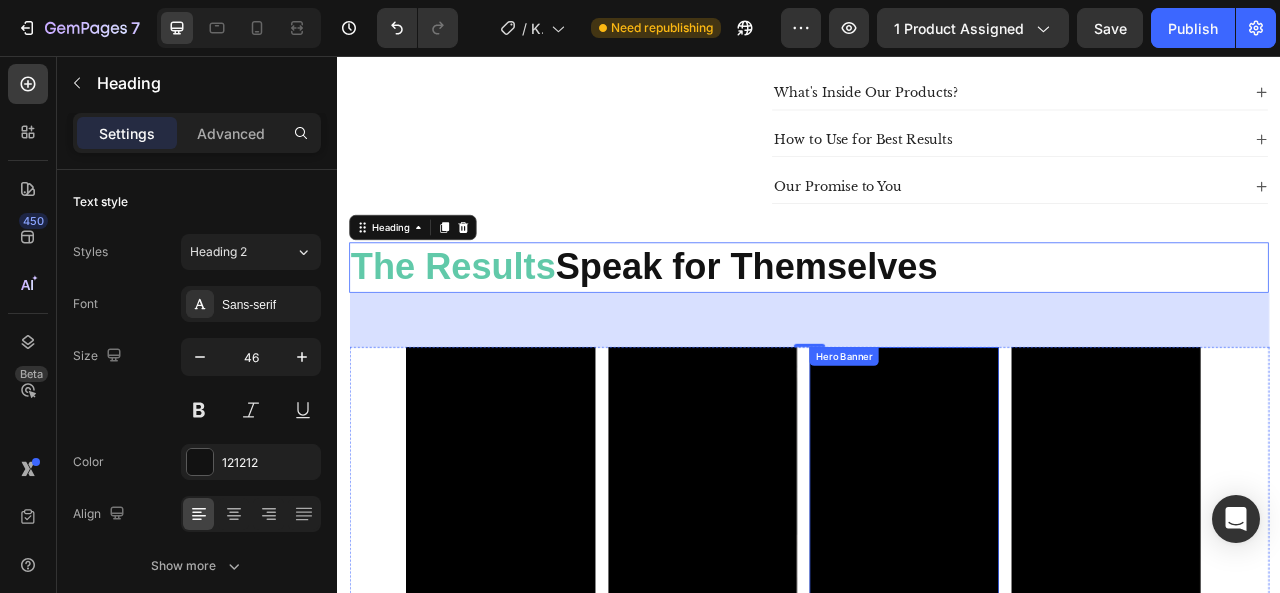scroll, scrollTop: 939, scrollLeft: 0, axis: vertical 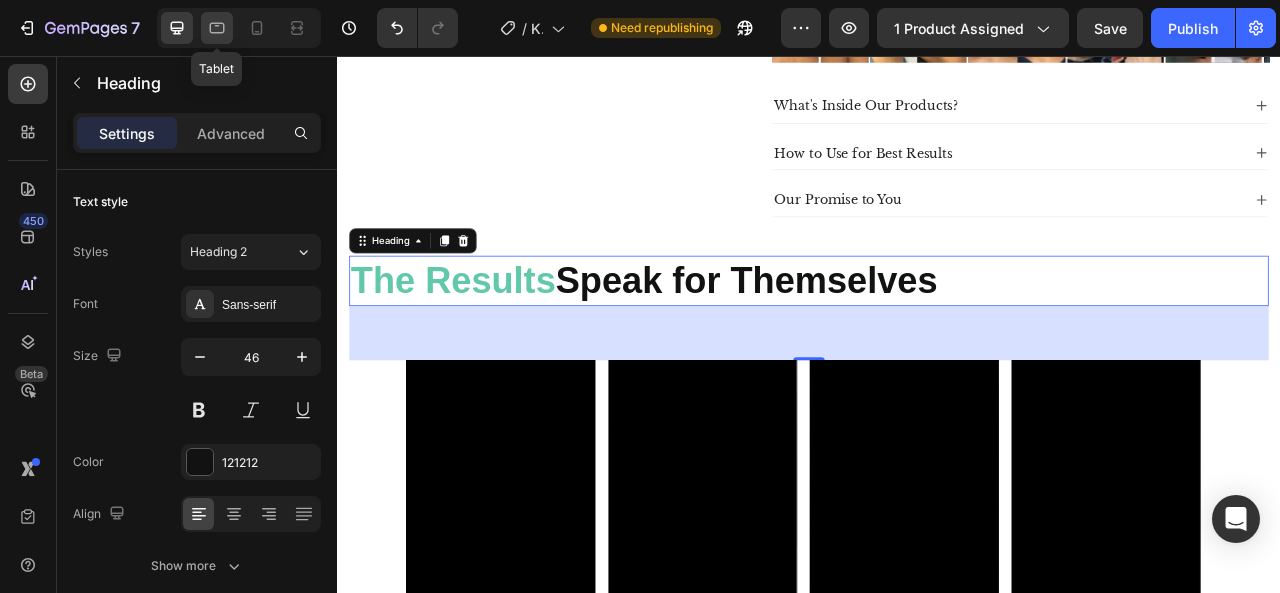 click 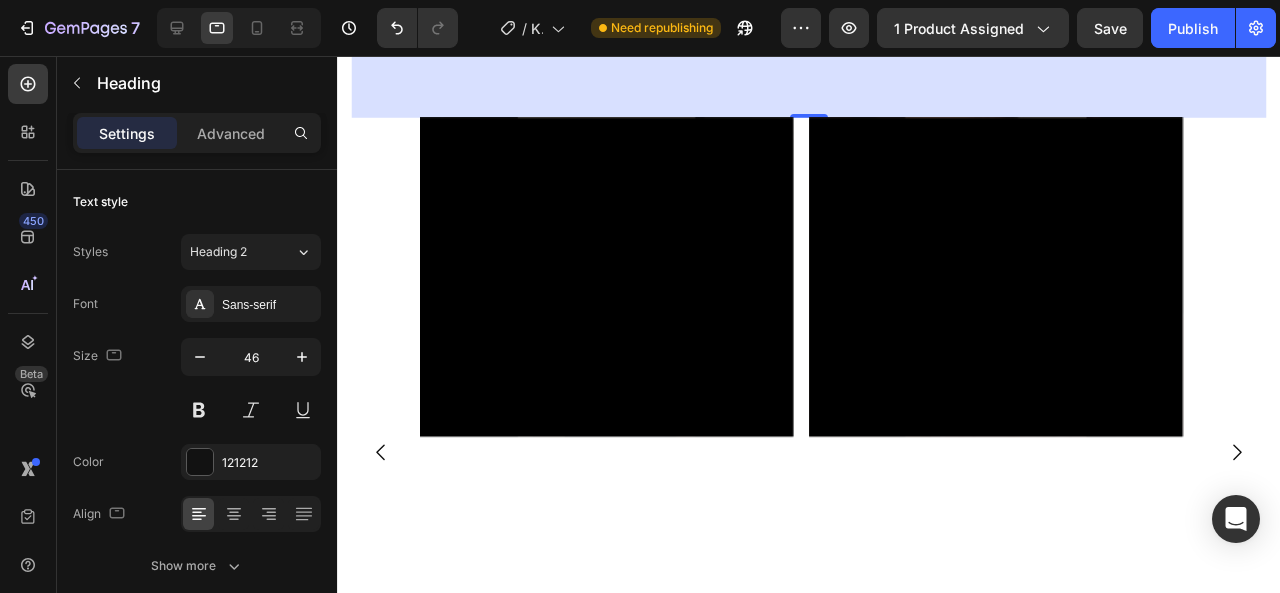 scroll, scrollTop: 1324, scrollLeft: 0, axis: vertical 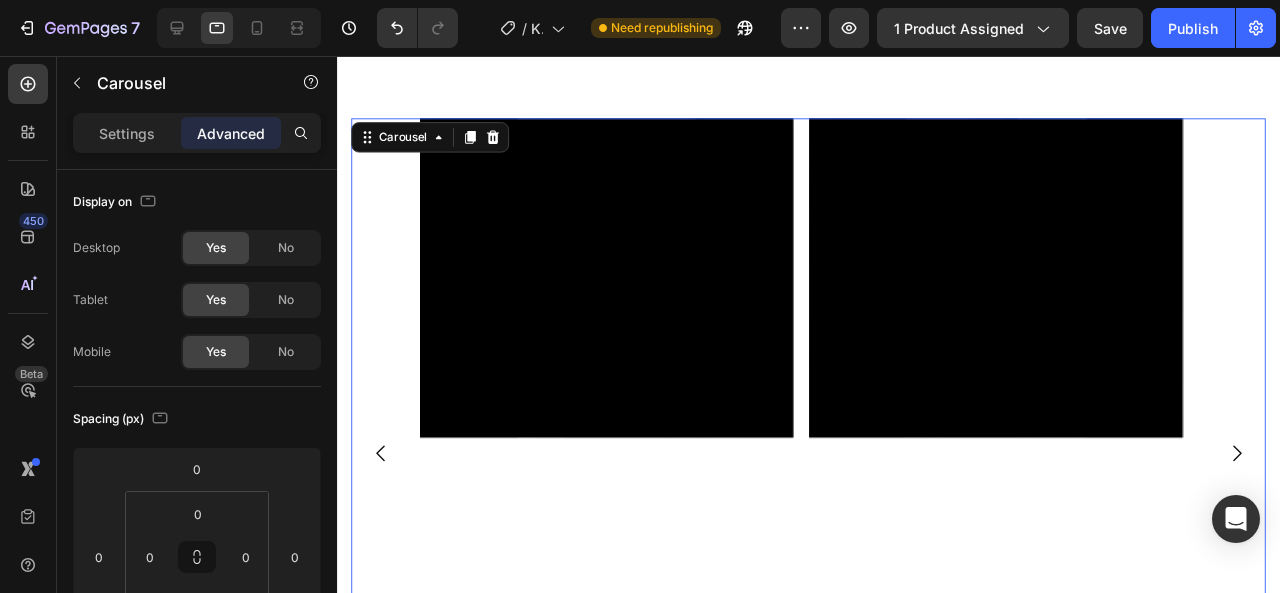 click 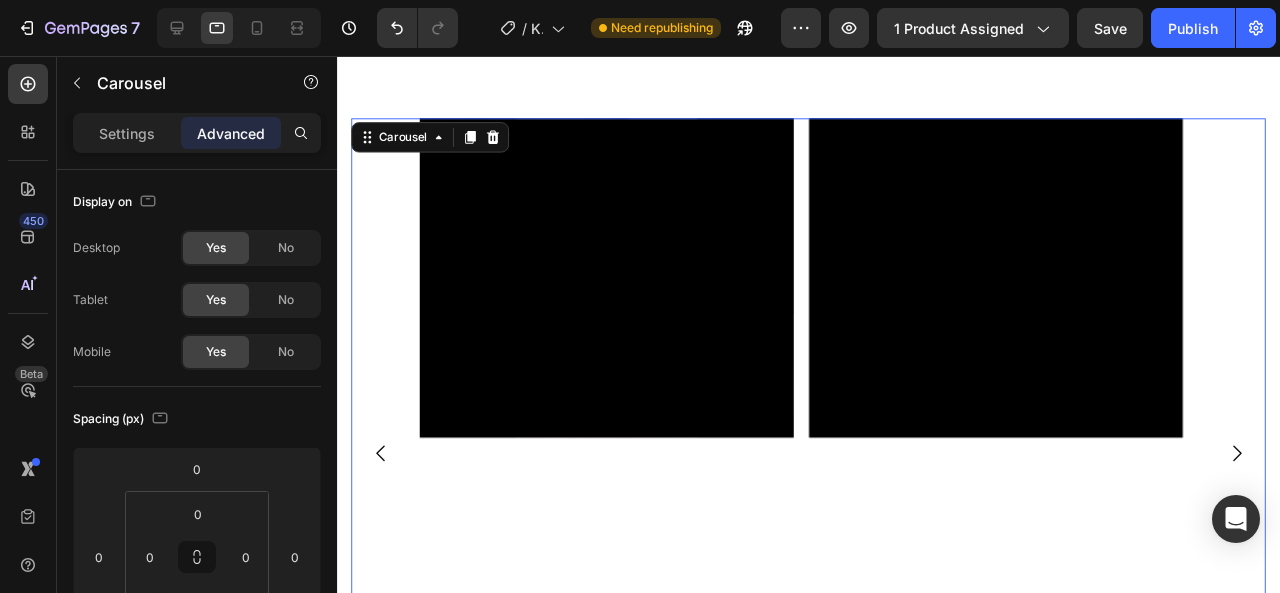 click 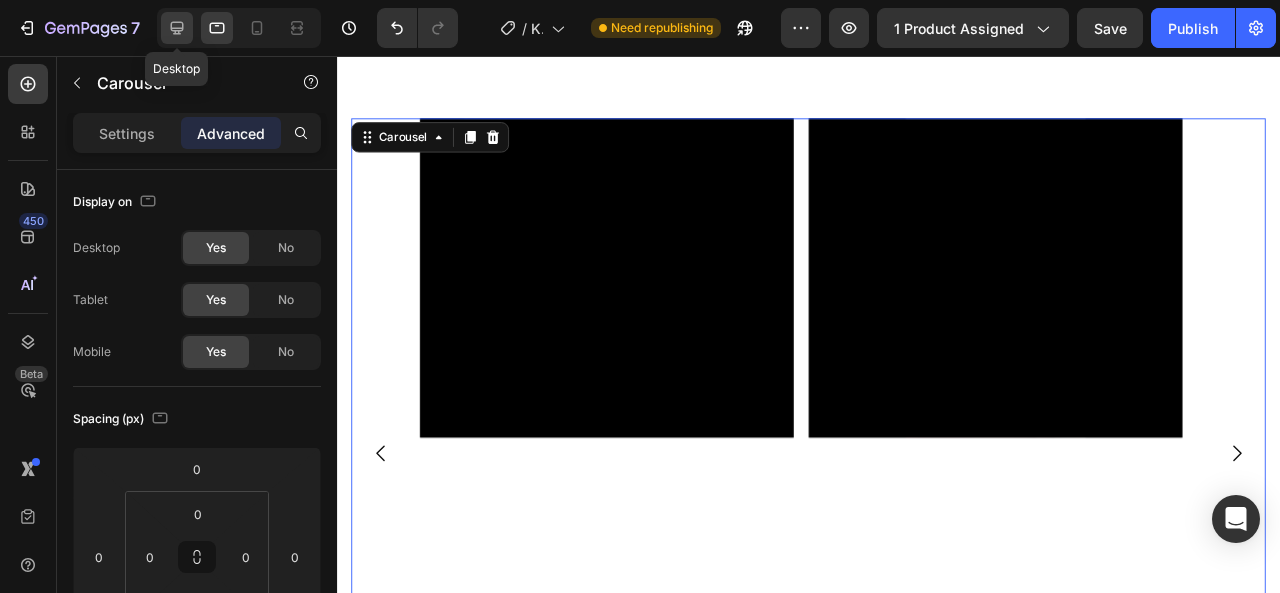 click 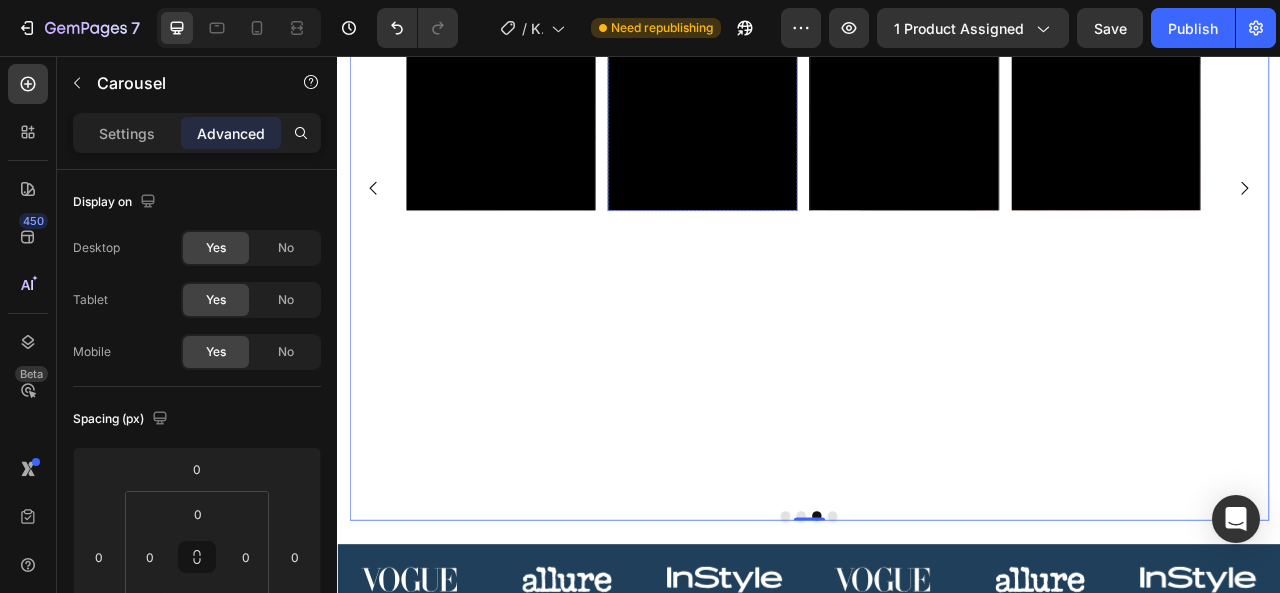 scroll, scrollTop: 1692, scrollLeft: 0, axis: vertical 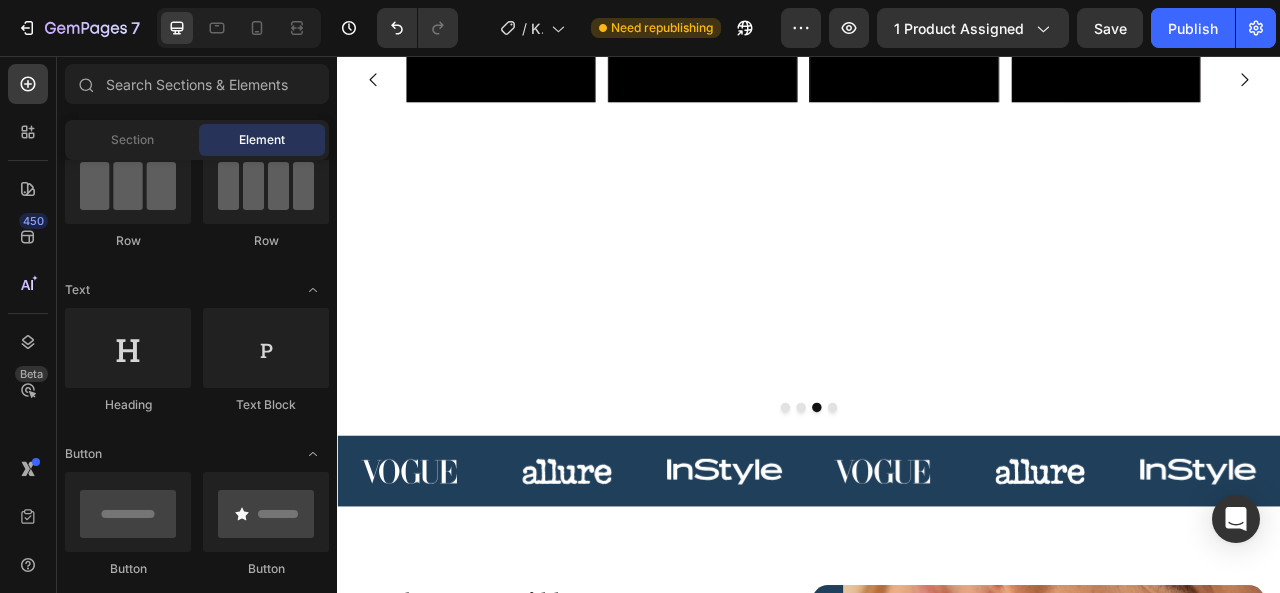click on "Product Images
Icon Boosts Natural Strength Text Block
Icon Shields and  Protects Text Block
Icon Energizes and Revitalizes Text Block Row Icon Icon Icon Icon Icon Icon List 5,974+ Verified Reviews Text Block Row Kojic Acid & Turmeric Soap Product Title Elevate your skin with clean, powerful care designed to deliver real results. Our  Turmeric Soap   is crafted to deeply hydrate, even tone, restore glow, and strengthen your skin’s natural beauty  without harsh chemicals. Text Block $18.95 Product Price Product Price Clean ingredients Fights acne & fades dark spots Brightens and evens your skin Safe for Sensitive Skin & Daily Use Item List
1
Product Quantity Add to cart Add to Cart
60-Day Easy Returns and Exchanges Item List
100% Money-Back Guarantee Item List Real Results From Real Customers Heading" at bounding box center [937, 1492] 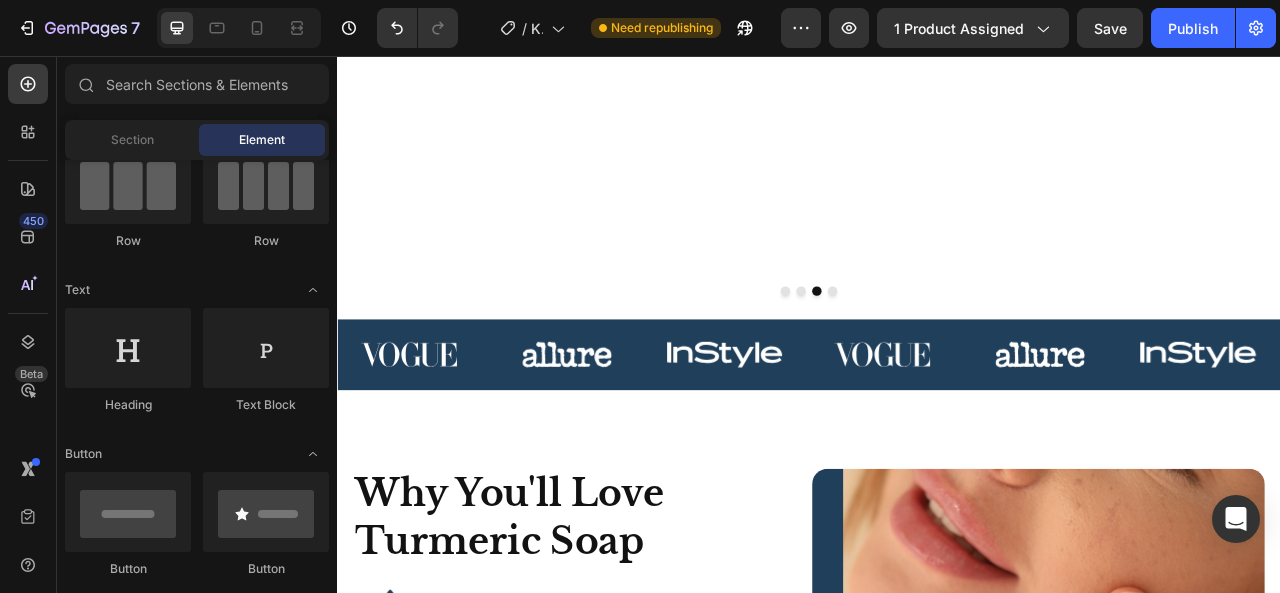 scroll, scrollTop: 1846, scrollLeft: 0, axis: vertical 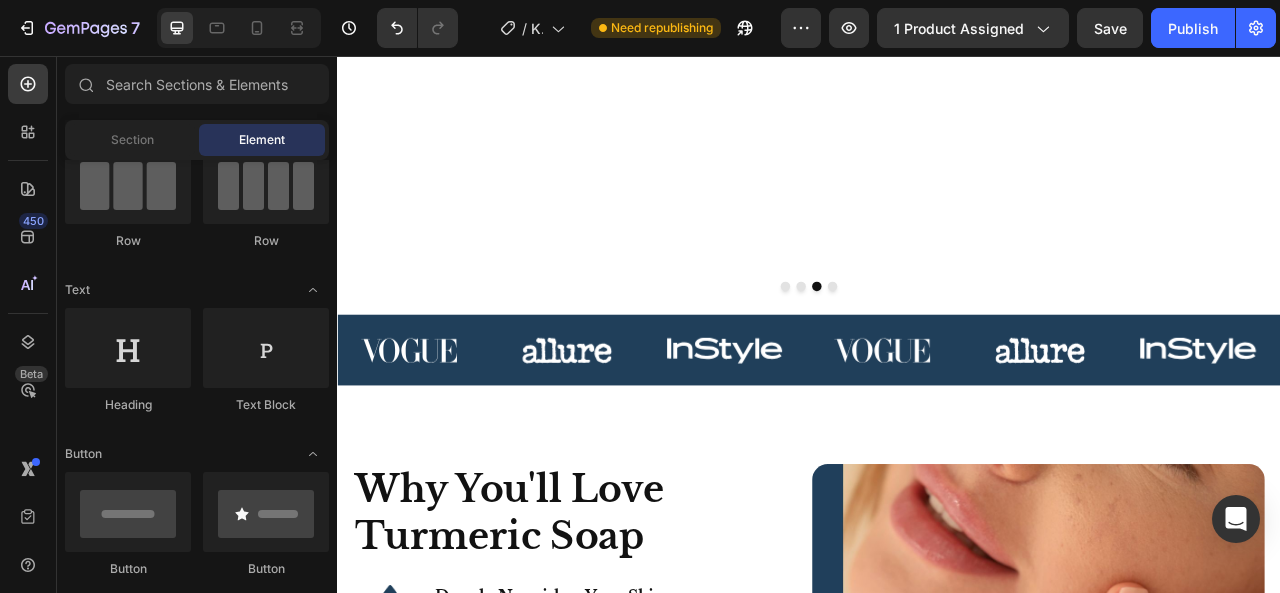 click on "Product Images
Icon Boosts Natural Strength Text Block
Icon Shields and  Protects Text Block
Icon Energizes and Revitalizes Text Block Row Icon Icon Icon Icon Icon Icon List 5,974+ Verified Reviews Text Block Row Kojic Acid & Turmeric Soap Product Title Elevate your skin with clean, powerful care designed to deliver real results. Our  Turmeric Soap   is crafted to deeply hydrate, even tone, restore glow, and strengthen your skin’s natural beauty  without harsh chemicals. Text Block $18.95 Product Price Product Price Clean ingredients Fights acne & fades dark spots Brightens and evens your skin Safe for Sensitive Skin & Daily Use Item List
1
Product Quantity Add to cart Add to Cart
60-Day Easy Returns and Exchanges Item List
100% Money-Back Guarantee Item List Real Results From Real Customers Heading" at bounding box center [937, 1338] 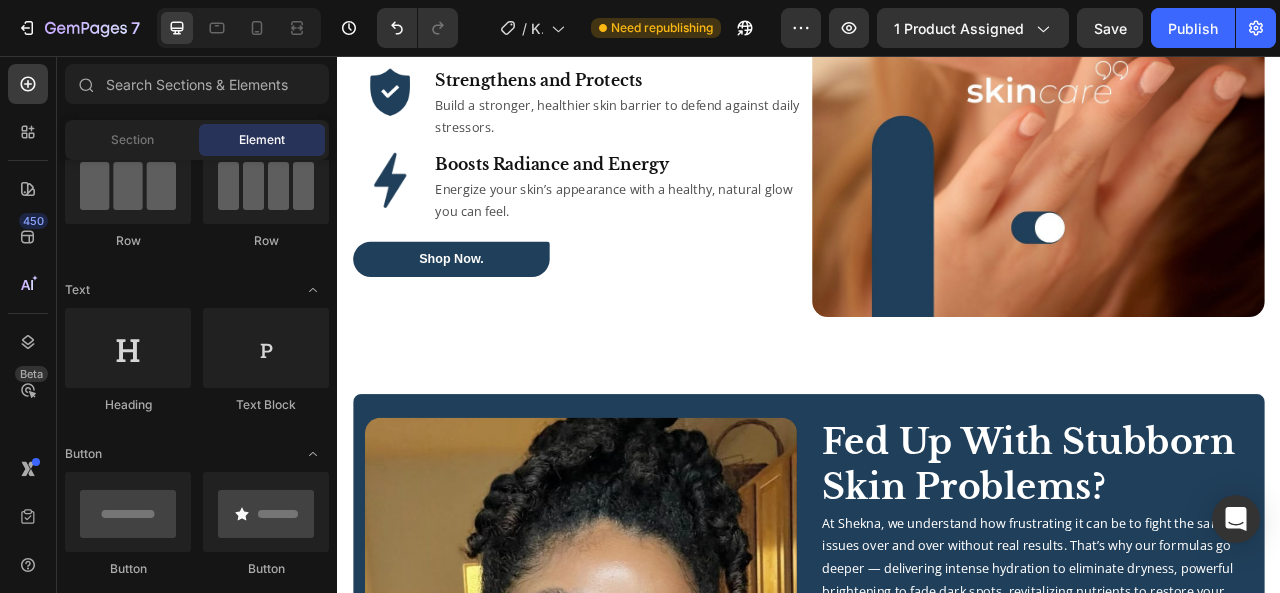 scroll, scrollTop: 2602, scrollLeft: 0, axis: vertical 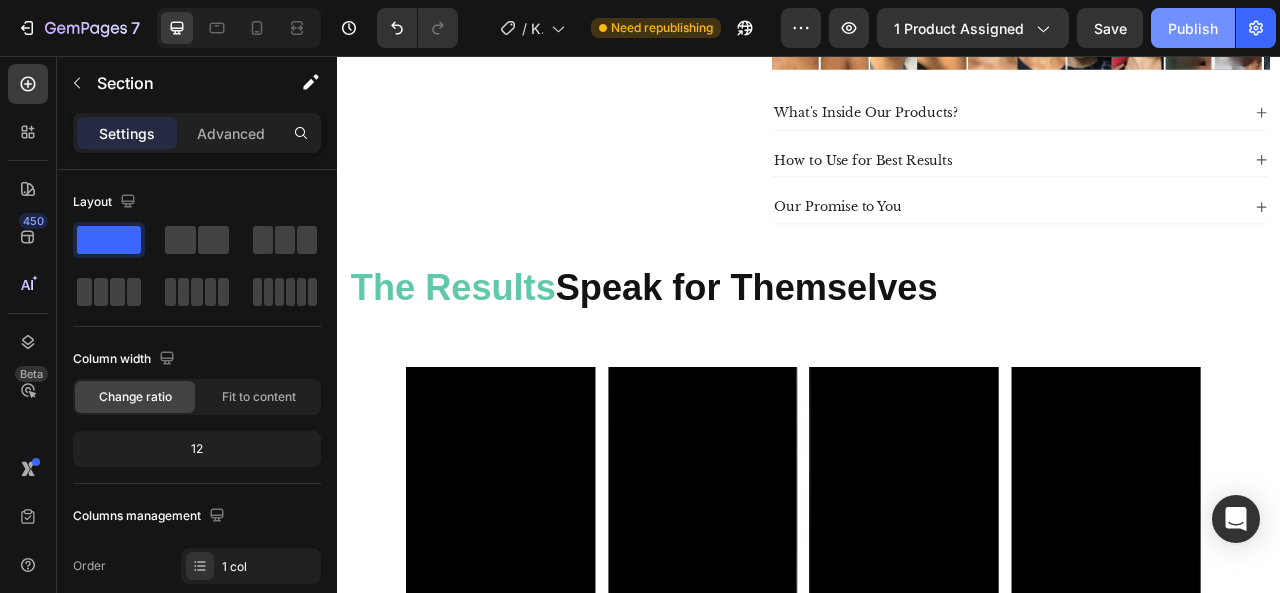 click on "Publish" at bounding box center (1193, 28) 